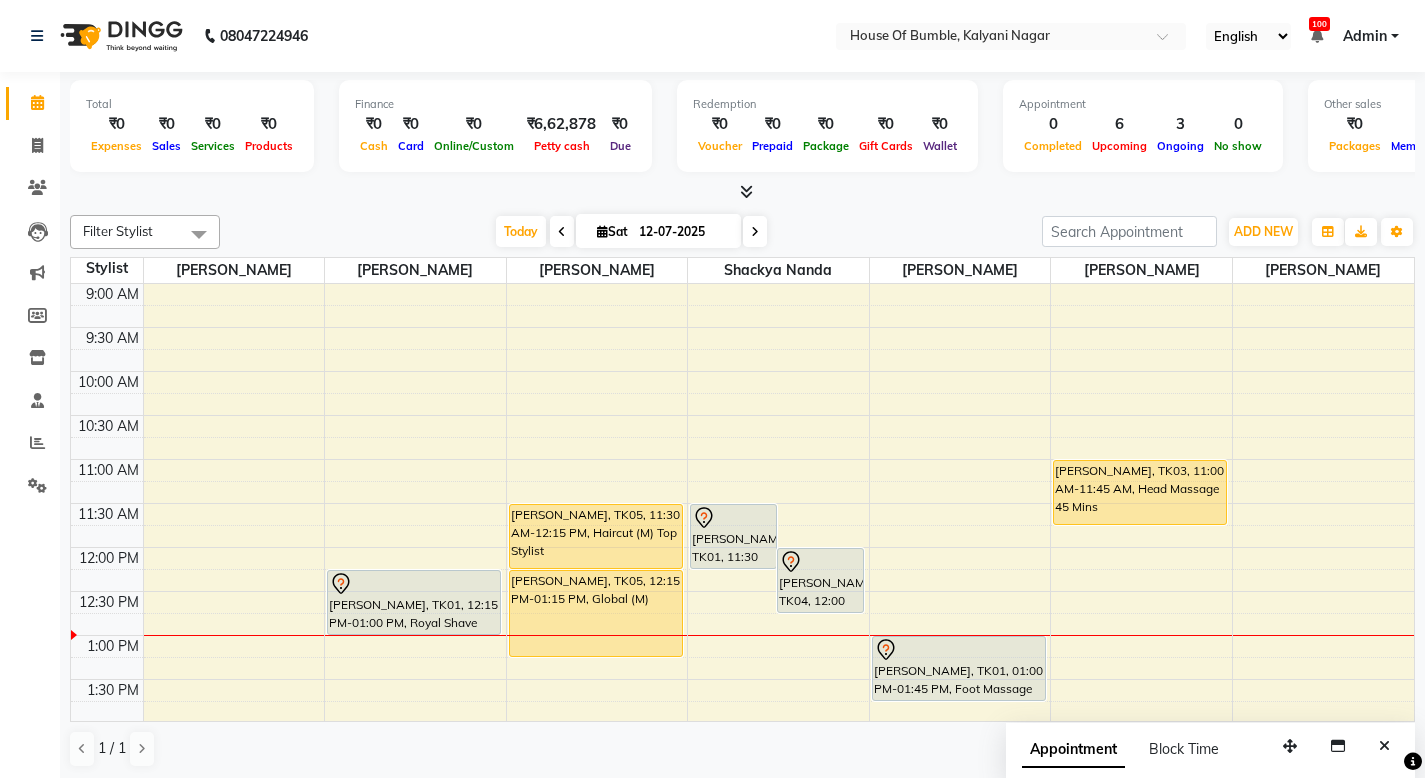 scroll, scrollTop: 0, scrollLeft: 0, axis: both 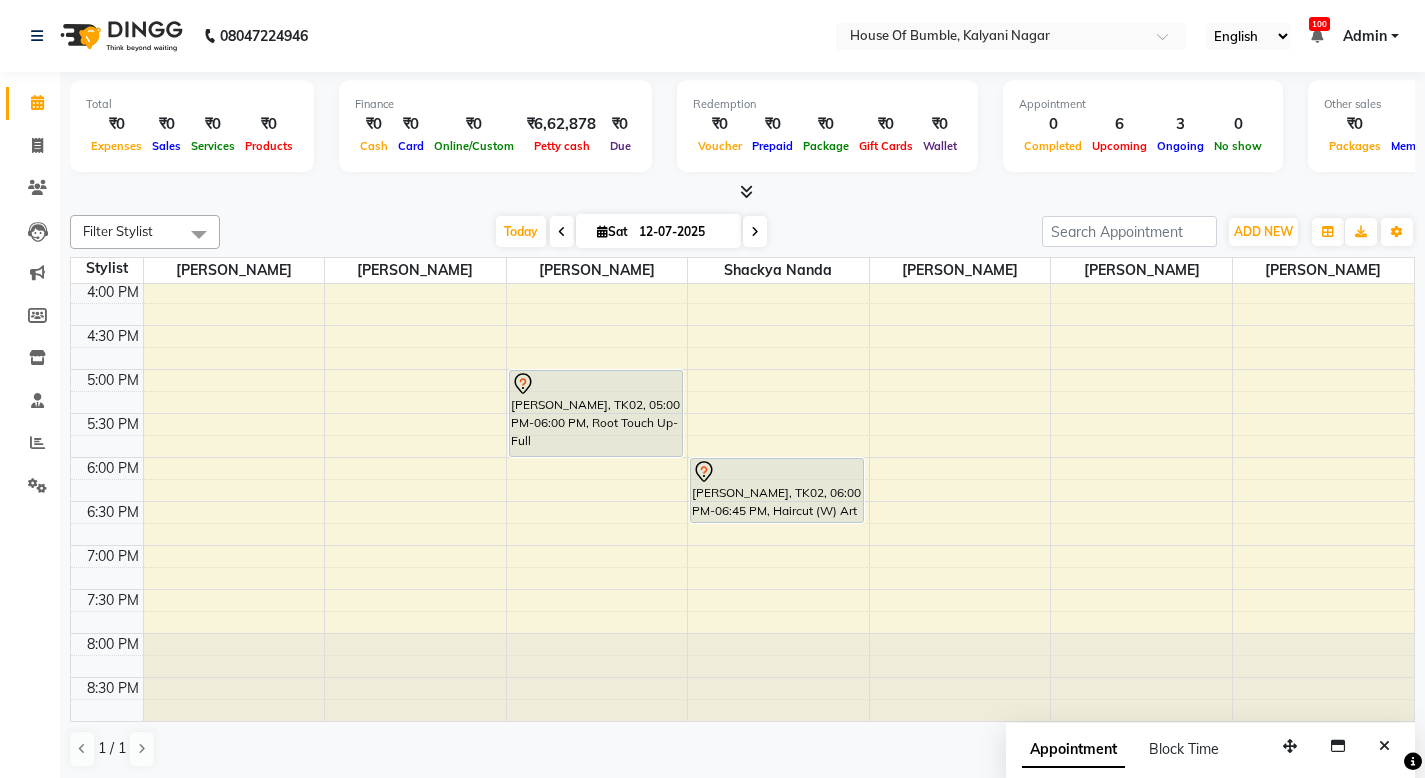 click on "9:00 AM 9:30 AM 10:00 AM 10:30 AM 11:00 AM 11:30 AM 12:00 PM 12:30 PM 1:00 PM 1:30 PM 2:00 PM 2:30 PM 3:00 PM 3:30 PM 4:00 PM 4:30 PM 5:00 PM 5:30 PM 6:00 PM 6:30 PM 7:00 PM 7:30 PM 8:00 PM 8:30 PM             [PERSON_NAME], TK01, 12:15 PM-01:00 PM, Royal Shave    [PERSON_NAME], TK05, 11:30 AM-12:15 PM, Haircut (M) Top Stylist    [PERSON_NAME], TK05, 12:15 PM-01:15 PM, Global (M)             [PERSON_NAME], TK02, 05:00 PM-06:00 PM, Root Touch Up- Full             [PERSON_NAME], TK01, 11:30 AM-12:15 PM, Haircut (M) Art Director [PERSON_NAME], TK04, 12:00 PM-12:45 PM, Haircut (M) Art Director [PERSON_NAME], TK02, 06:00 PM-06:45 PM, Haircut (W) Art Director [PERSON_NAME], TK01, 01:00 PM-01:45 PM, Foot Massage 45 Mins    [PERSON_NAME], TK03, 11:00 AM-11:45 AM, Head Massage 45 Mins" at bounding box center [742, 193] 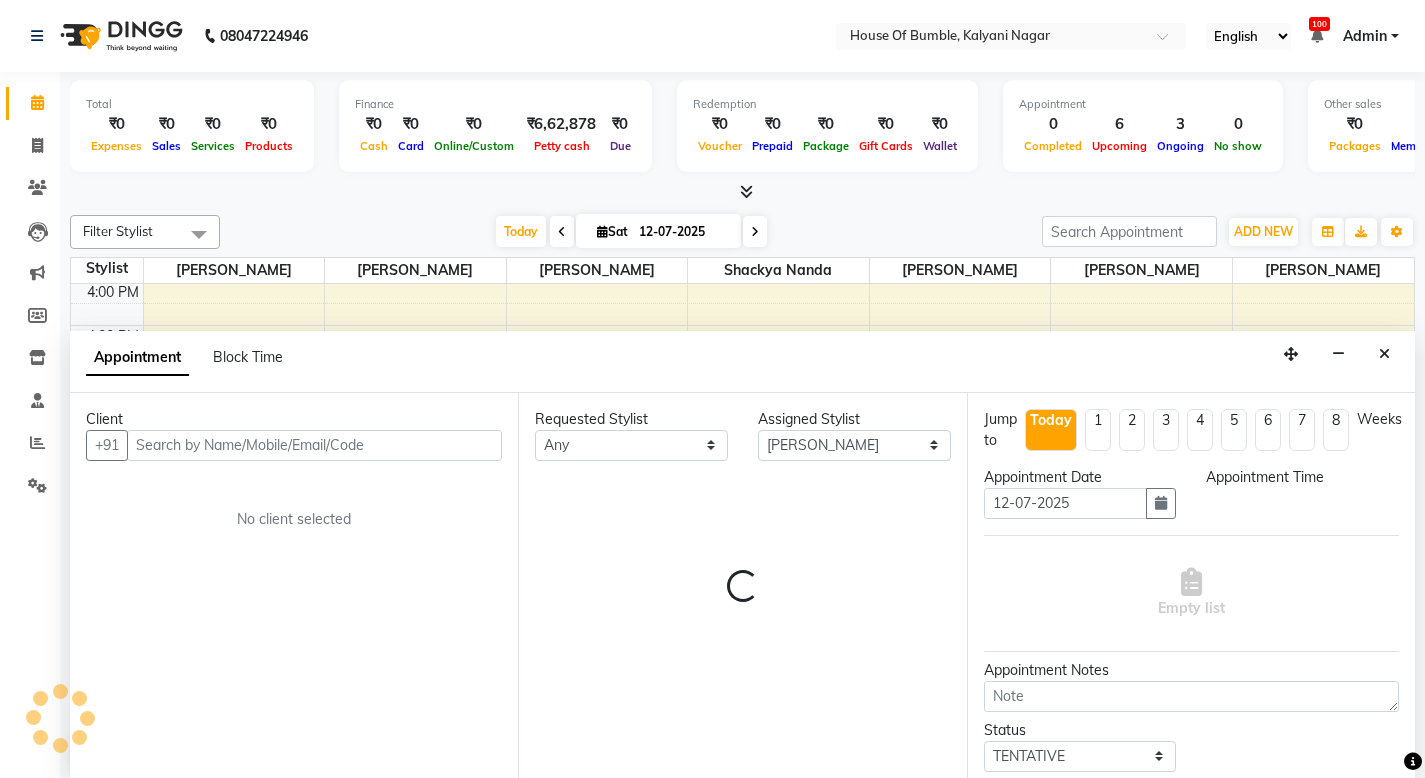 scroll, scrollTop: 1, scrollLeft: 0, axis: vertical 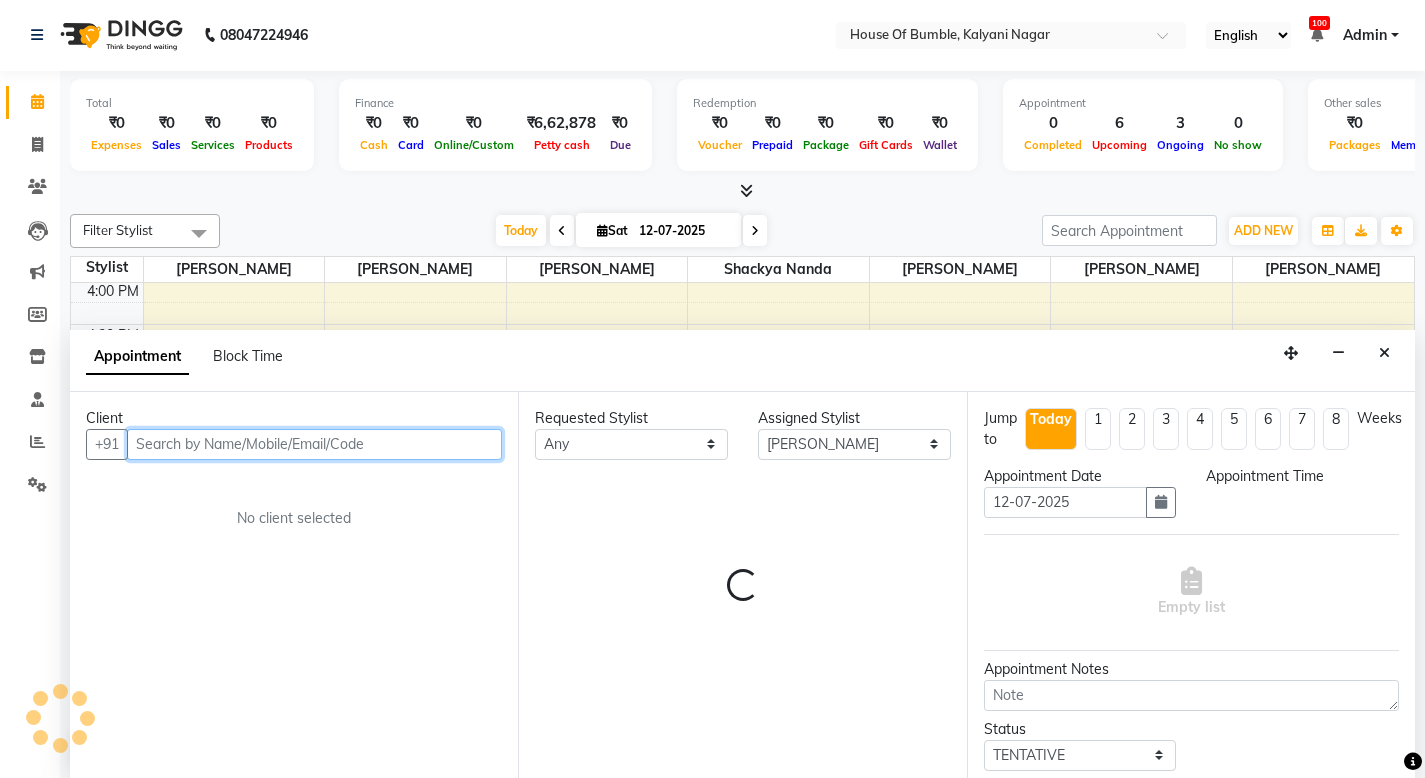 select on "1020" 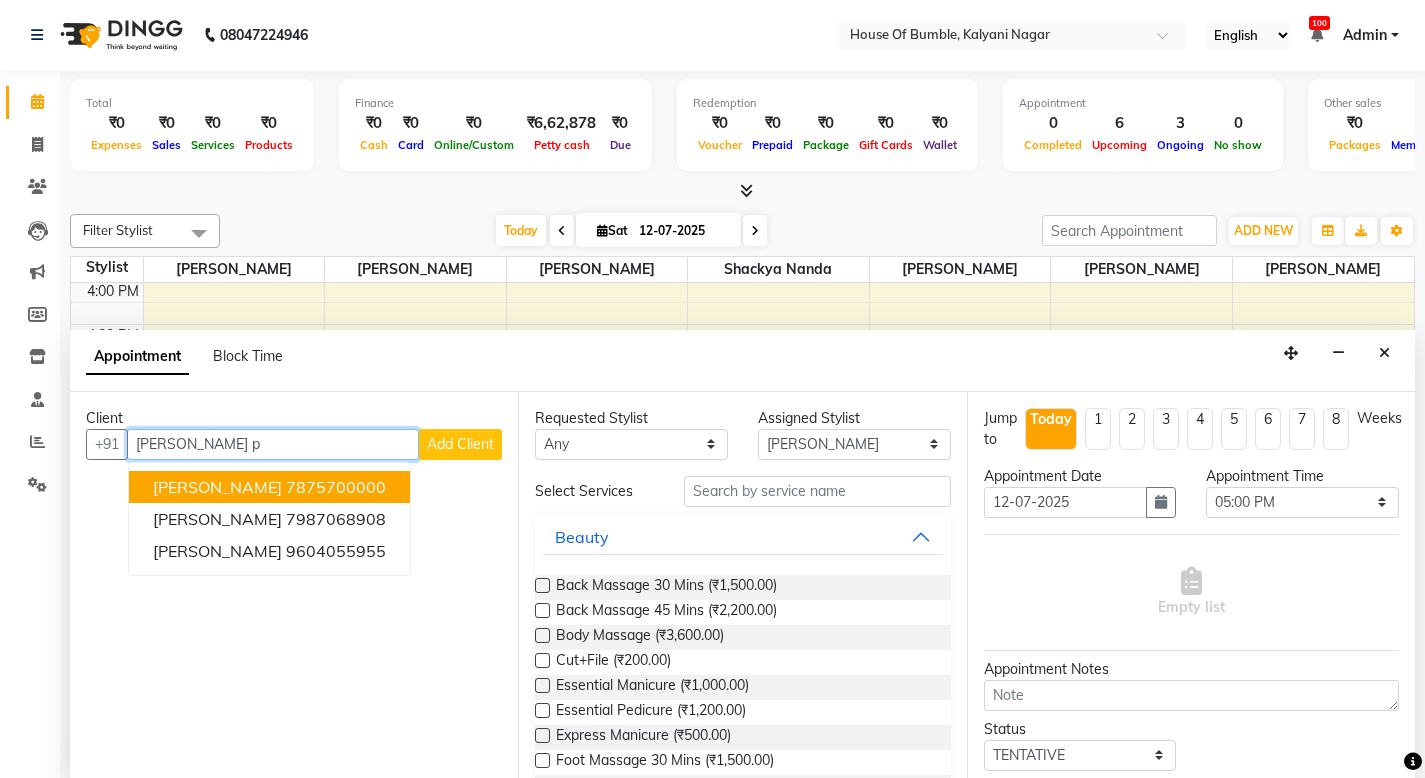 click on "7875700000" at bounding box center (336, 487) 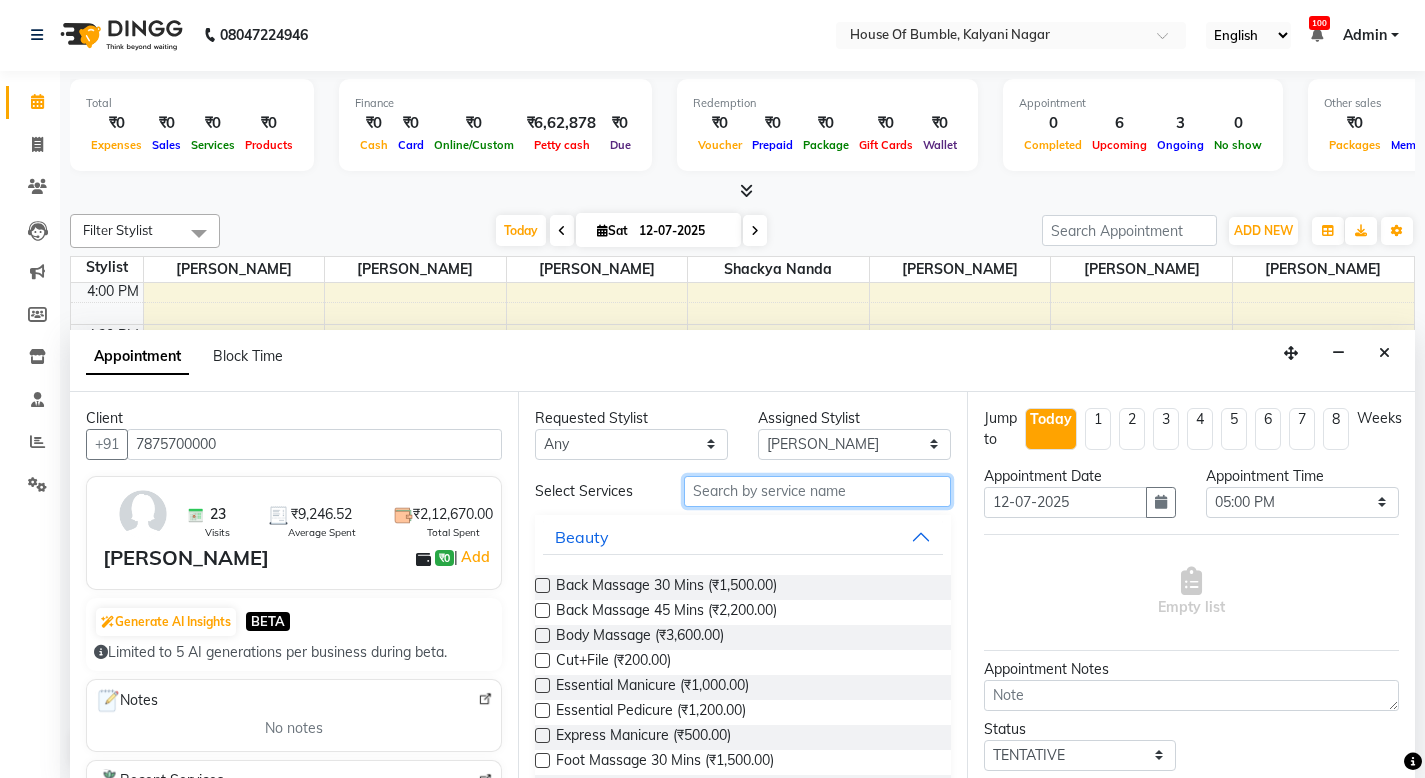 click at bounding box center [817, 491] 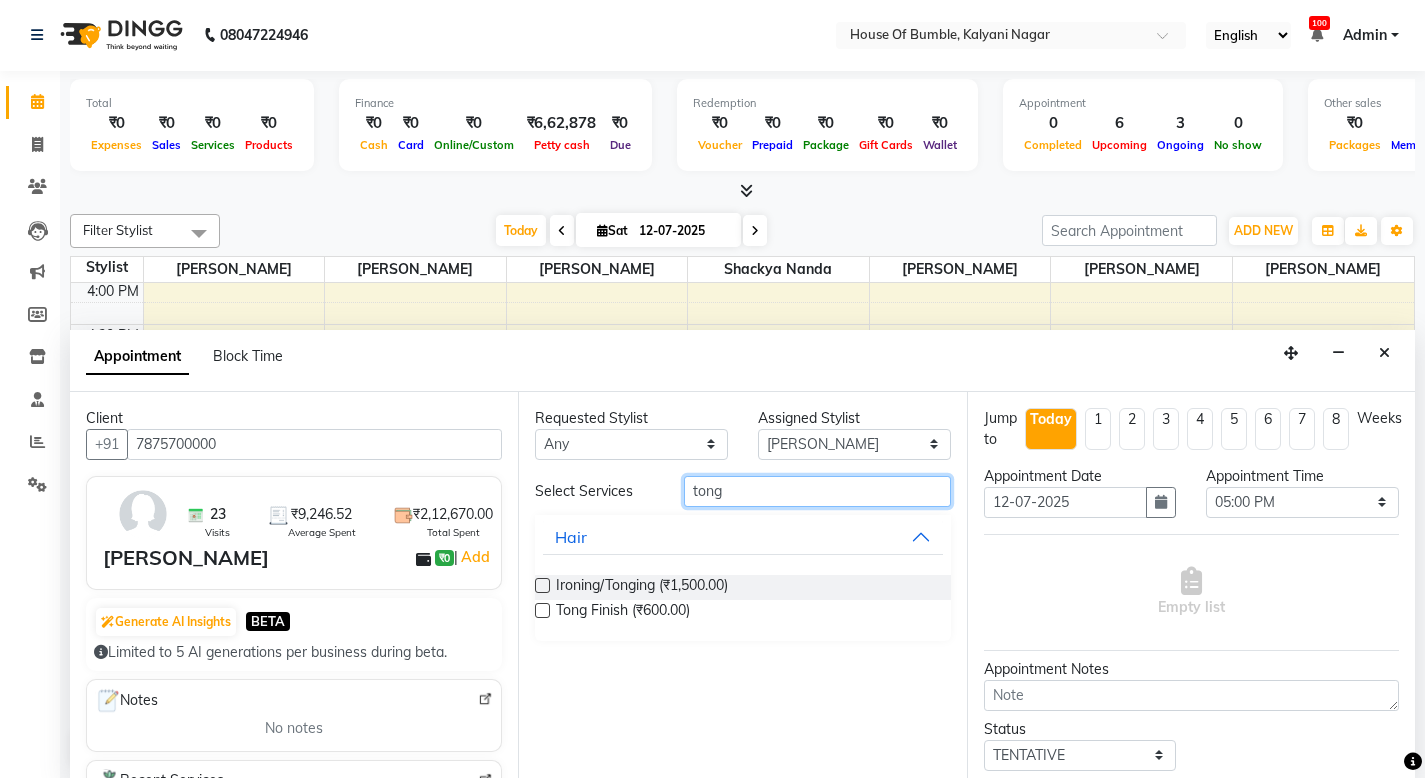 type on "tong" 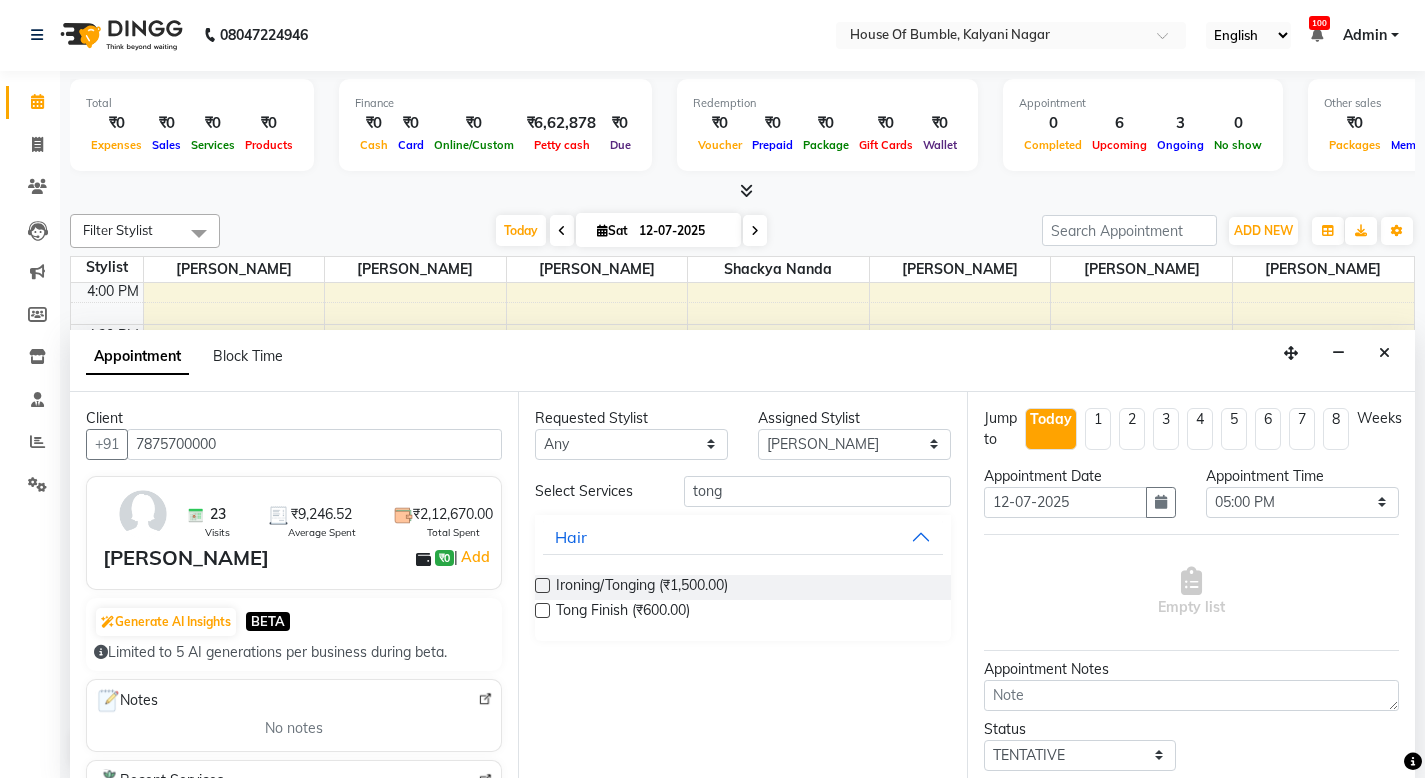 click at bounding box center [542, 585] 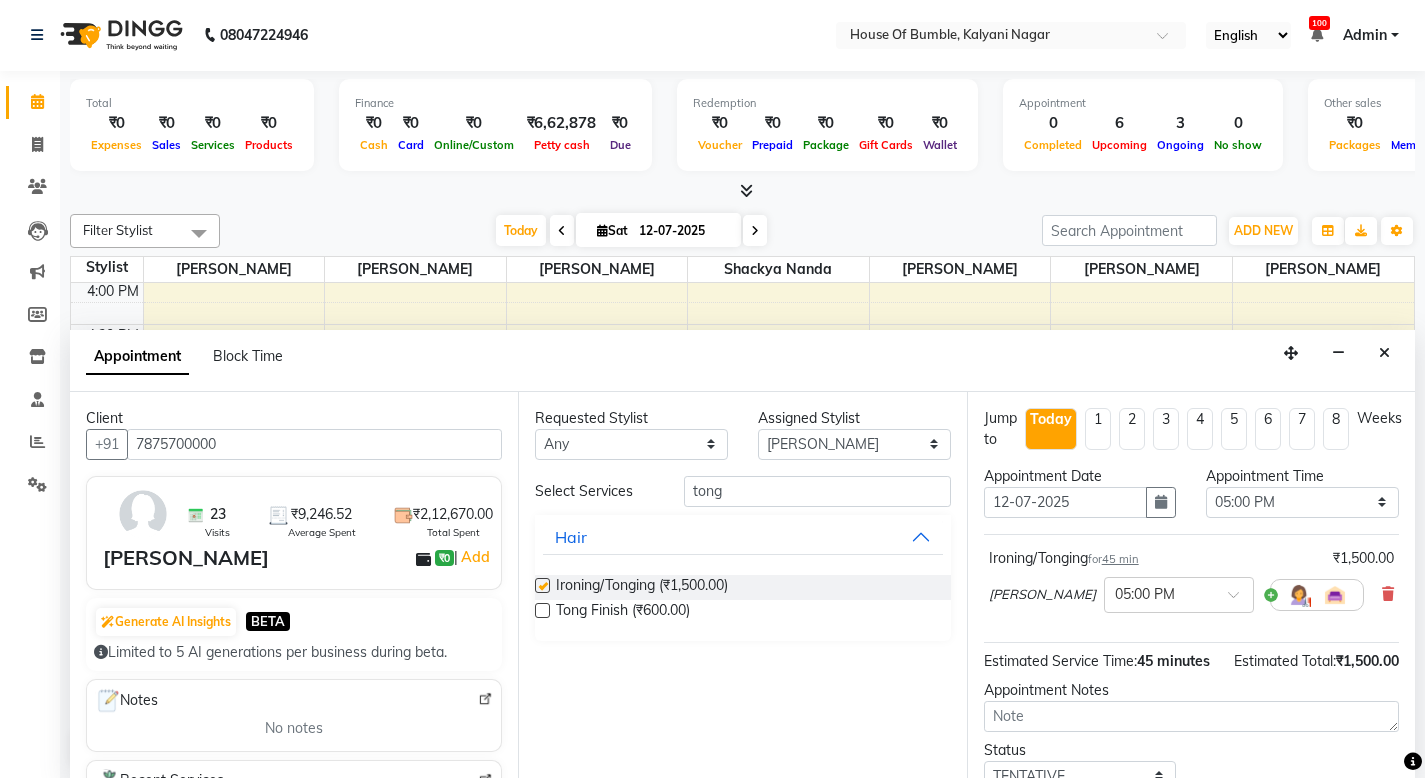 checkbox on "false" 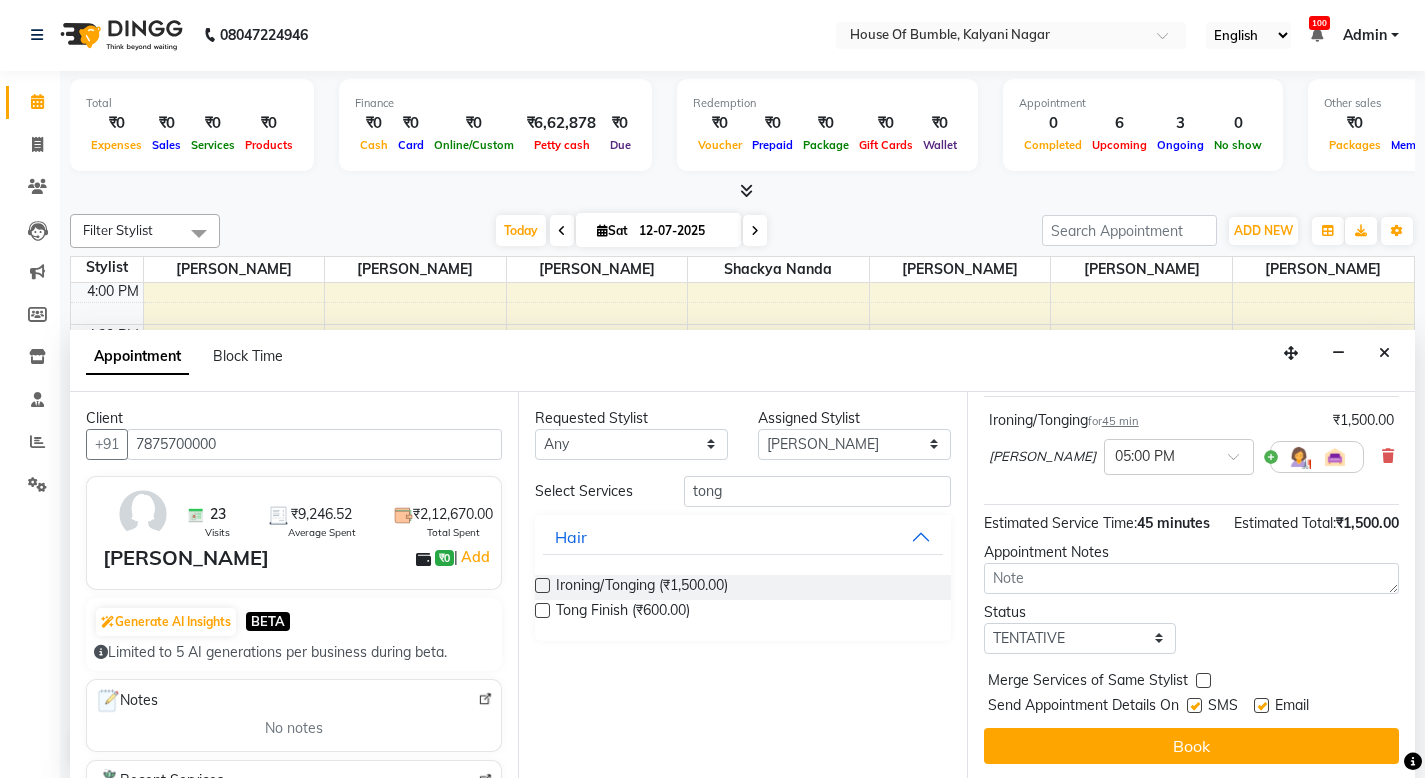 scroll, scrollTop: 138, scrollLeft: 0, axis: vertical 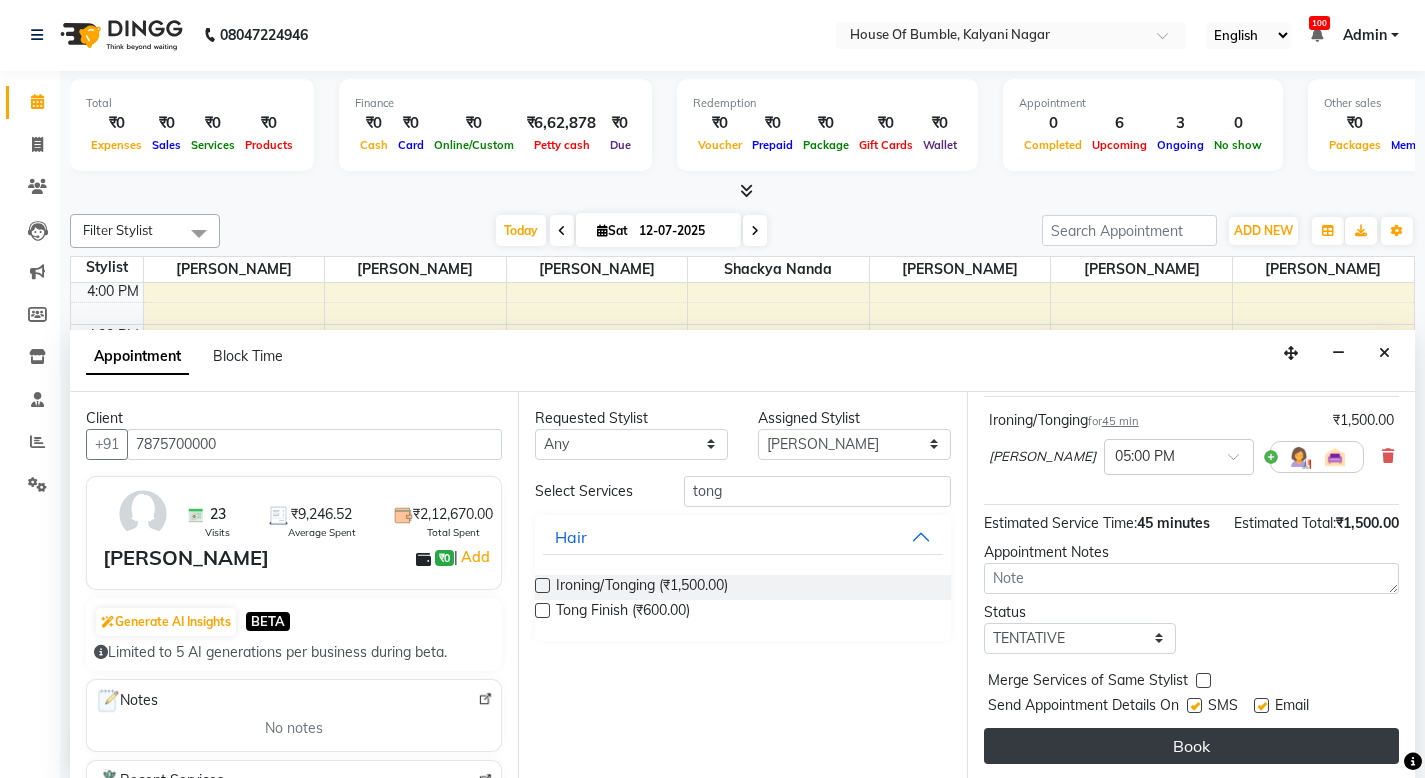 click on "Book" at bounding box center (1191, 746) 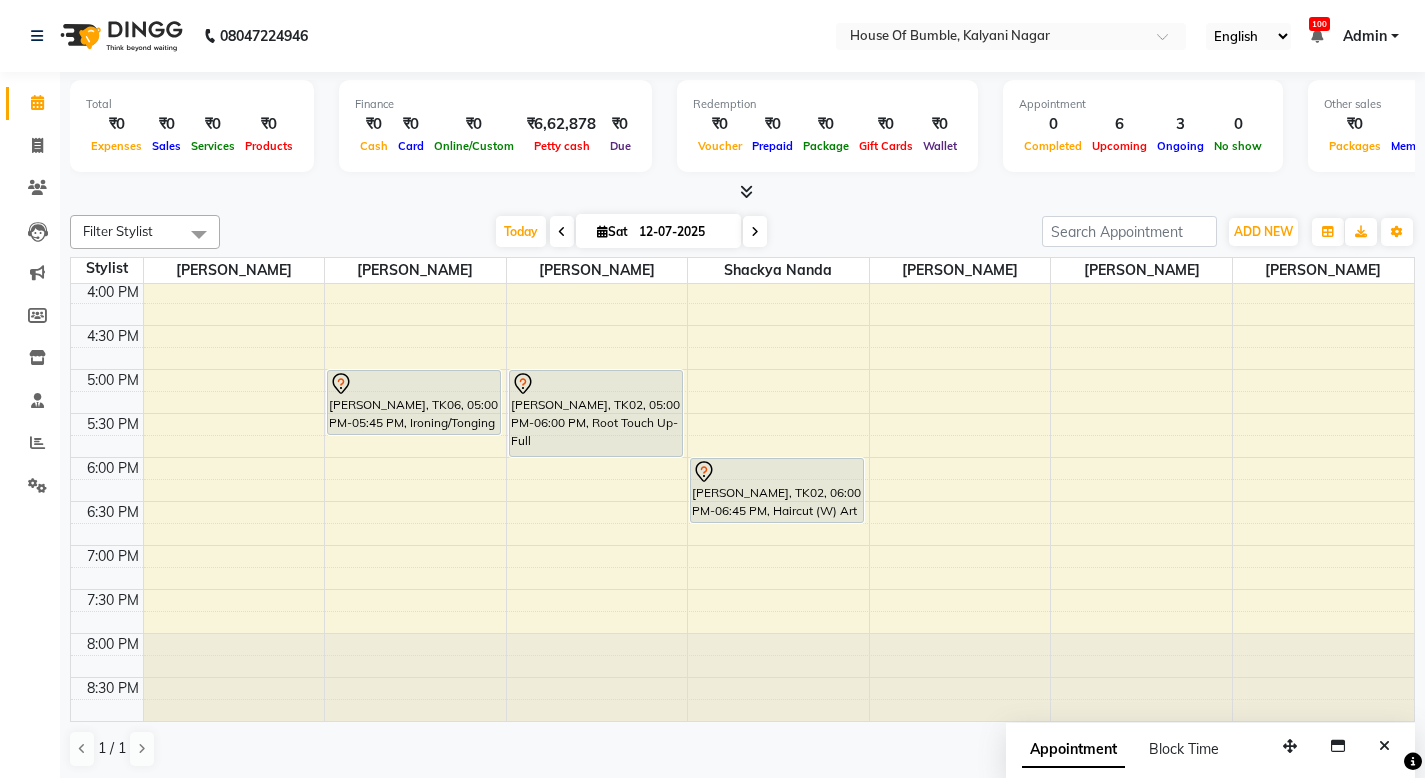 scroll, scrollTop: 1, scrollLeft: 0, axis: vertical 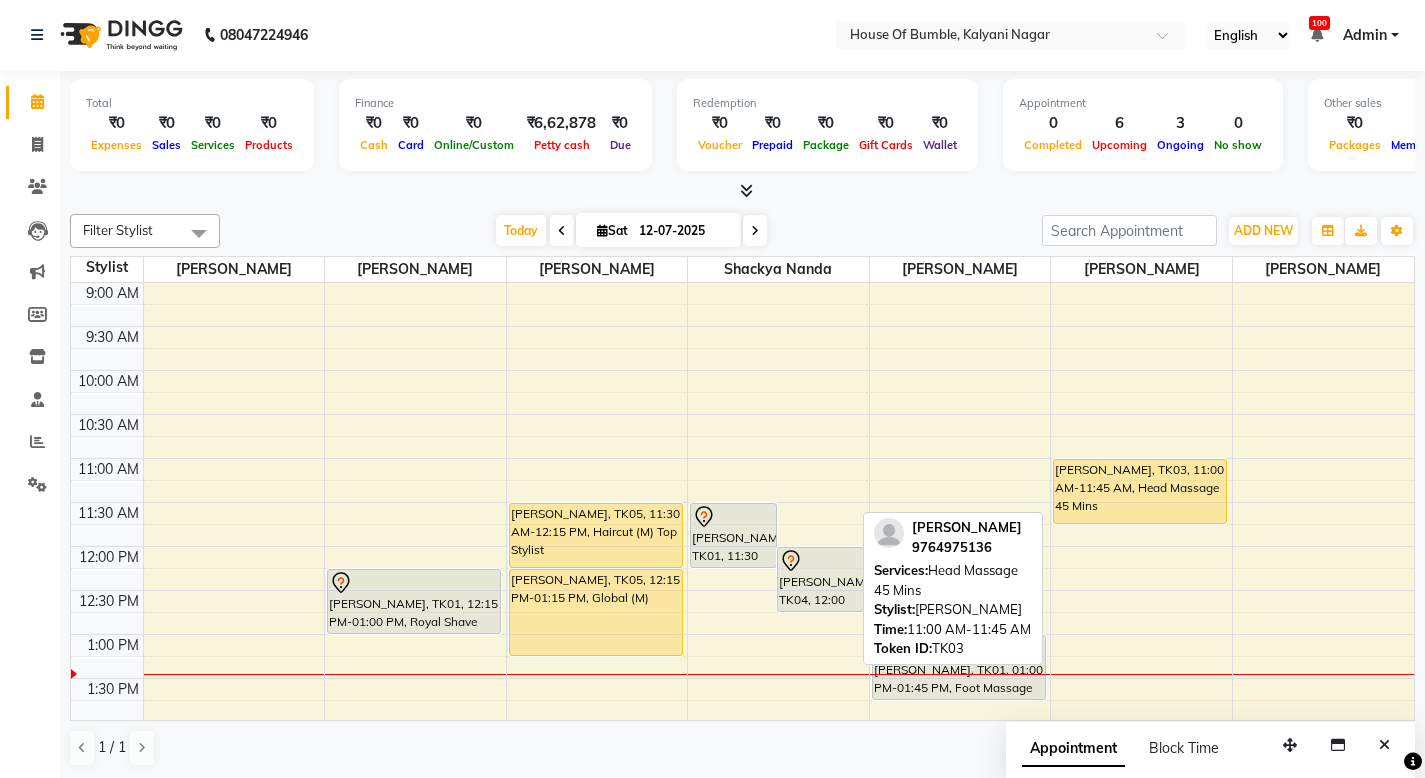 click on "[PERSON_NAME], TK03, 11:00 AM-11:45 AM, Head Massage 45 Mins" at bounding box center [1140, 491] 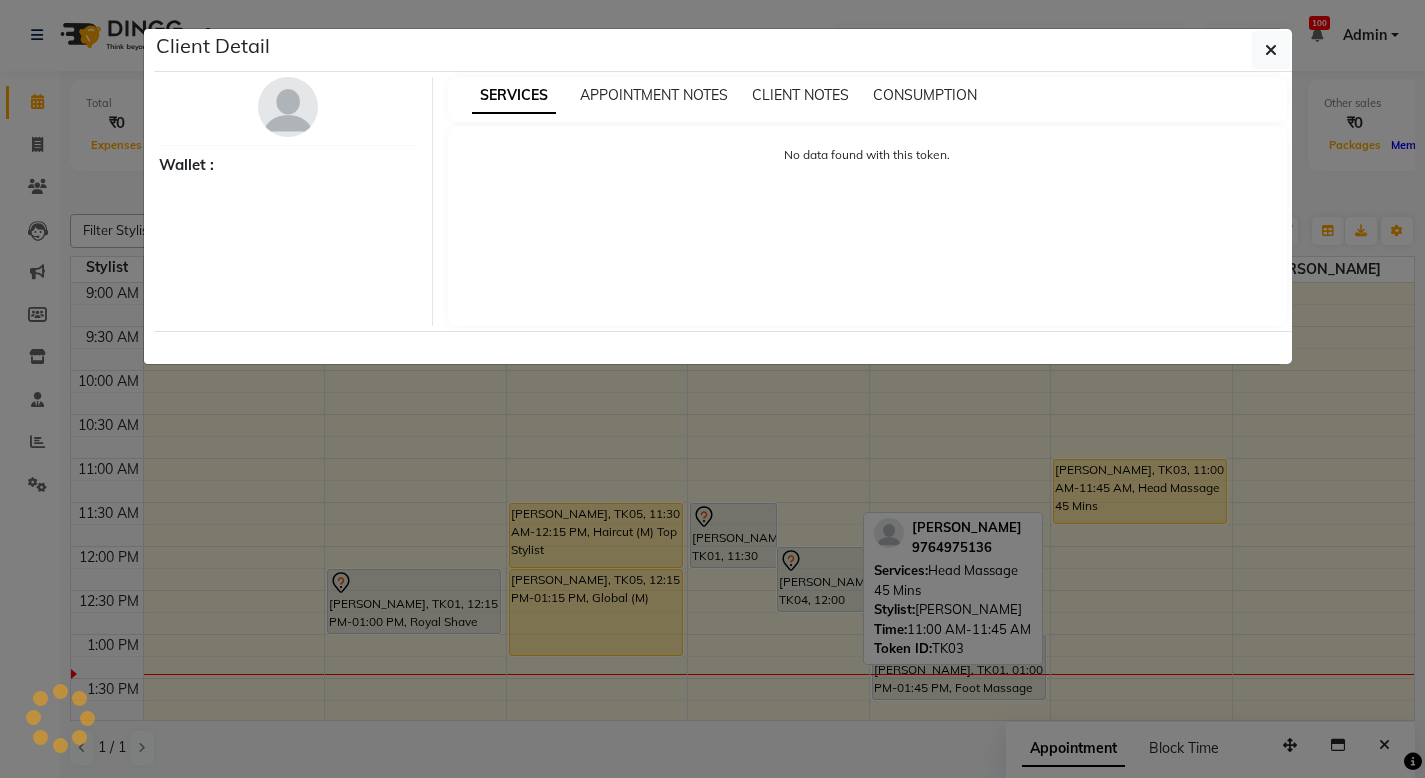 select on "1" 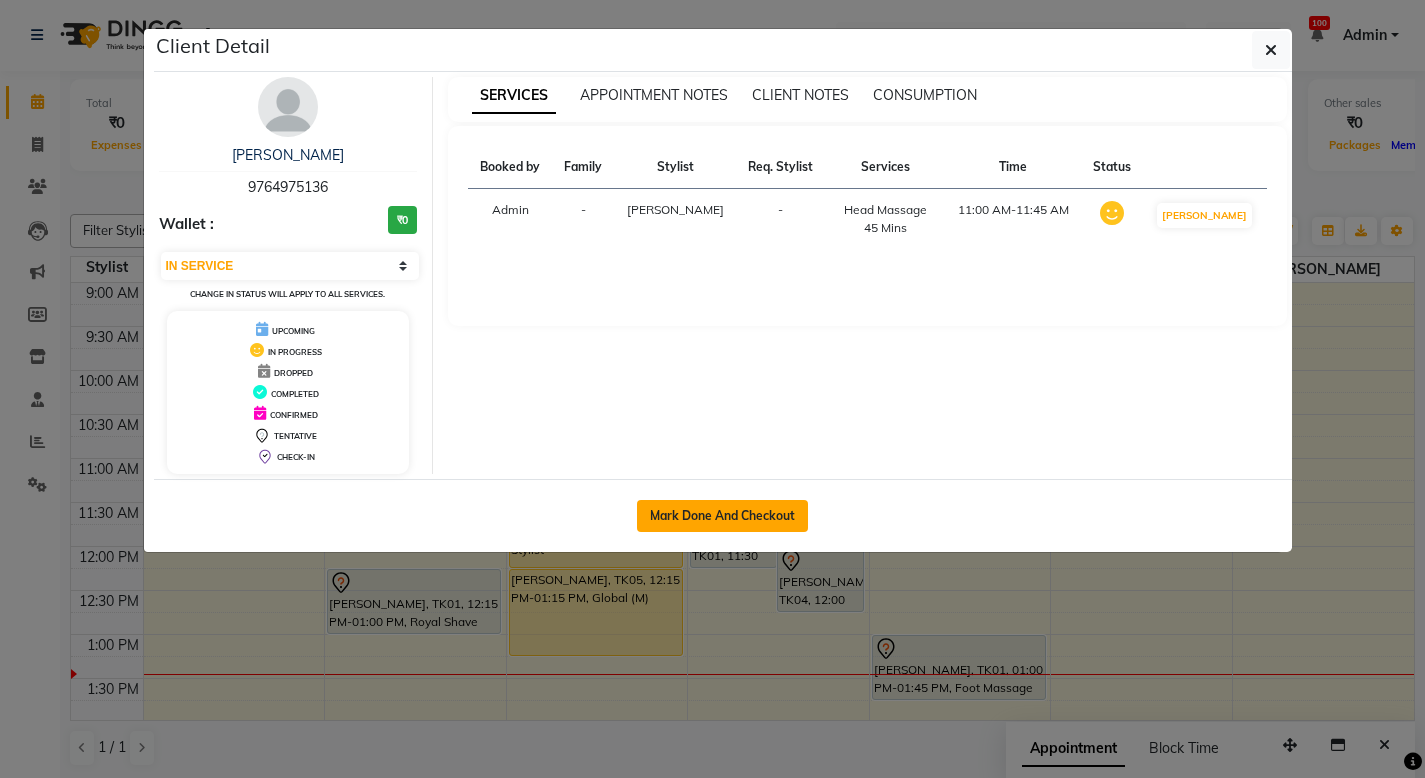 click on "Mark Done And Checkout" 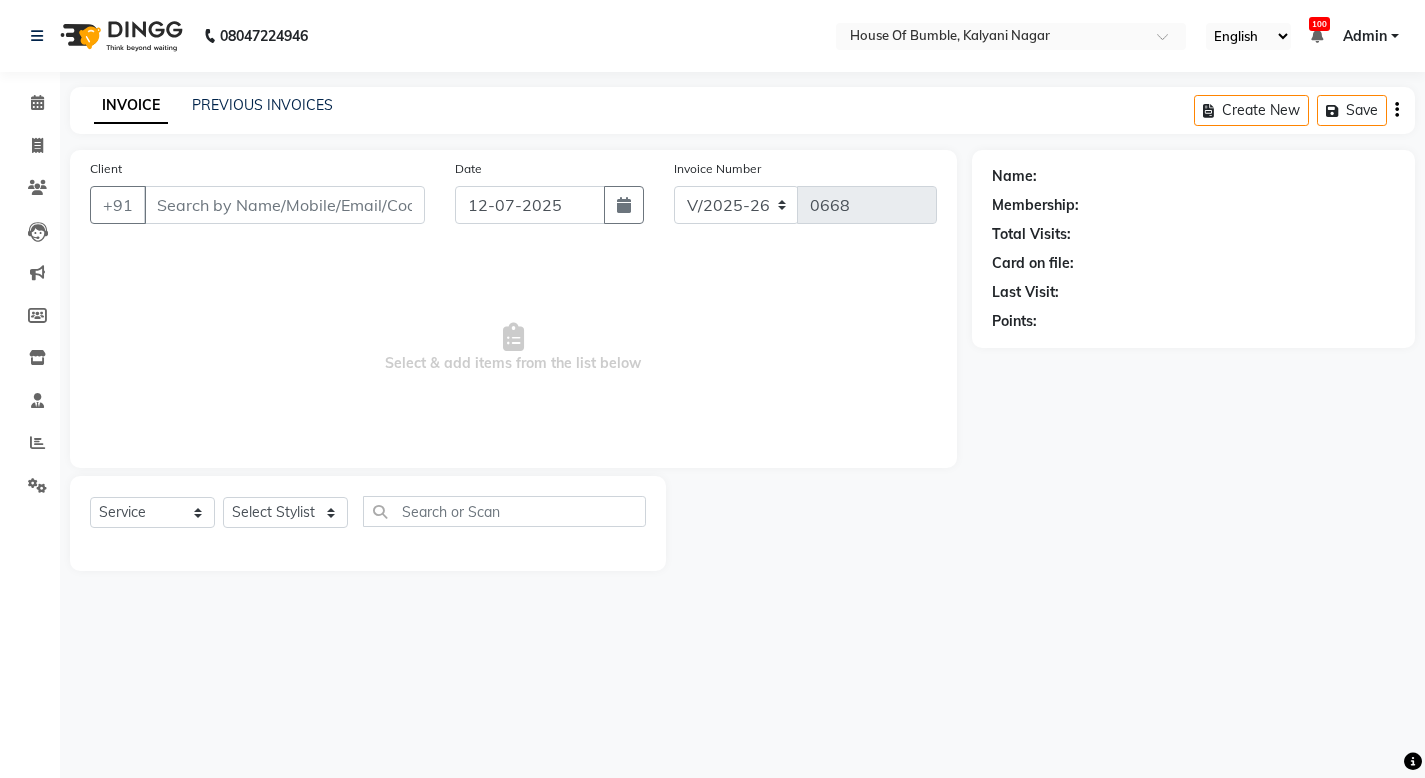 scroll, scrollTop: 0, scrollLeft: 0, axis: both 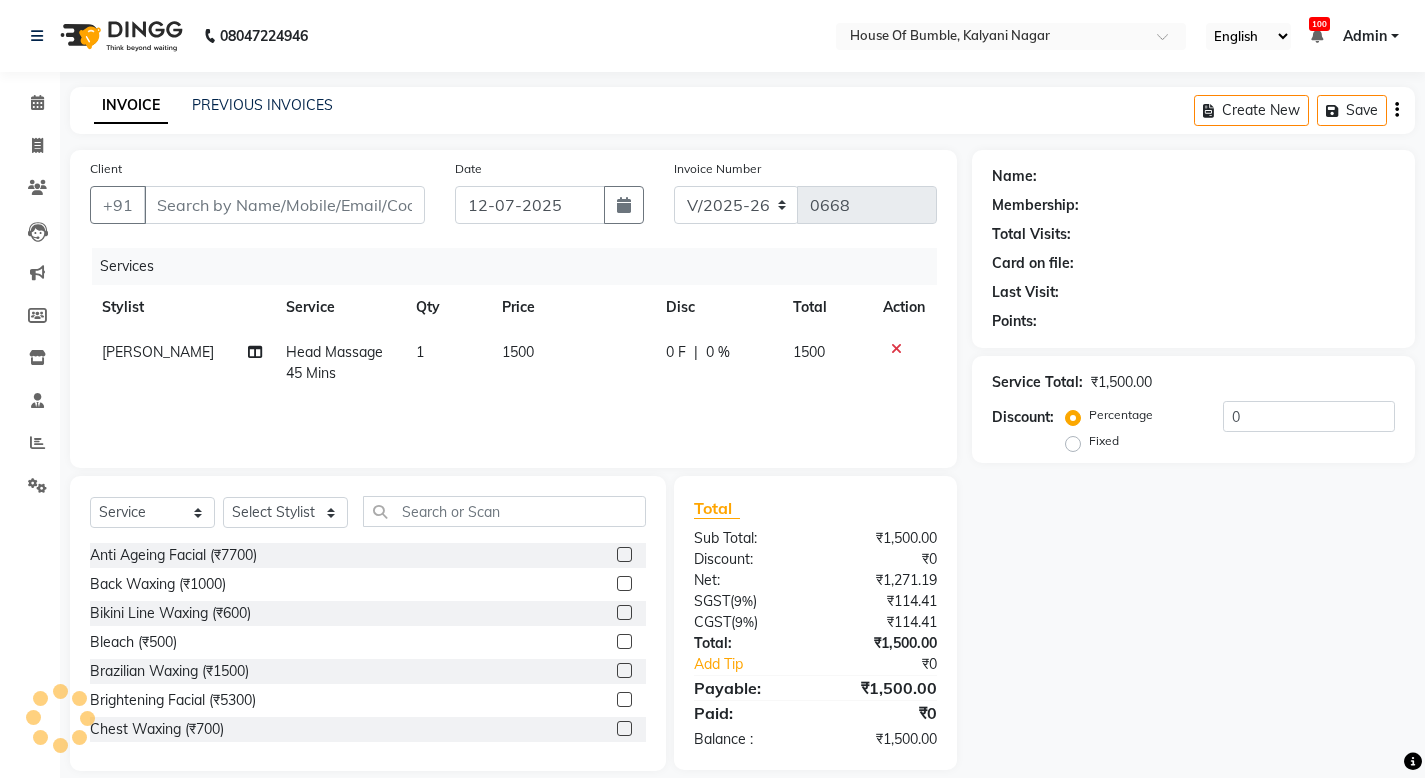type on "9764975136" 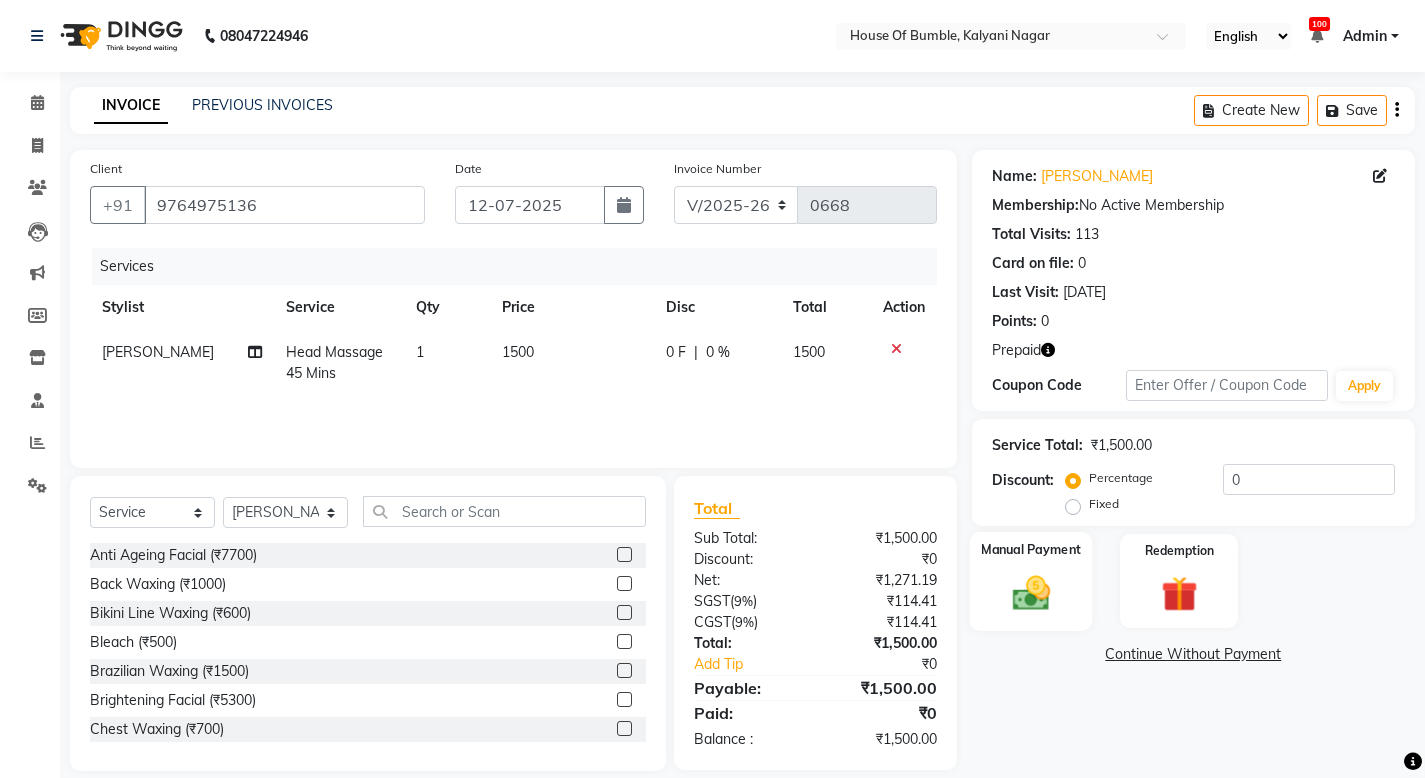 click 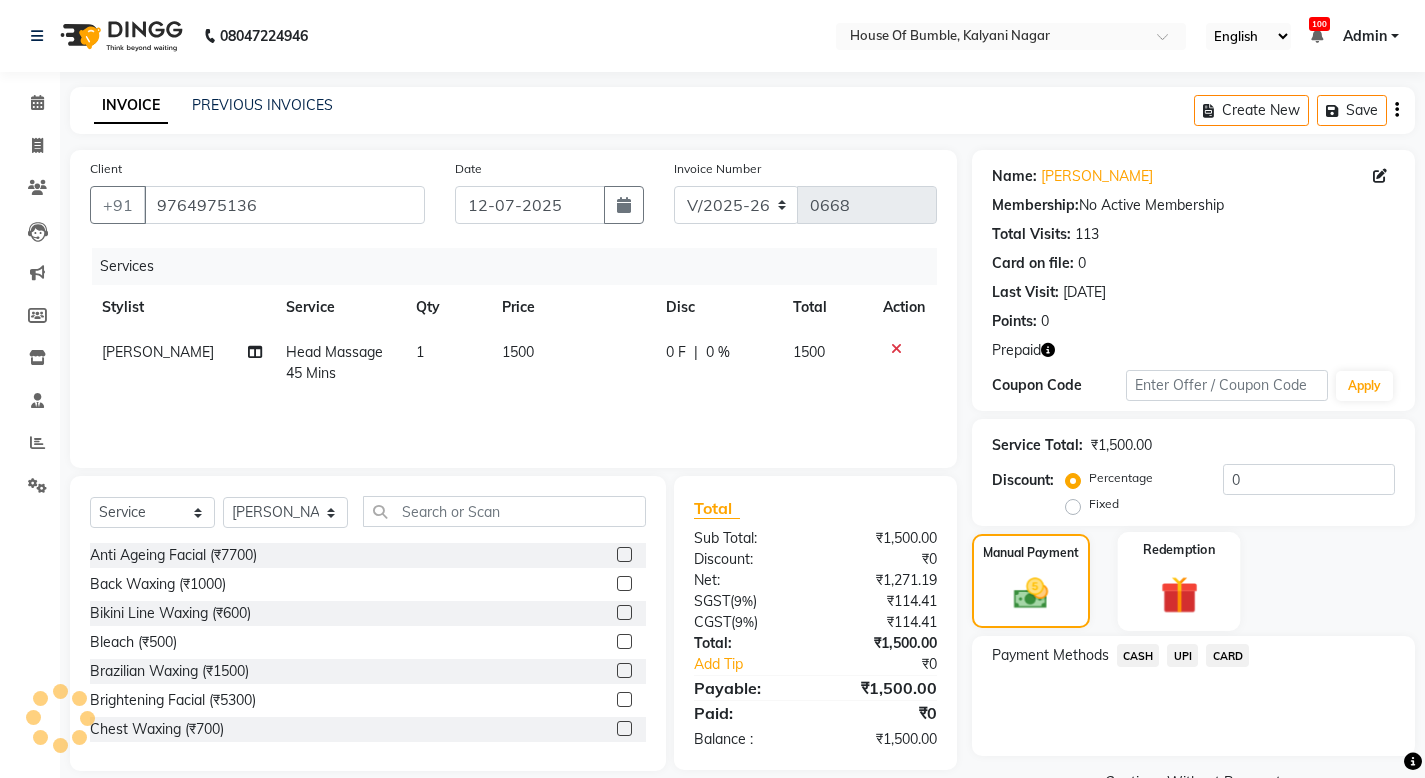 click 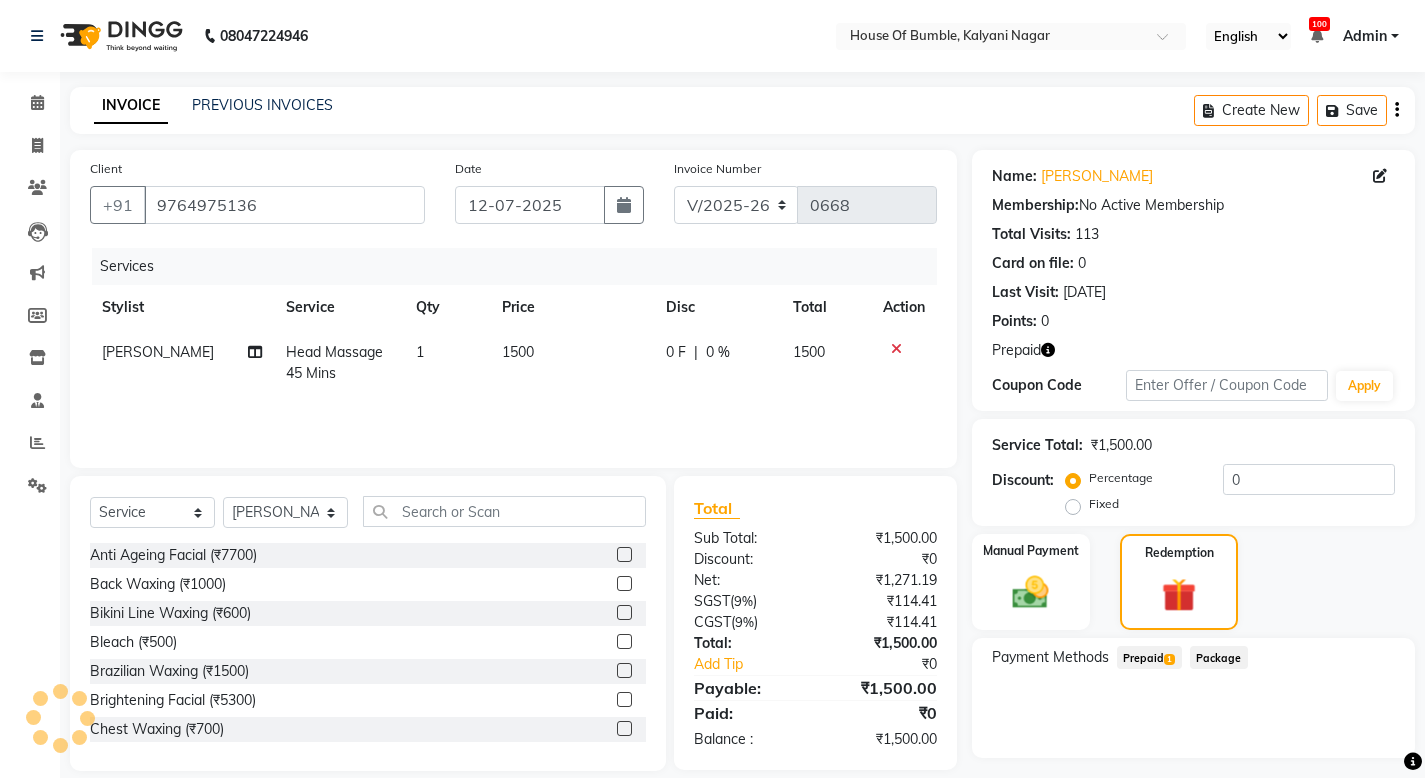 scroll, scrollTop: 23, scrollLeft: 0, axis: vertical 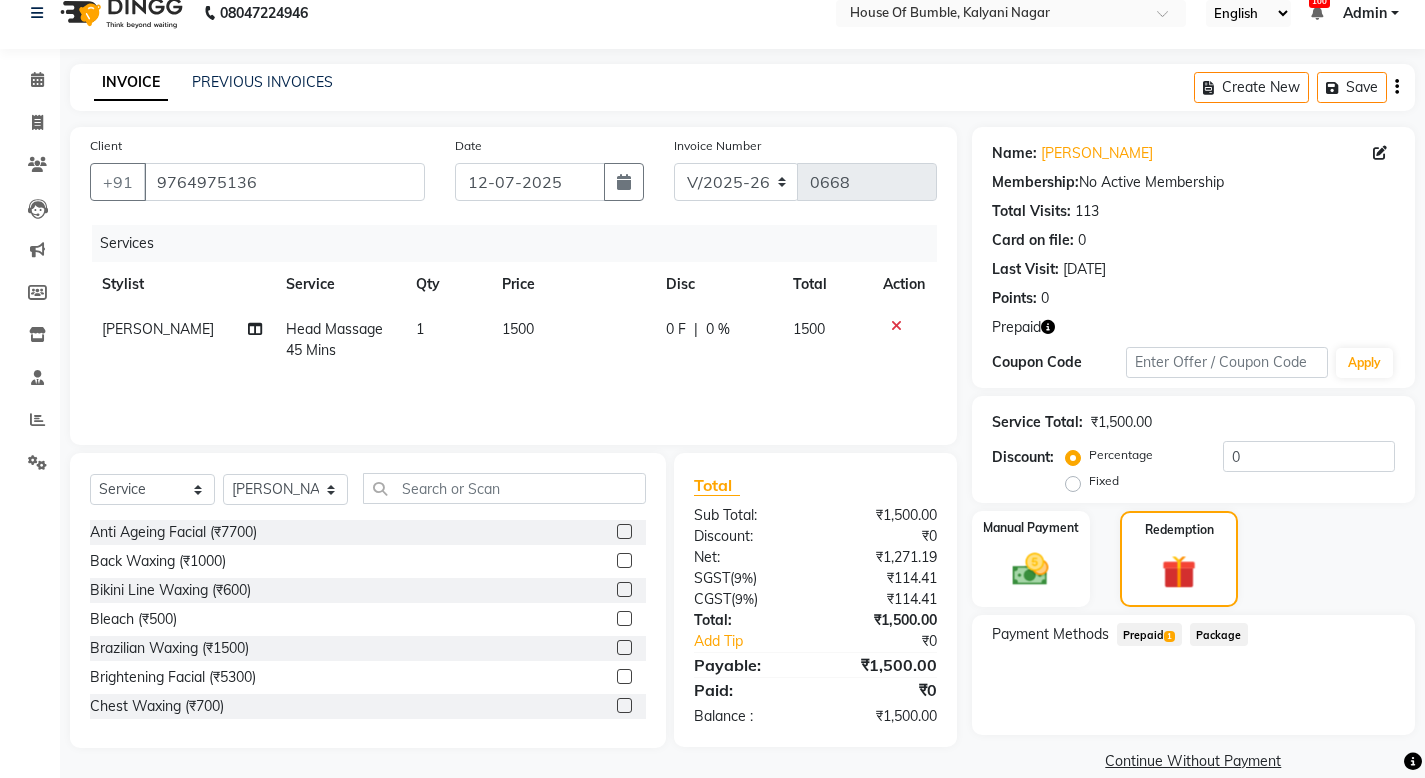 click on "Prepaid  1" 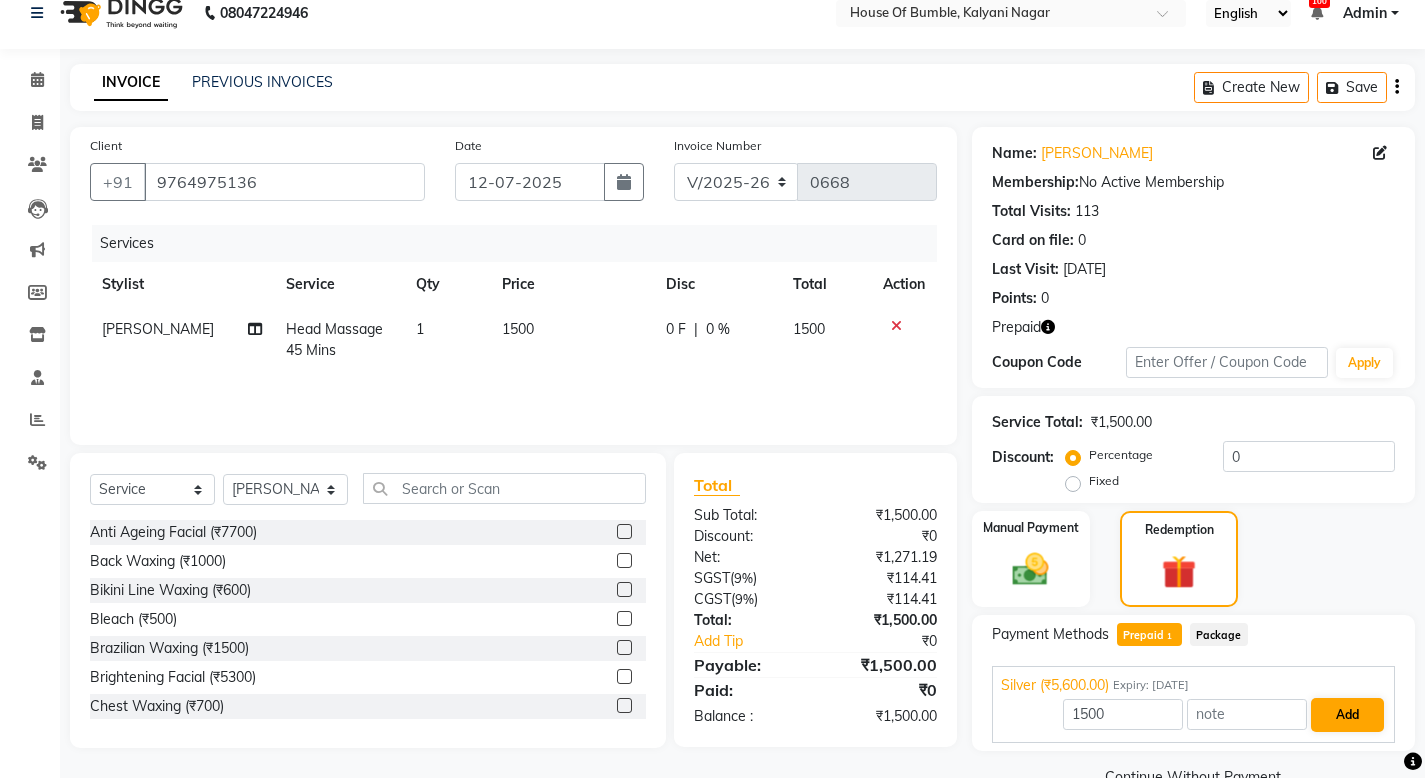 click on "Add" at bounding box center (1347, 715) 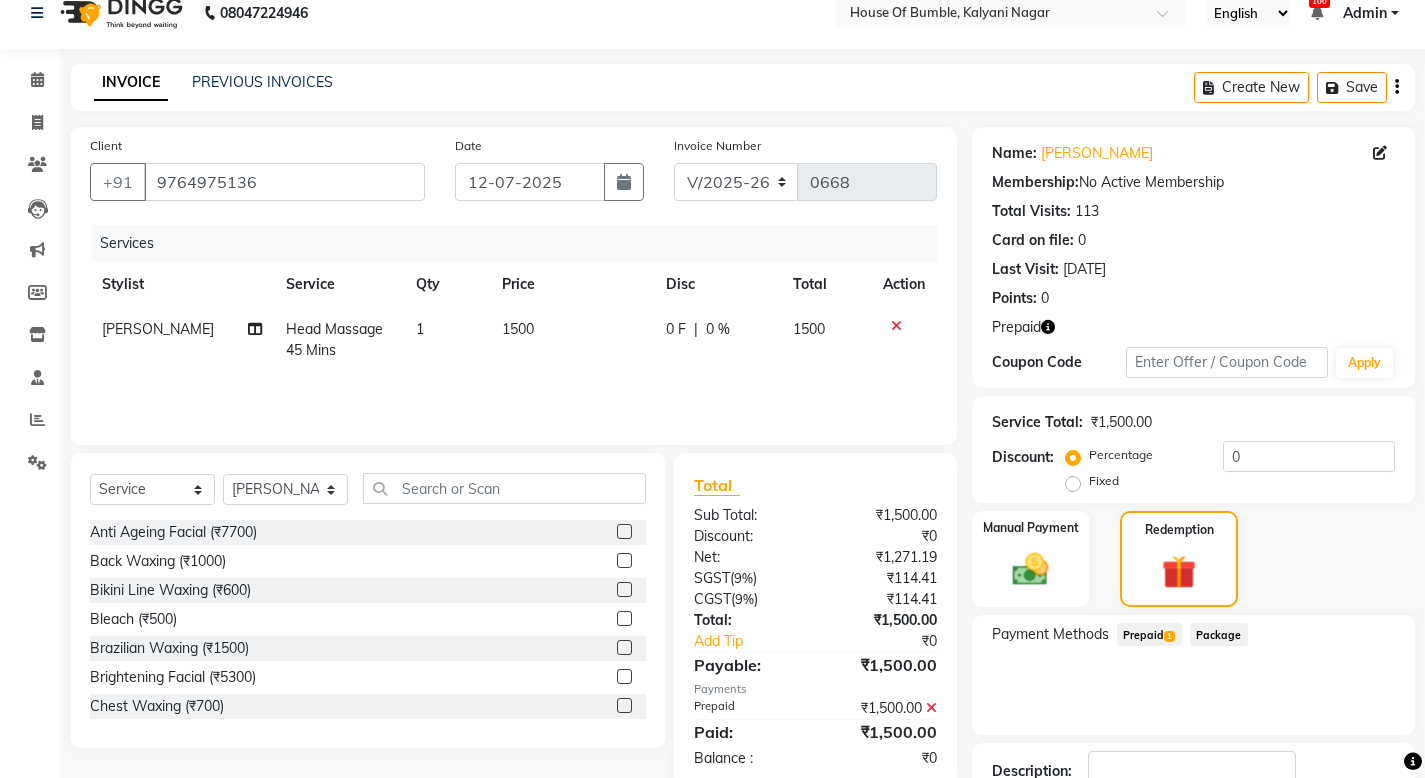 click on "Checkout" 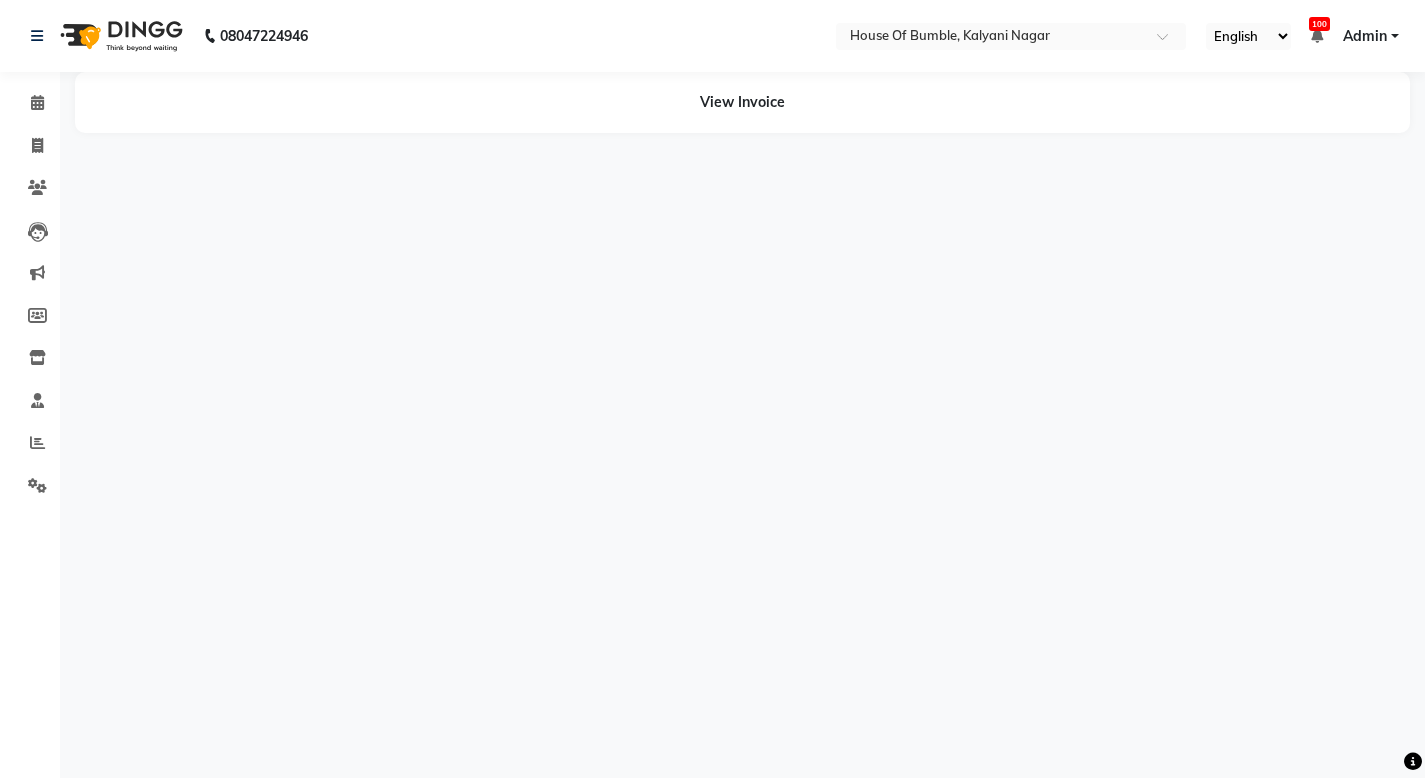 scroll, scrollTop: 0, scrollLeft: 0, axis: both 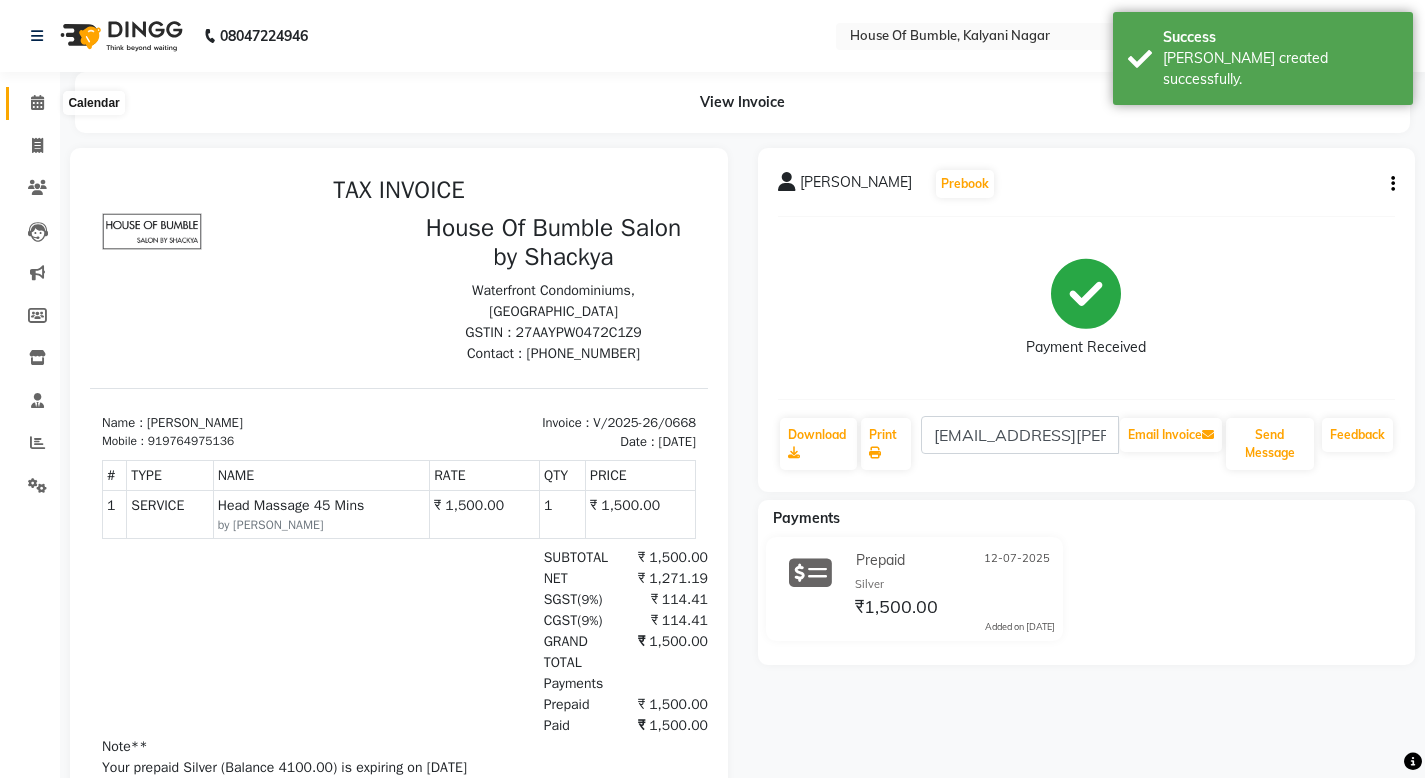 click 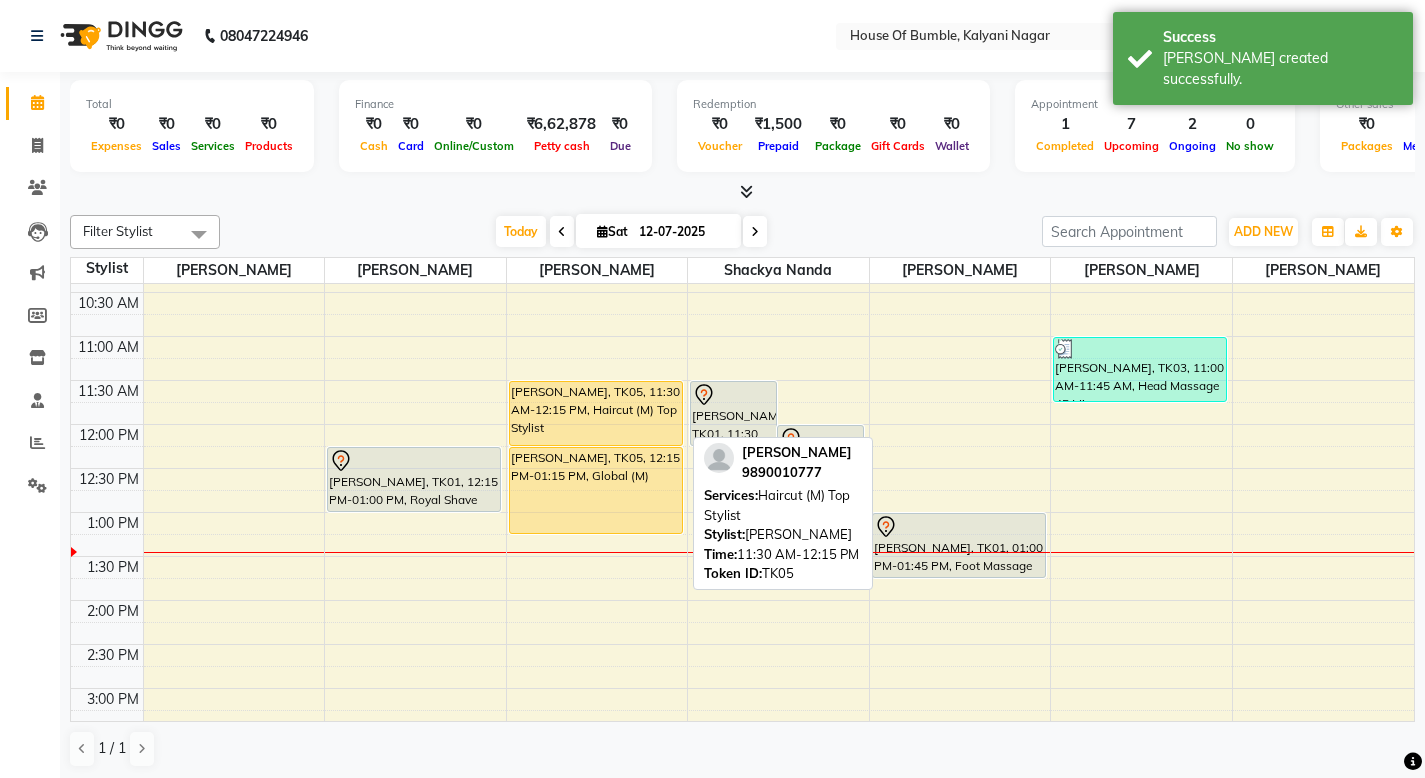 scroll, scrollTop: 120, scrollLeft: 0, axis: vertical 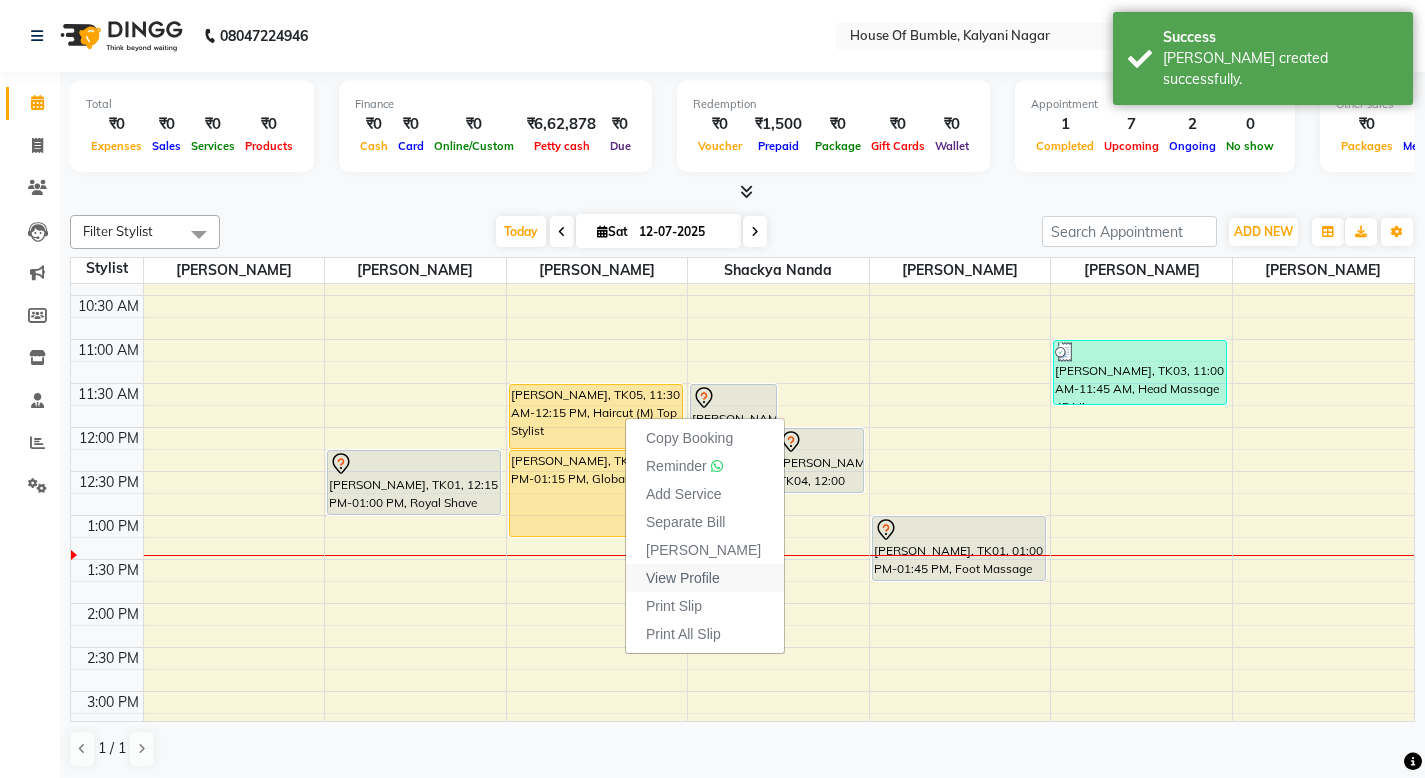 click on "View Profile" at bounding box center (683, 578) 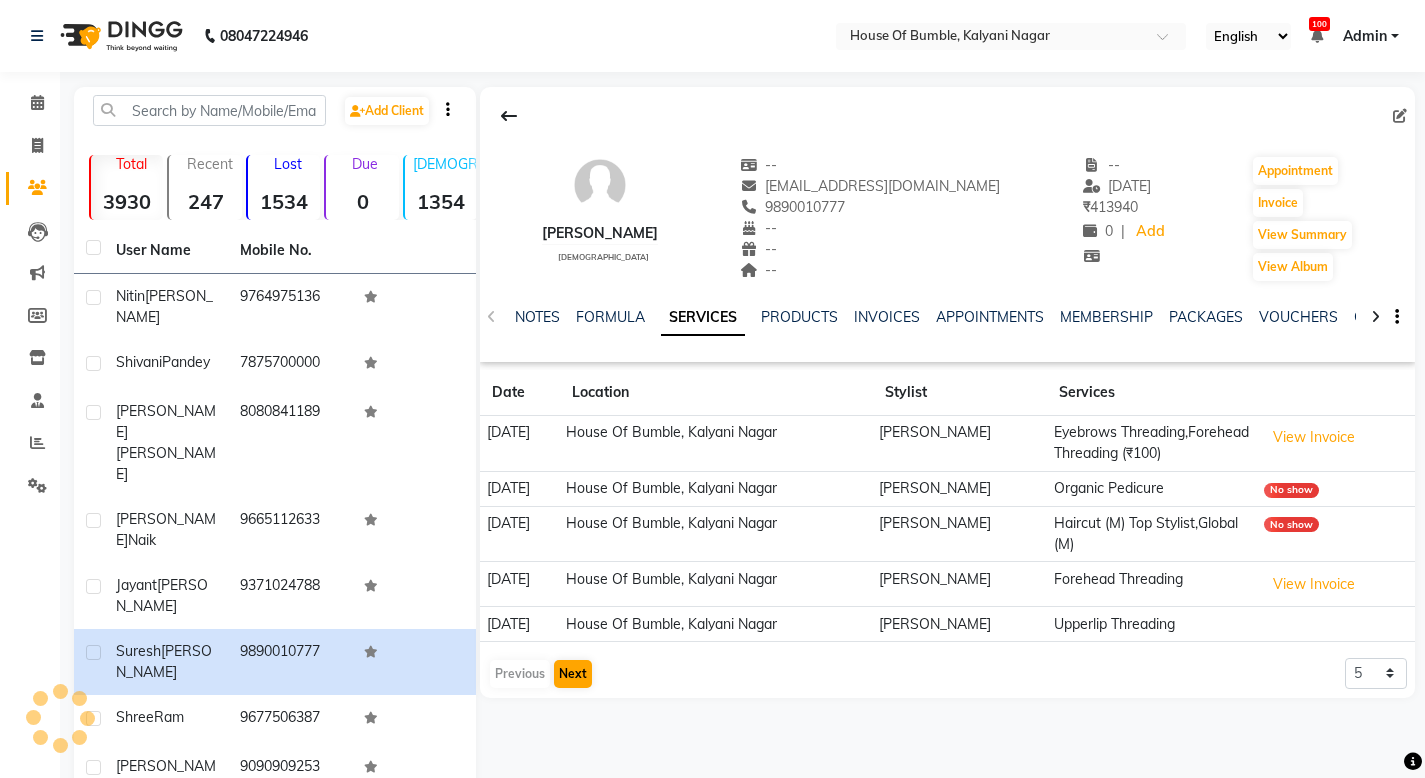 click on "Next" 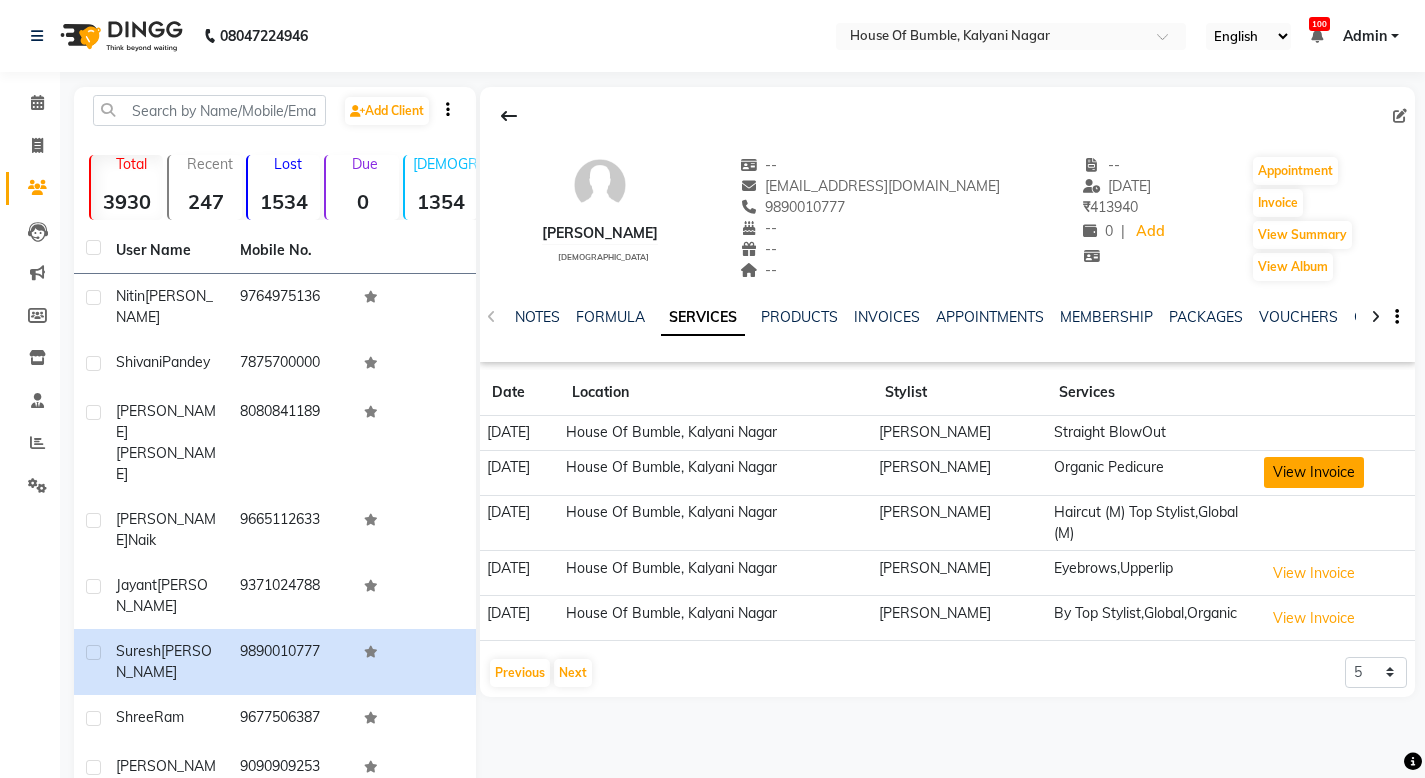 click on "View Invoice" 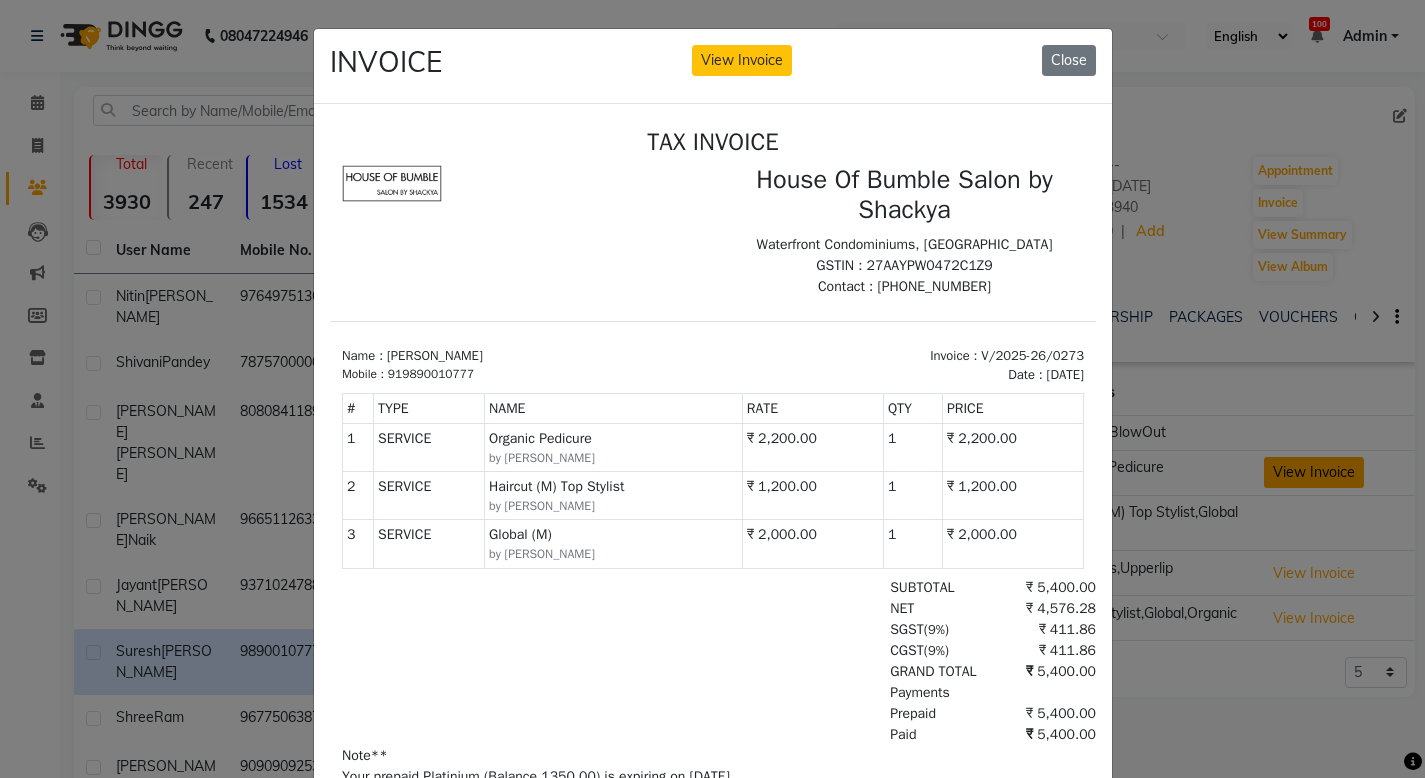 scroll, scrollTop: 0, scrollLeft: 0, axis: both 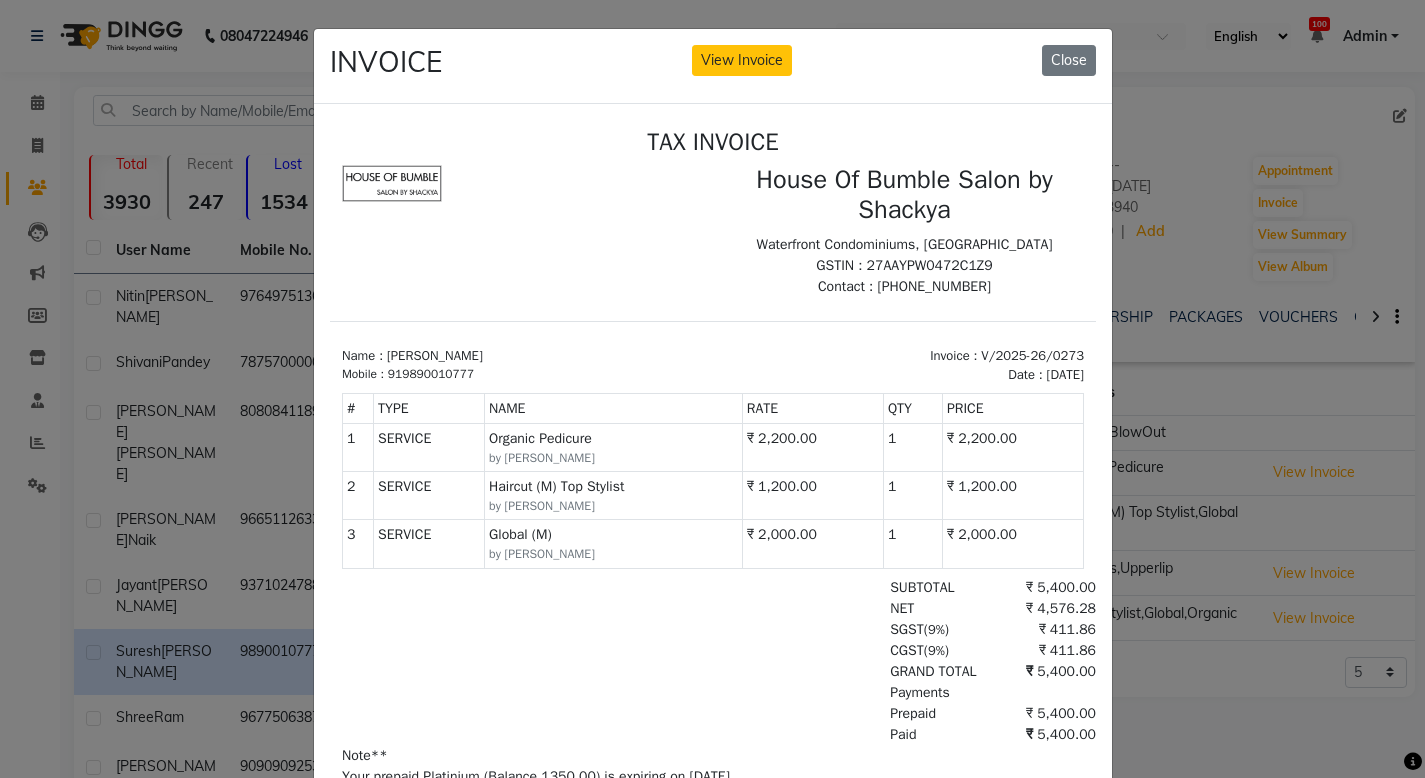 click on "INVOICE View Invoice Close" 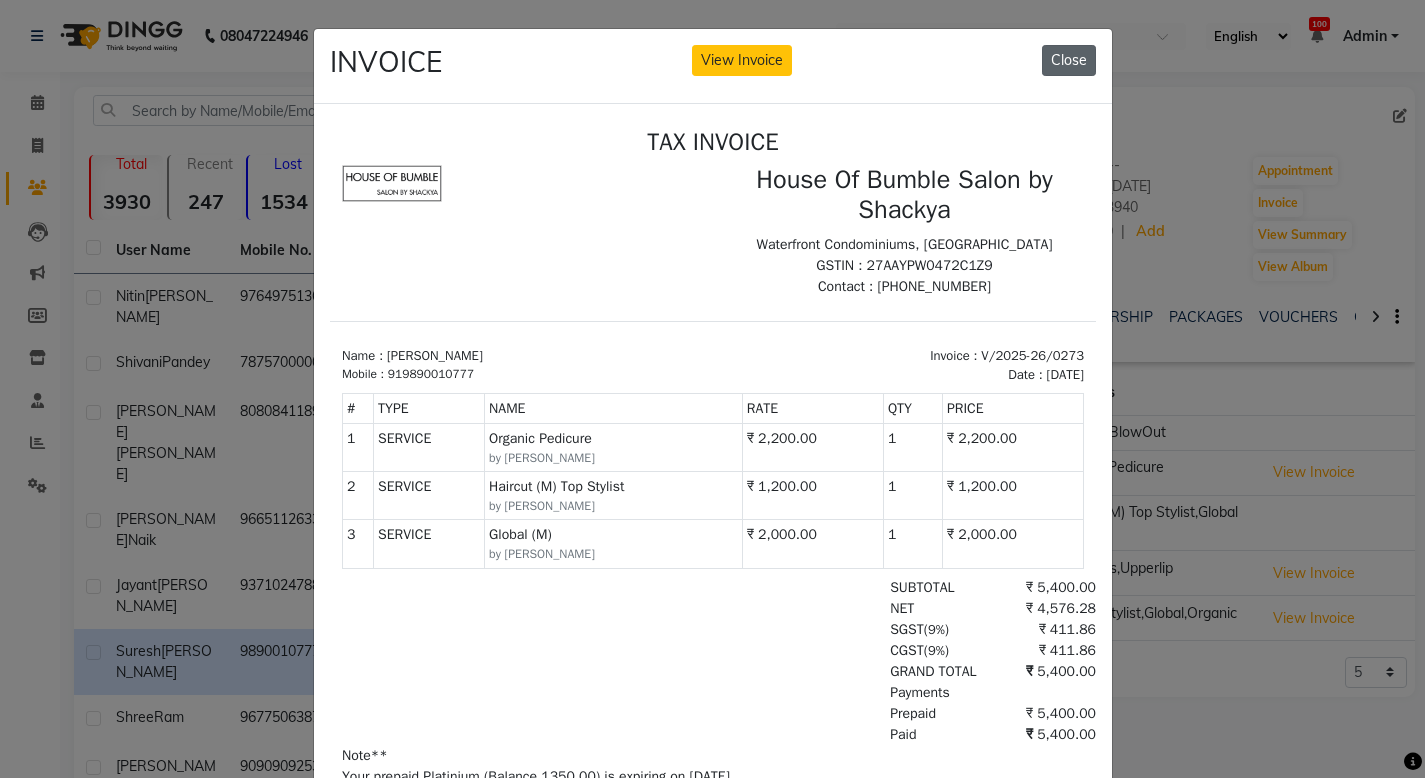 click on "Close" 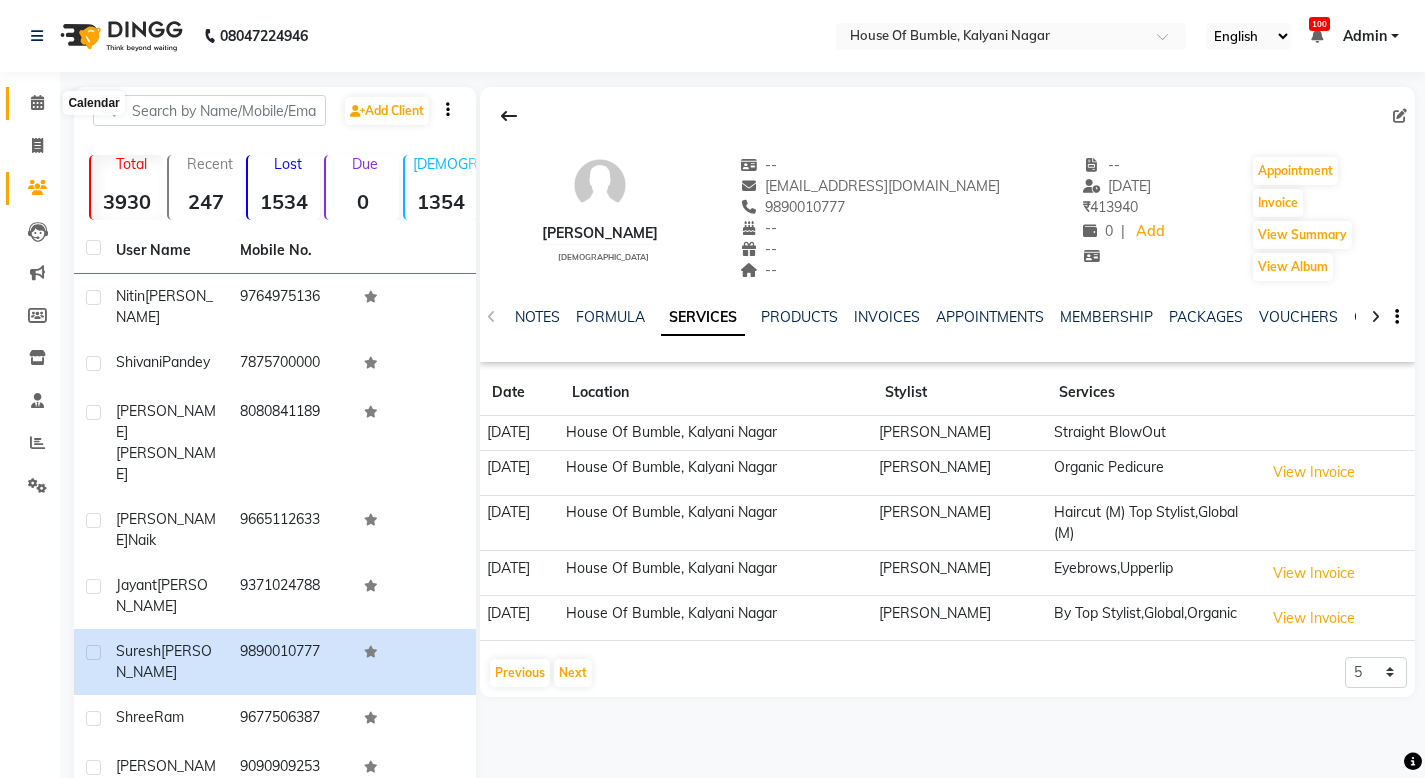 click 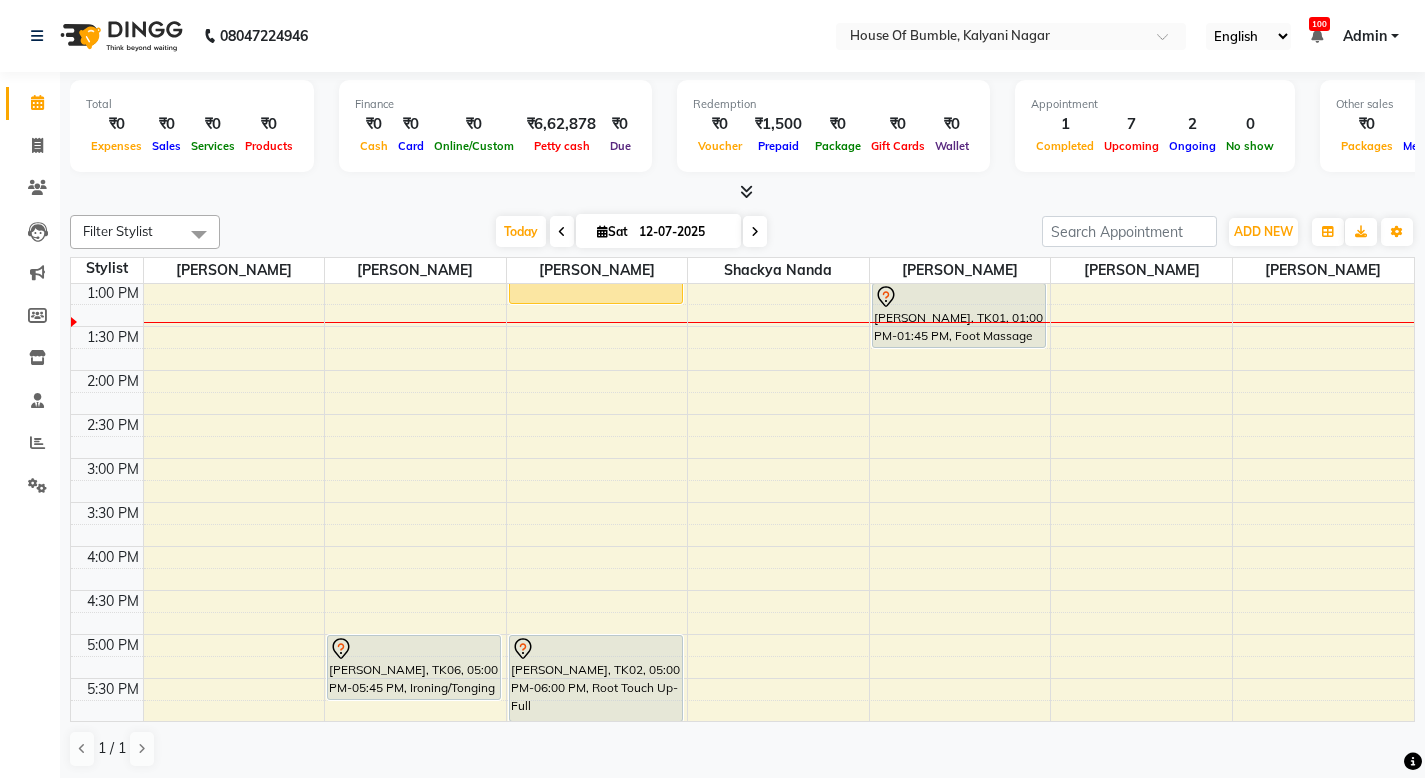 scroll, scrollTop: 275, scrollLeft: 0, axis: vertical 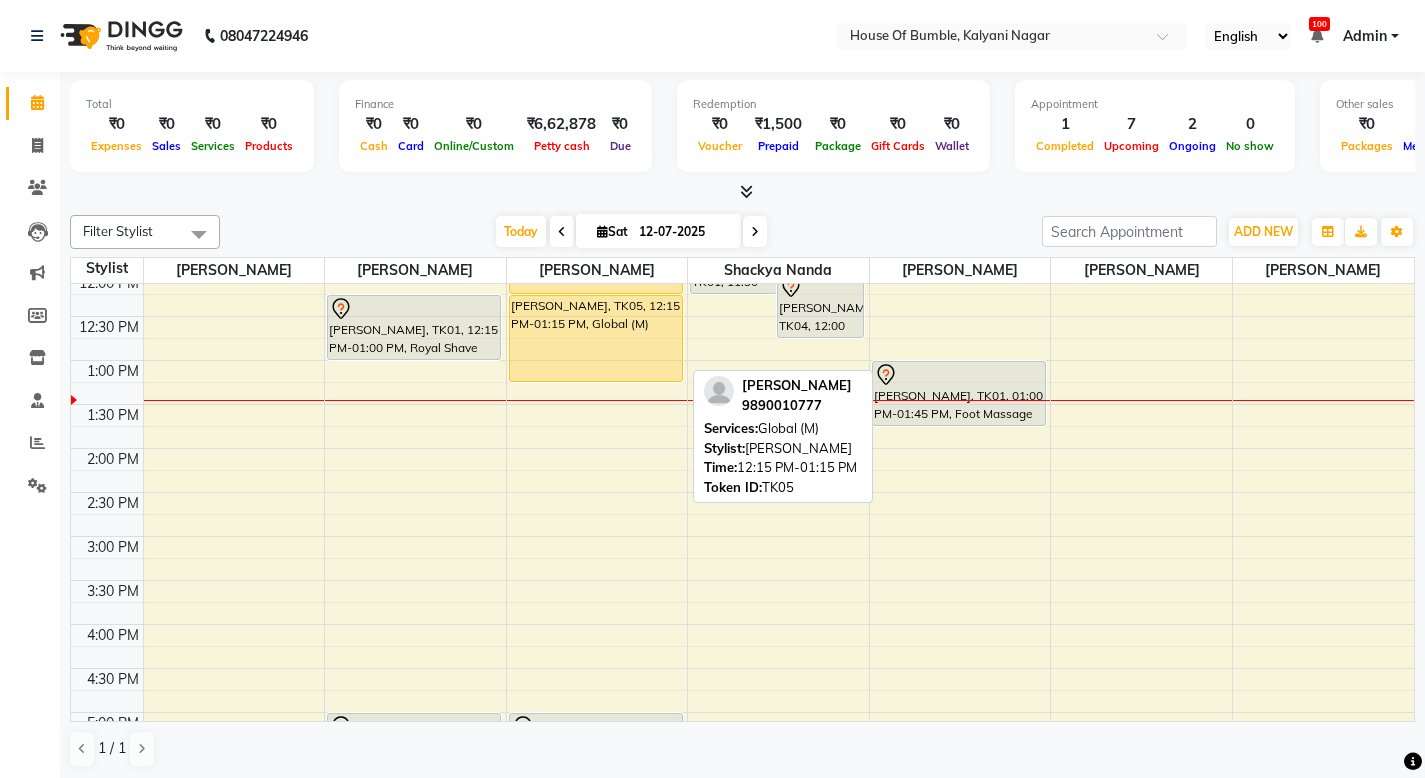 click on "[PERSON_NAME], TK05, 12:15 PM-01:15 PM, Global (M)" at bounding box center (596, 338) 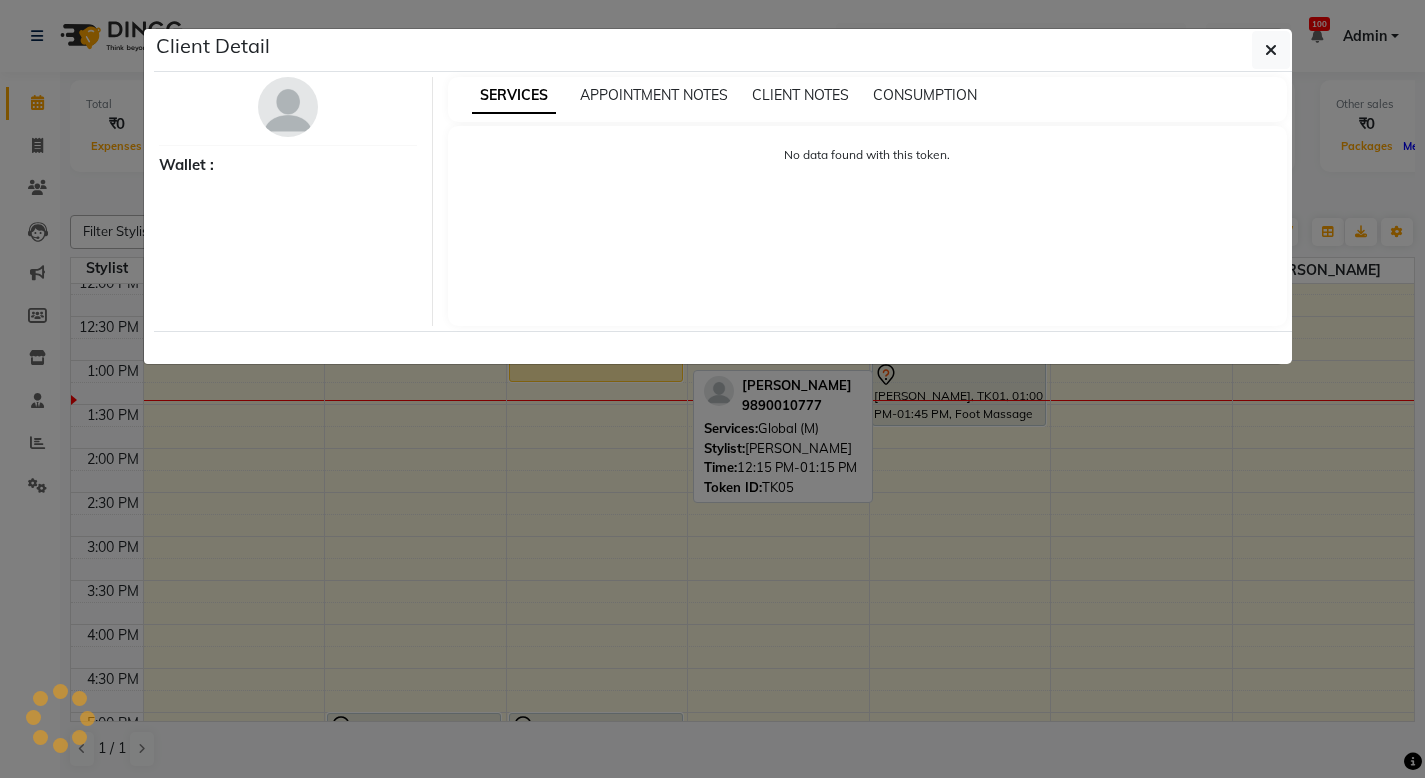 select on "1" 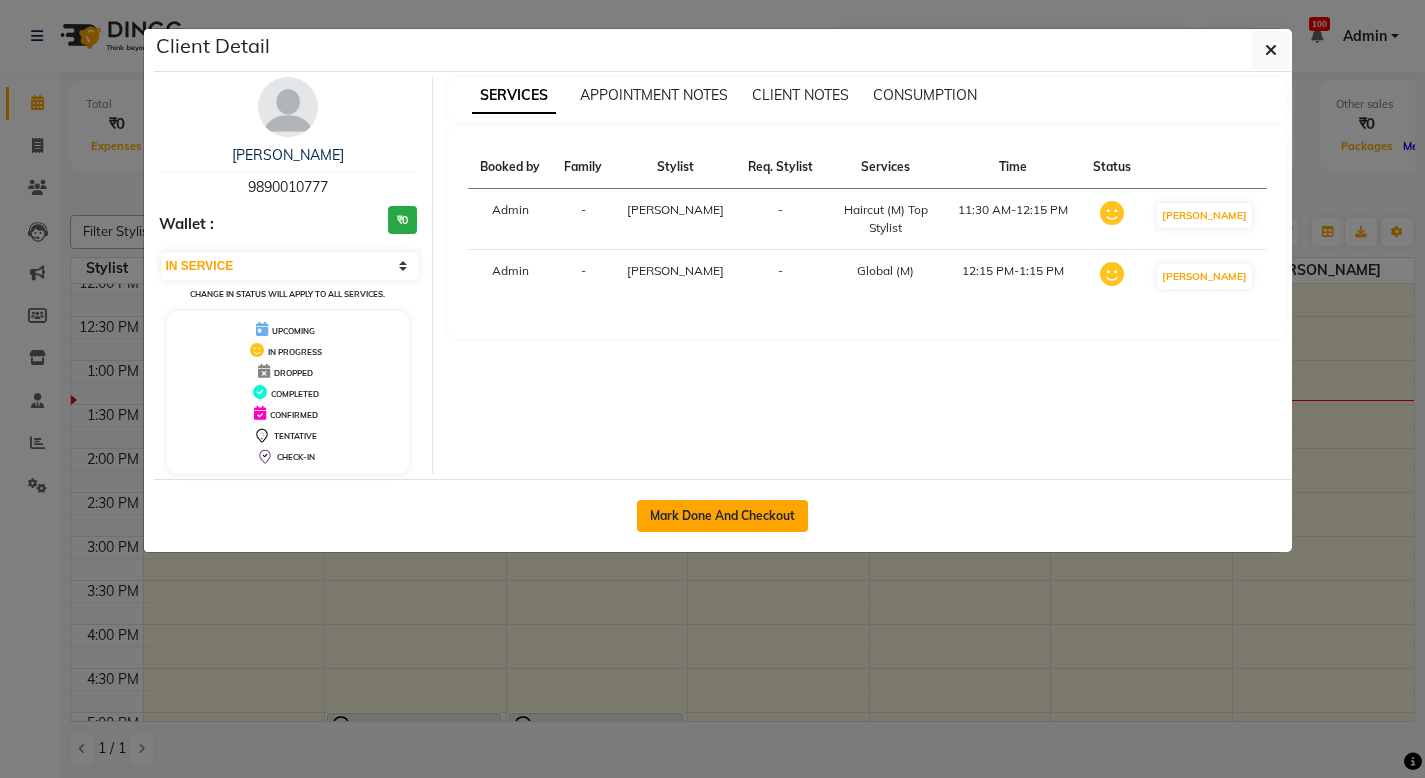 click on "Mark Done And Checkout" 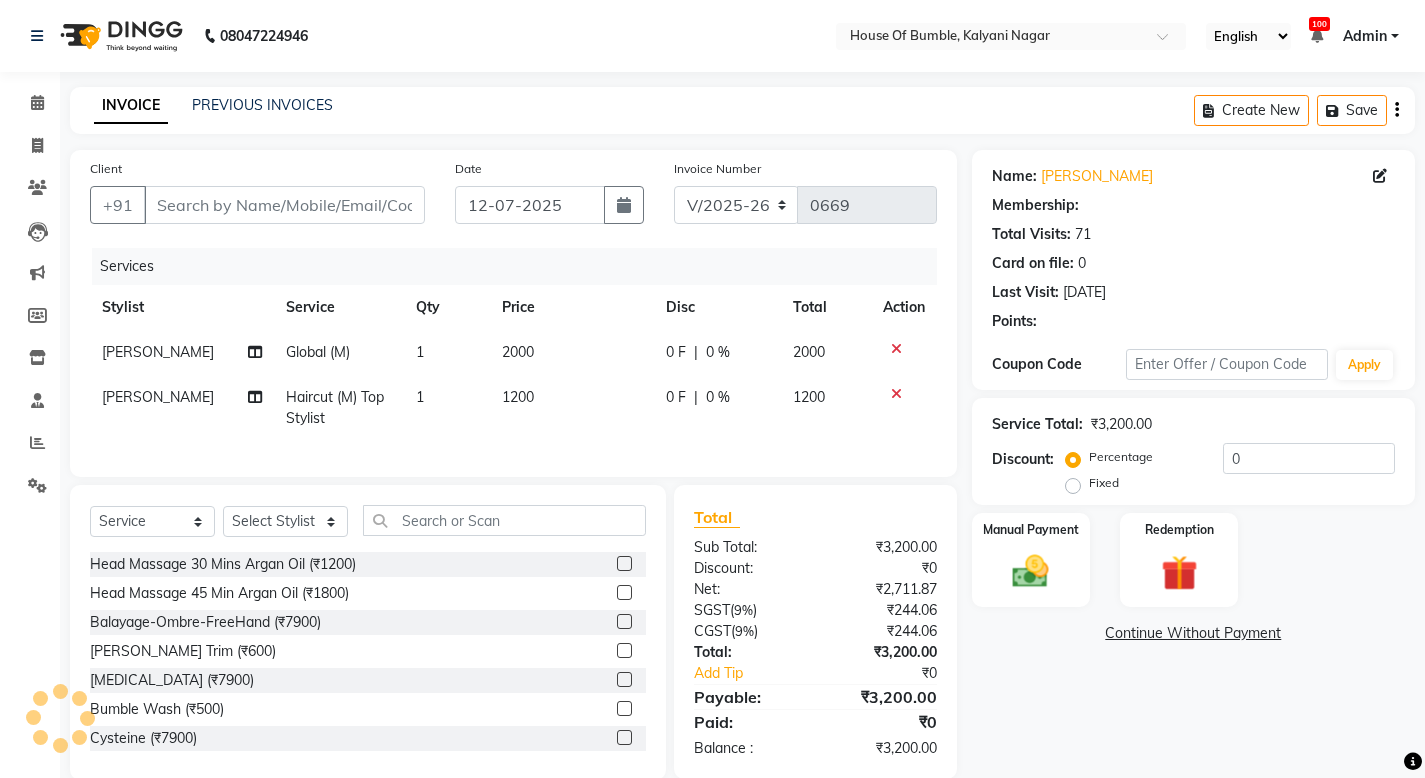type on "9890010777" 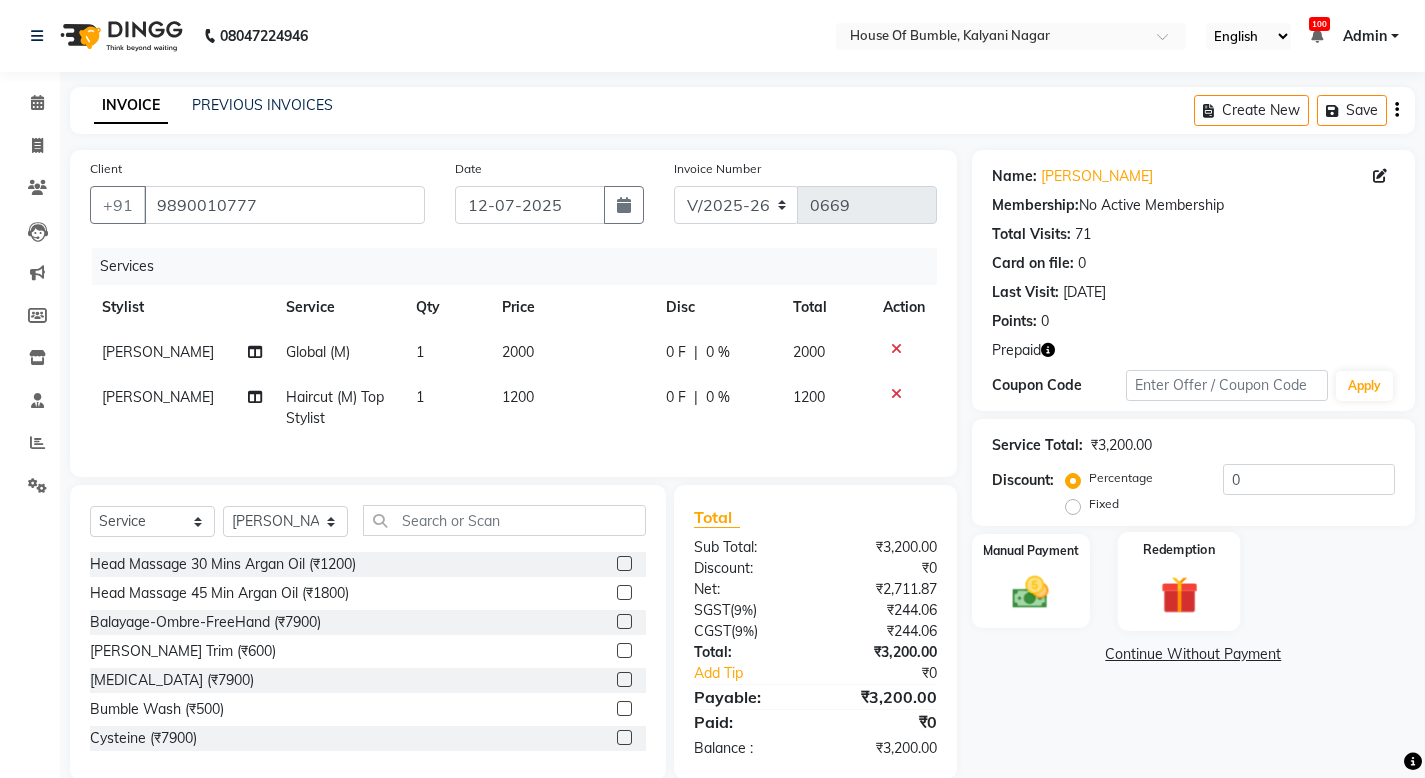 click 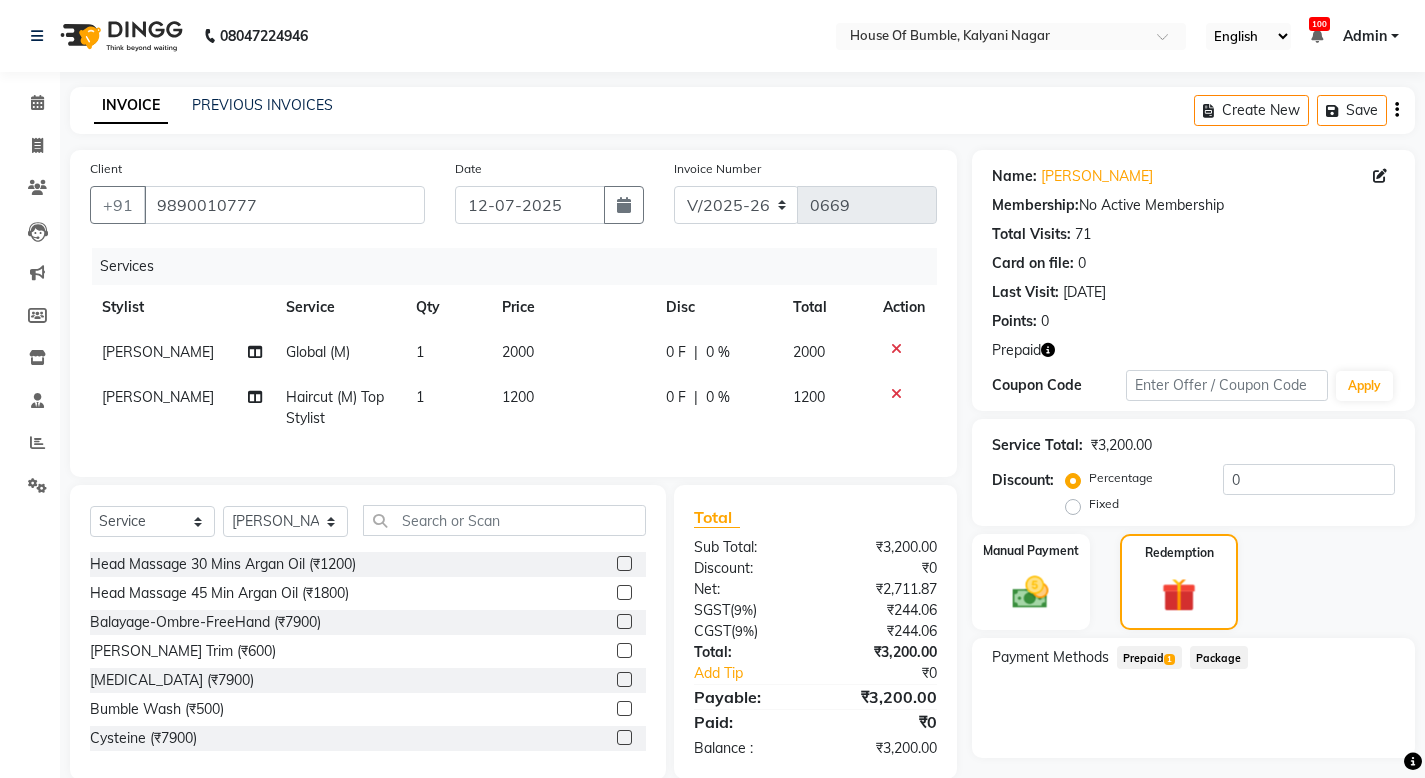 click on "Prepaid  1" 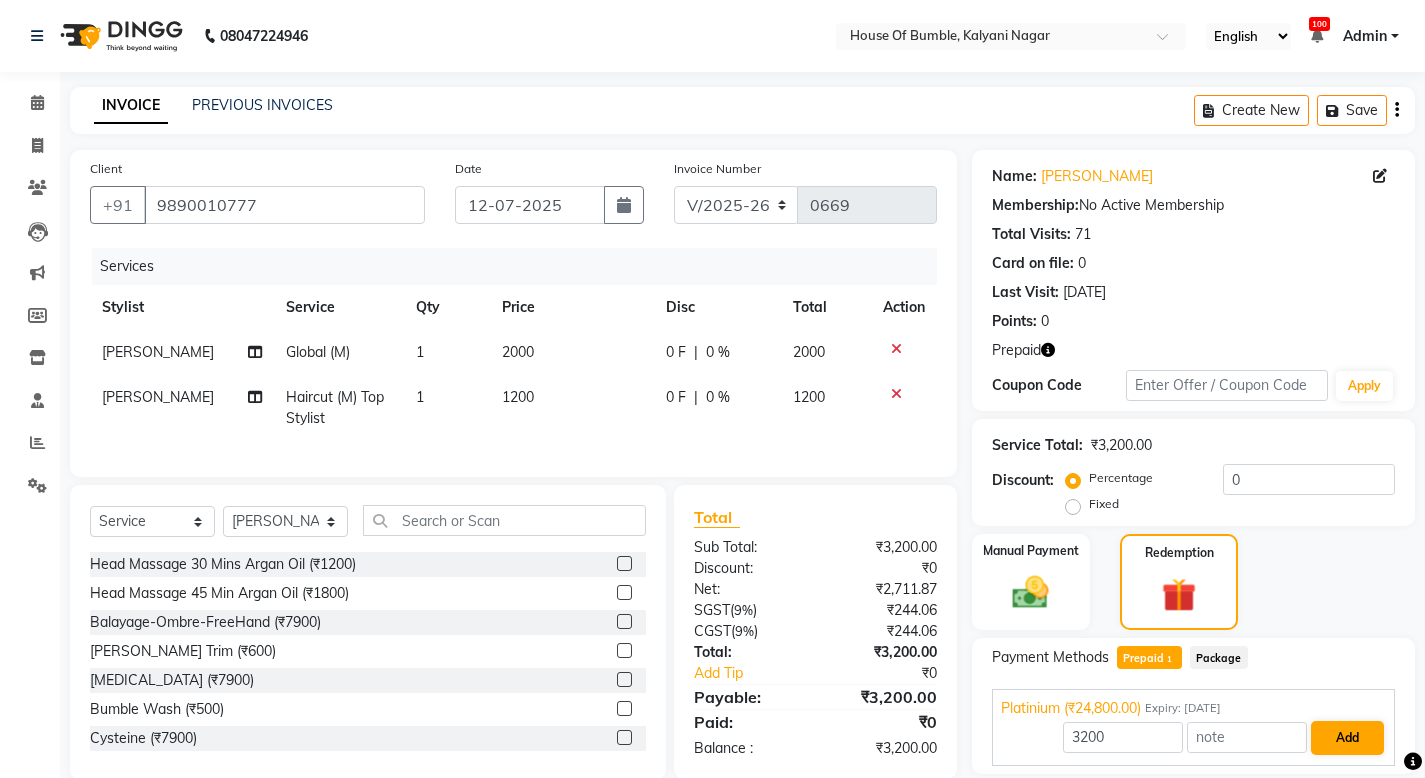 scroll, scrollTop: 66, scrollLeft: 0, axis: vertical 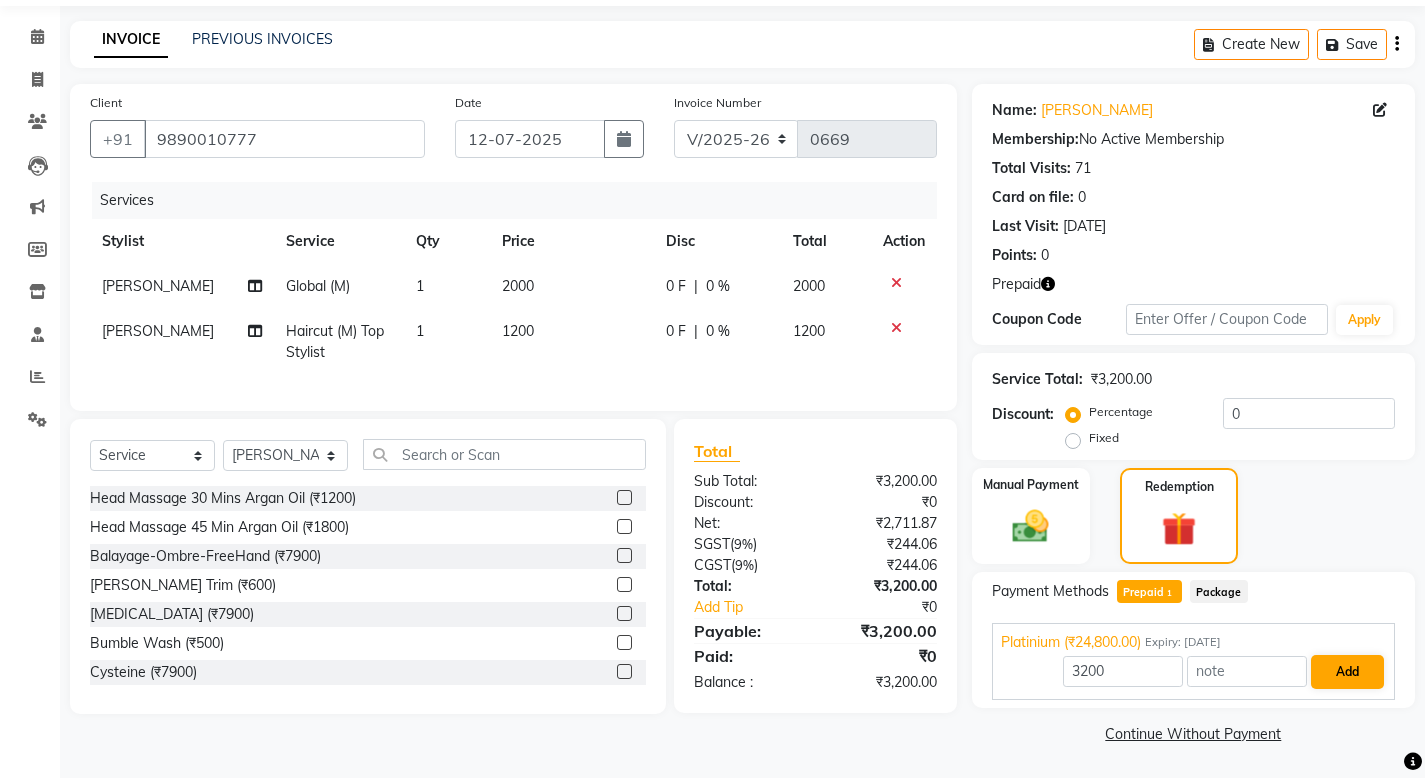 click on "Add" at bounding box center (1347, 672) 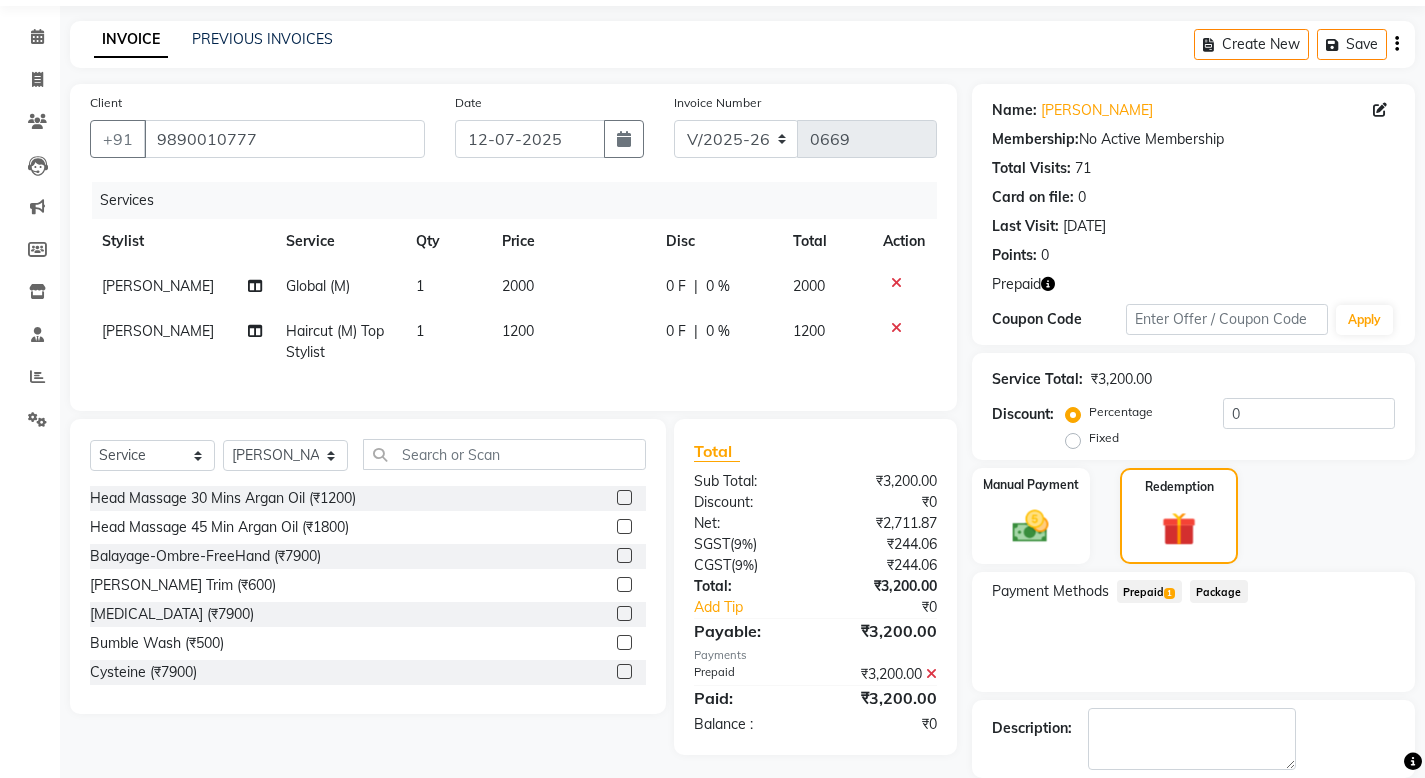 scroll, scrollTop: 164, scrollLeft: 0, axis: vertical 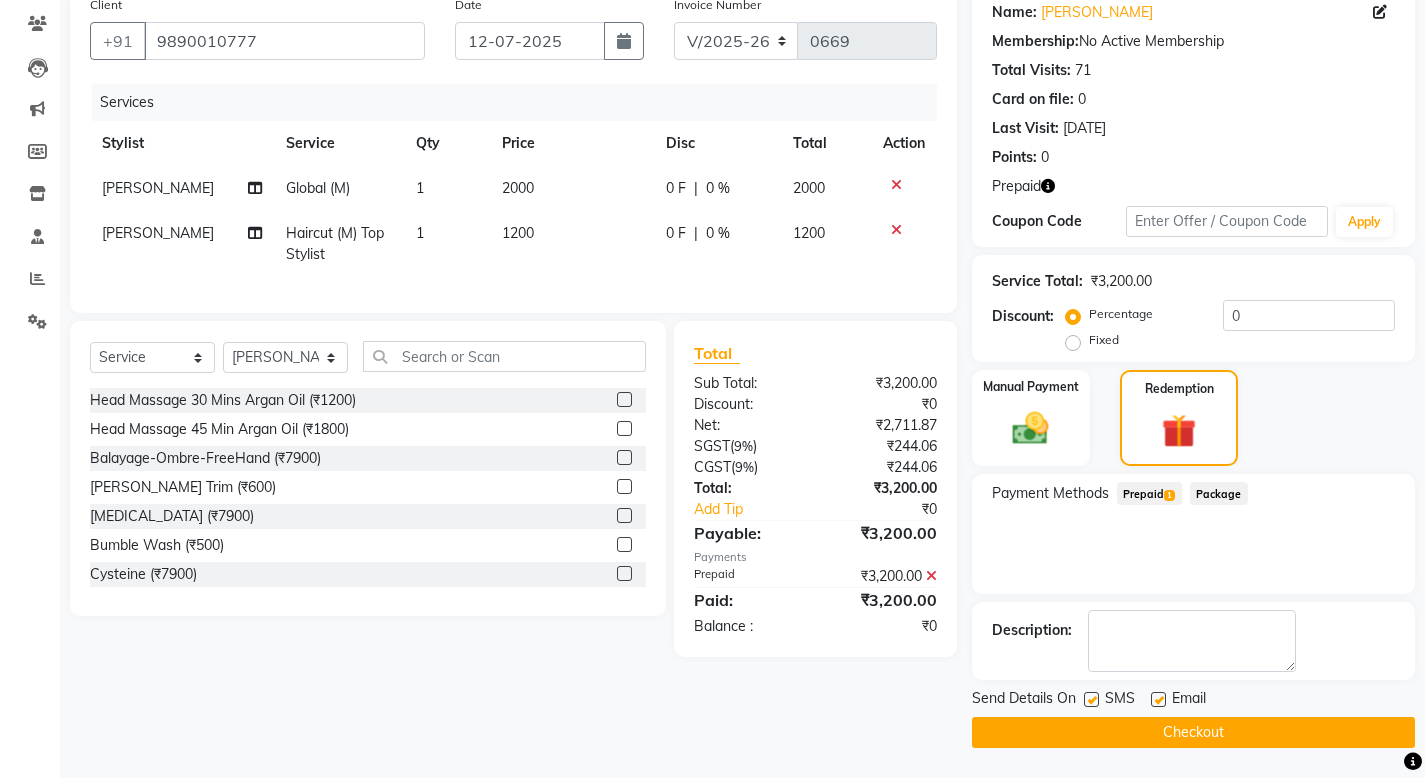 click on "Checkout" 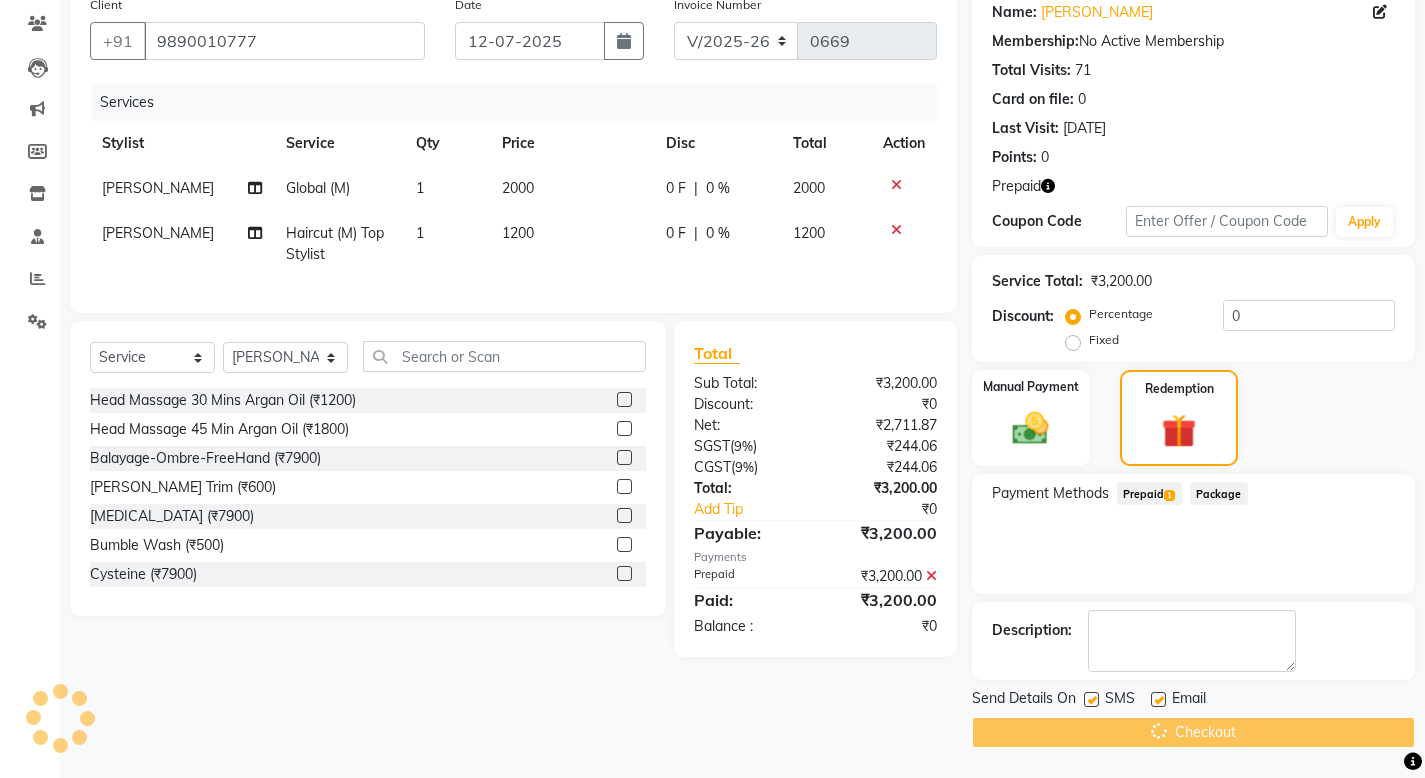 scroll, scrollTop: 1, scrollLeft: 0, axis: vertical 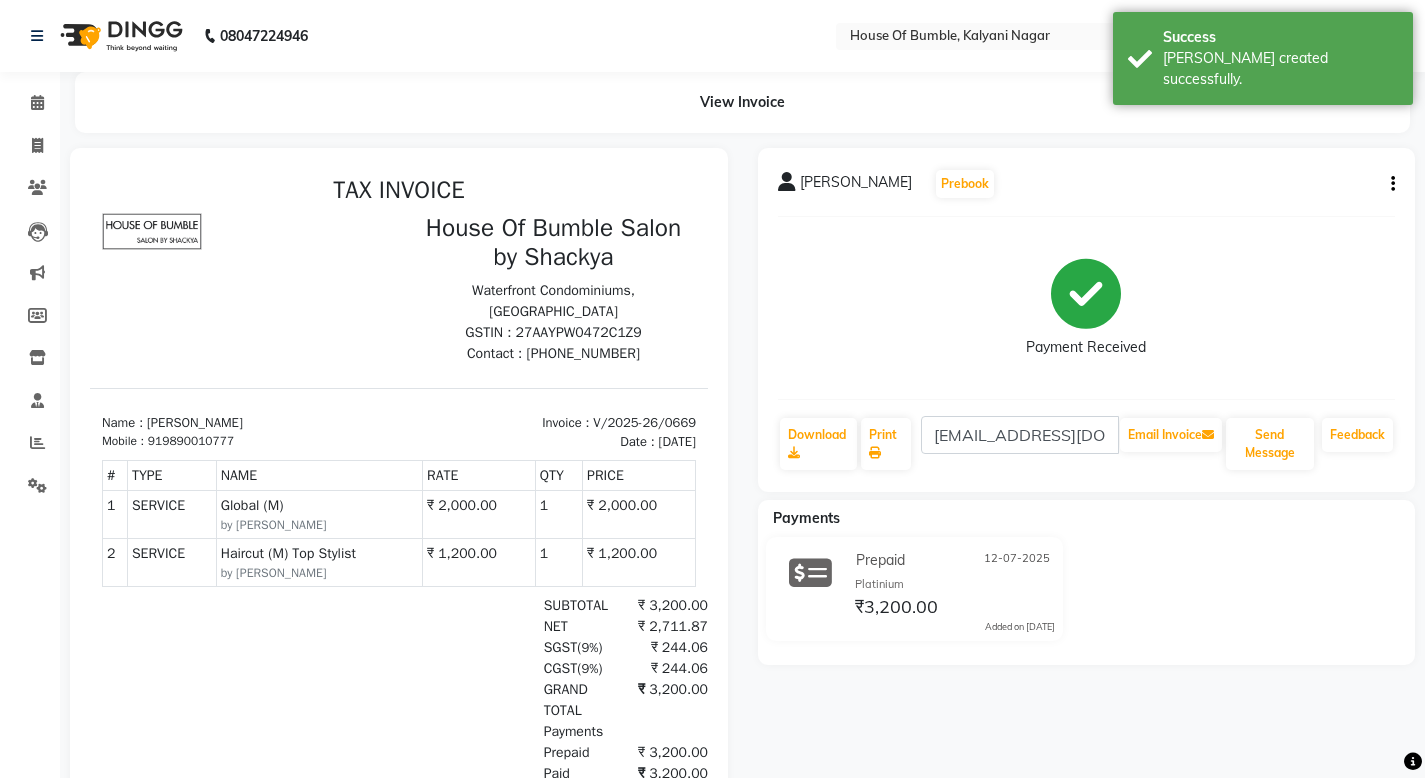 click on "QTY" at bounding box center (558, 475) 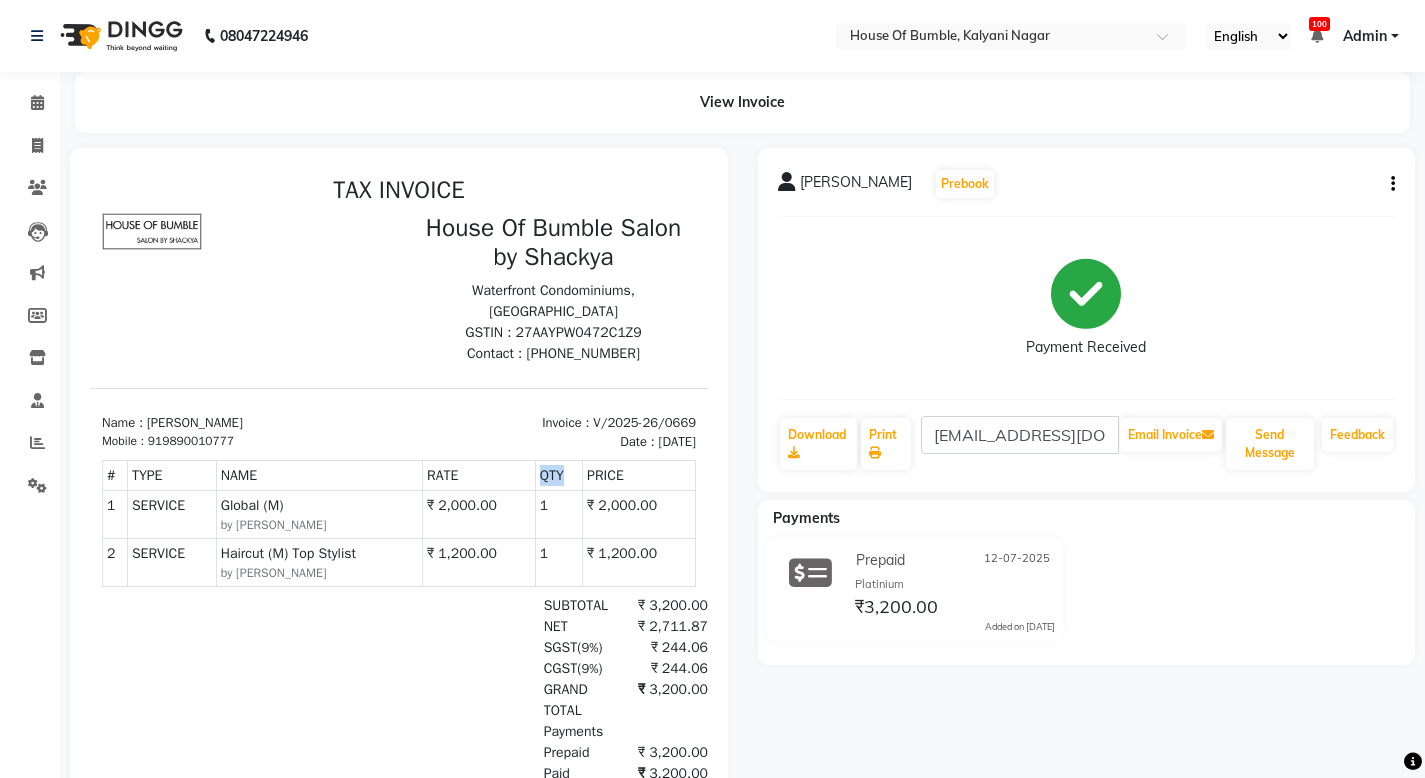 click on "QTY" at bounding box center (558, 475) 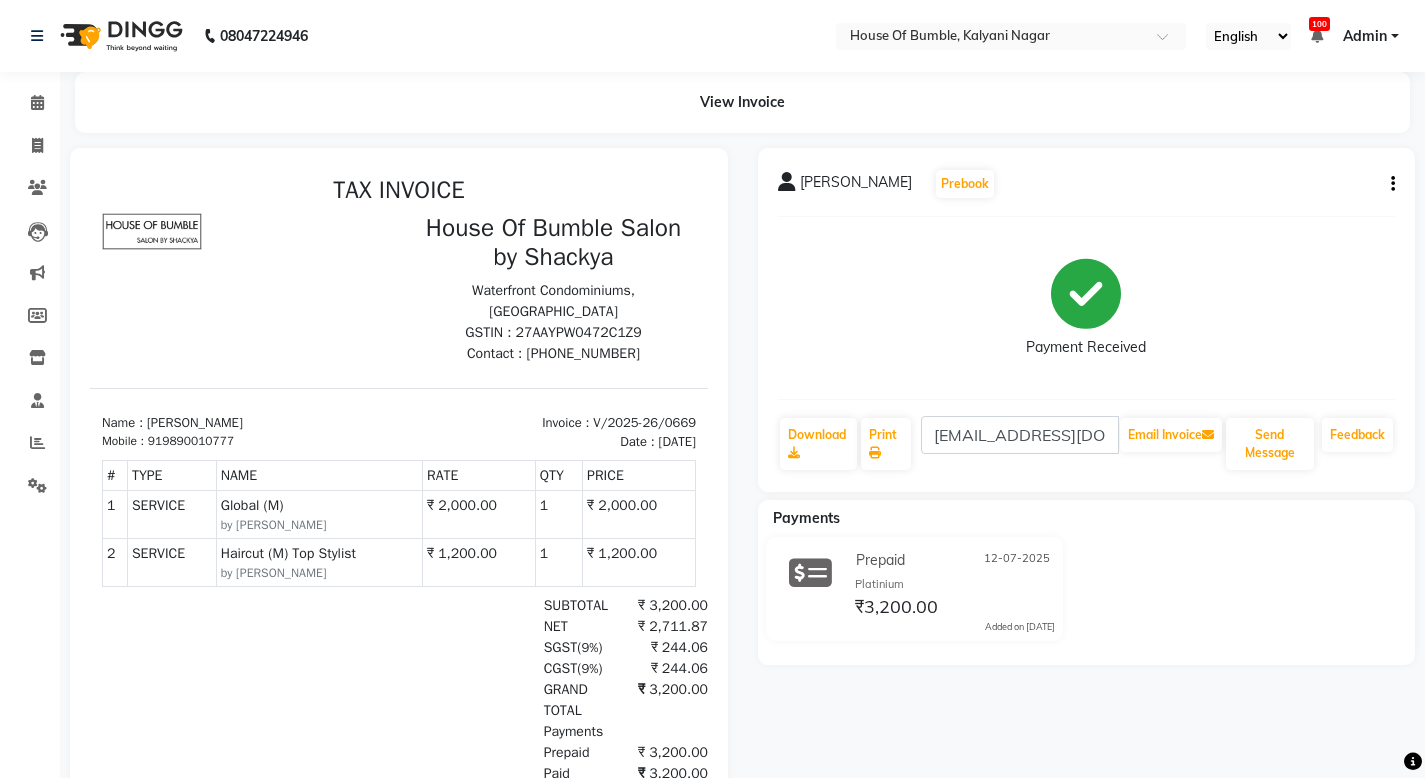 click on "QTY" at bounding box center [558, 475] 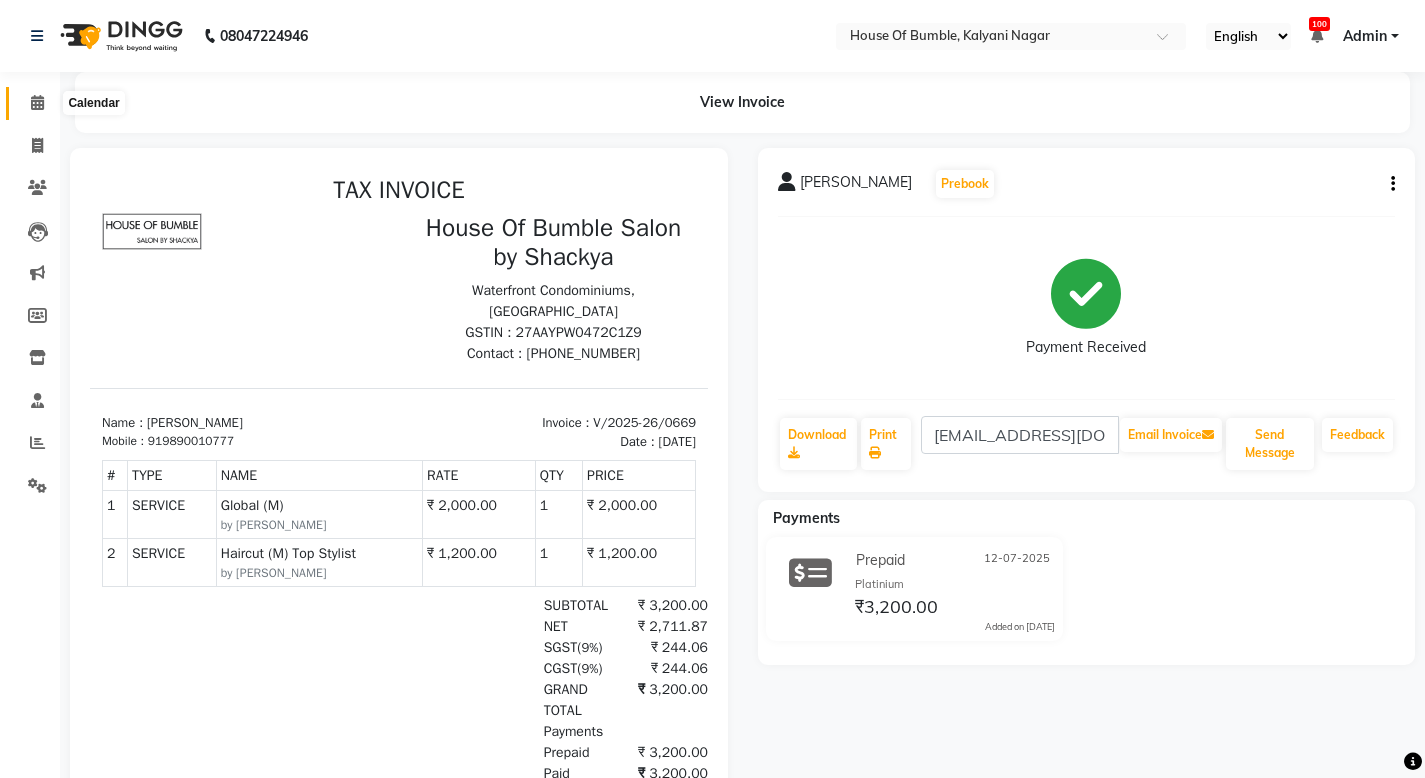 click 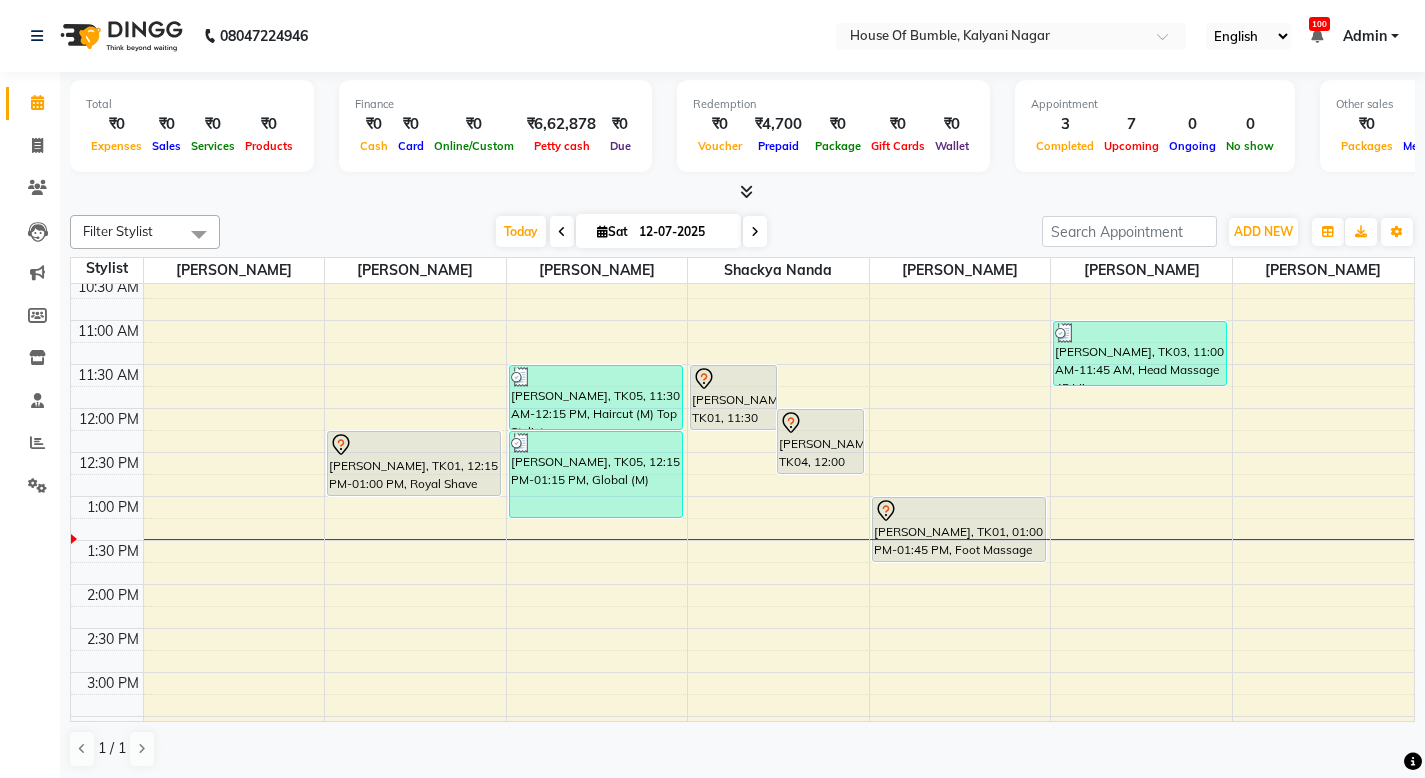 scroll, scrollTop: 189, scrollLeft: 0, axis: vertical 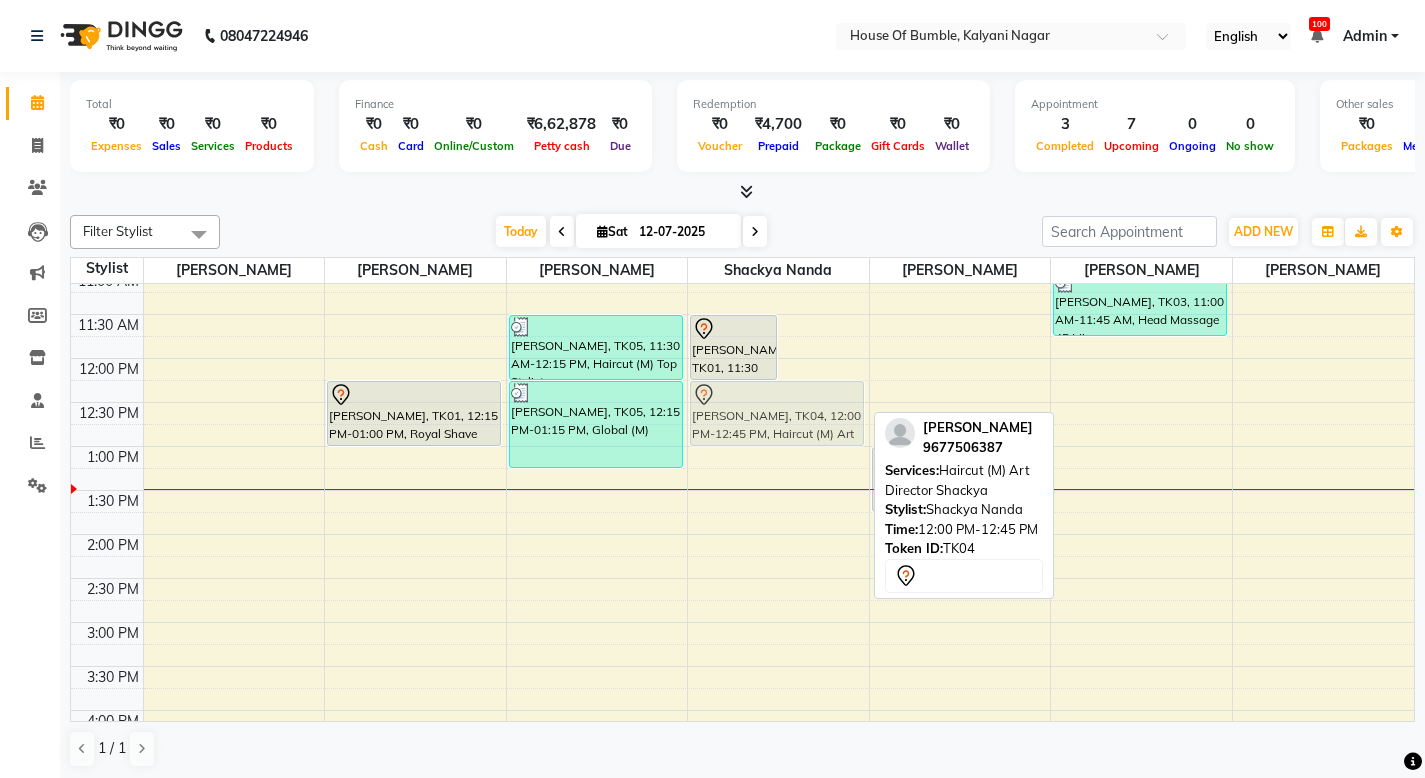 drag, startPoint x: 812, startPoint y: 384, endPoint x: 792, endPoint y: 411, distance: 33.600594 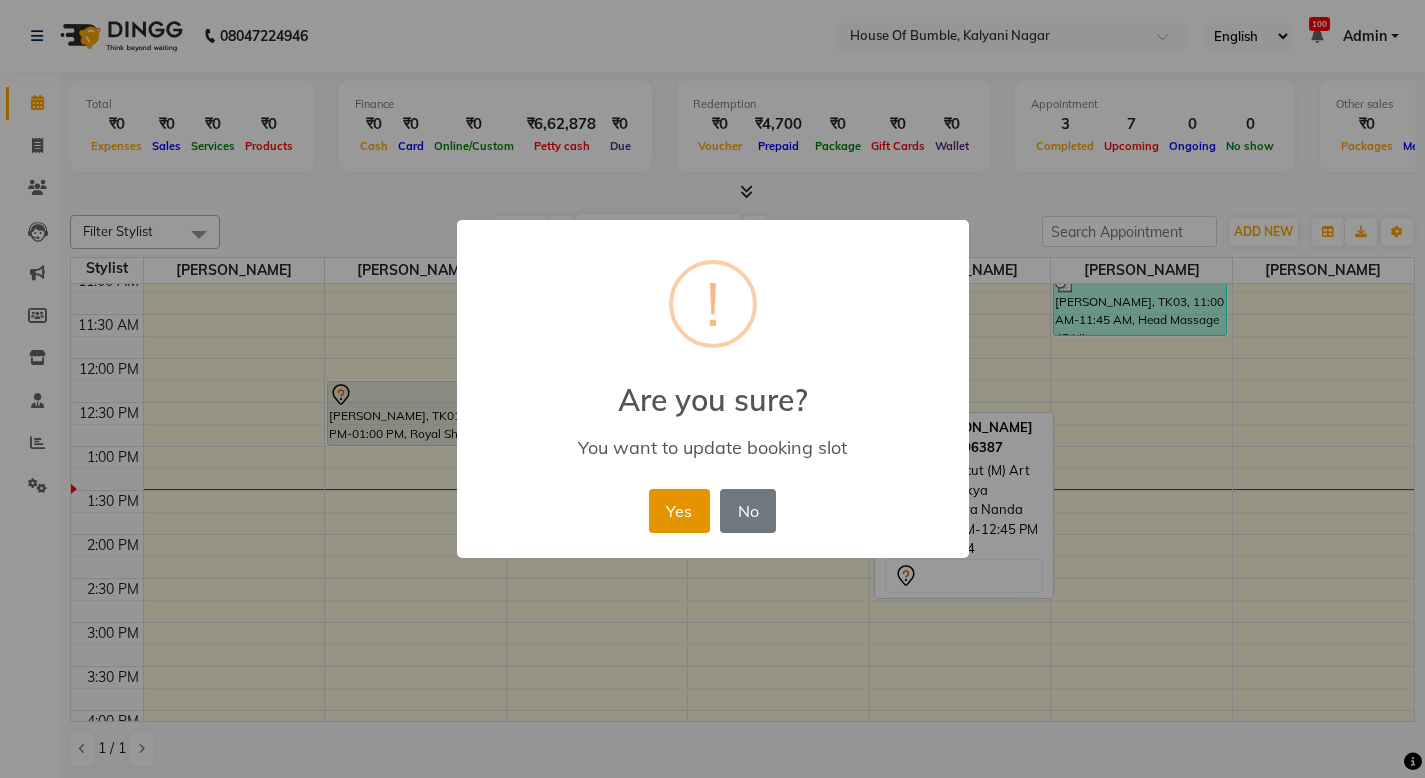 click on "Yes" at bounding box center (679, 511) 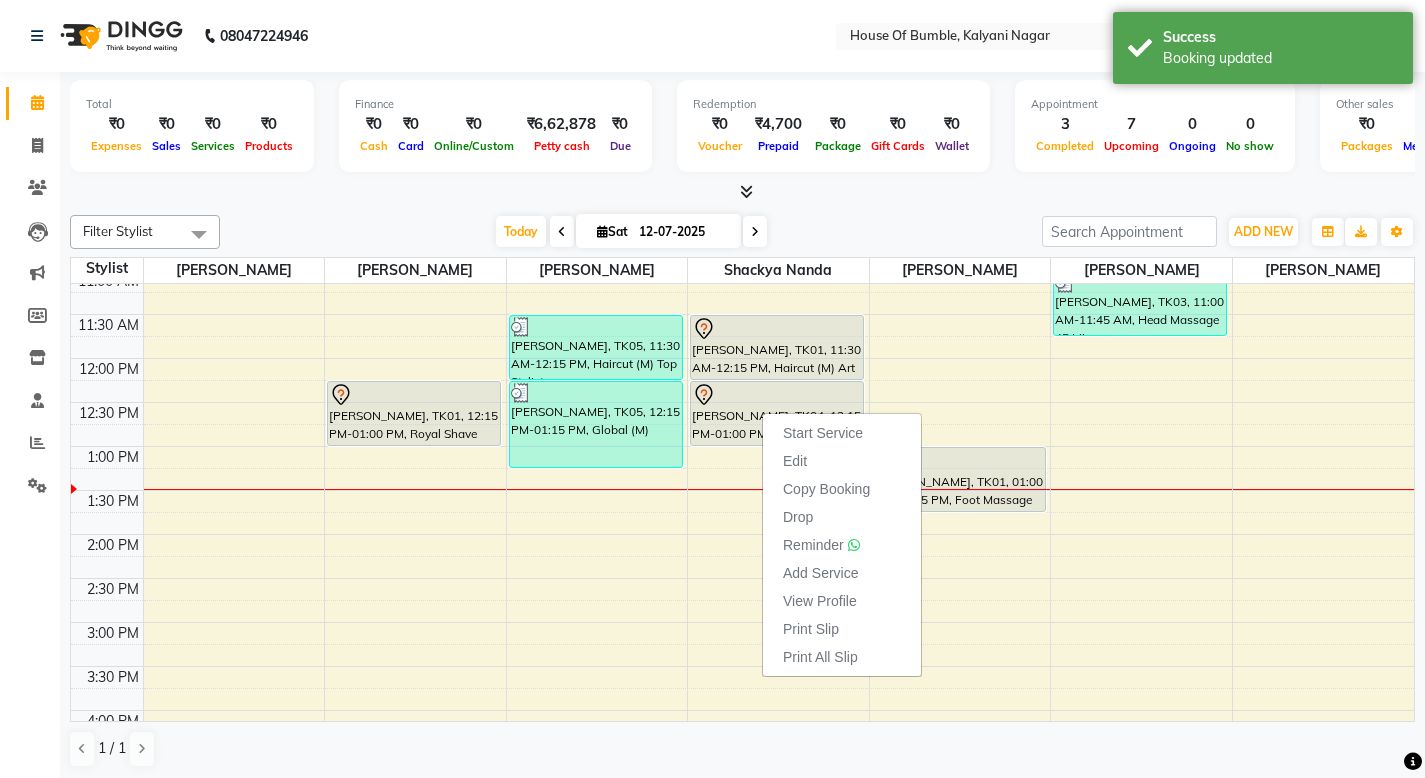 drag, startPoint x: 766, startPoint y: 427, endPoint x: 782, endPoint y: 427, distance: 16 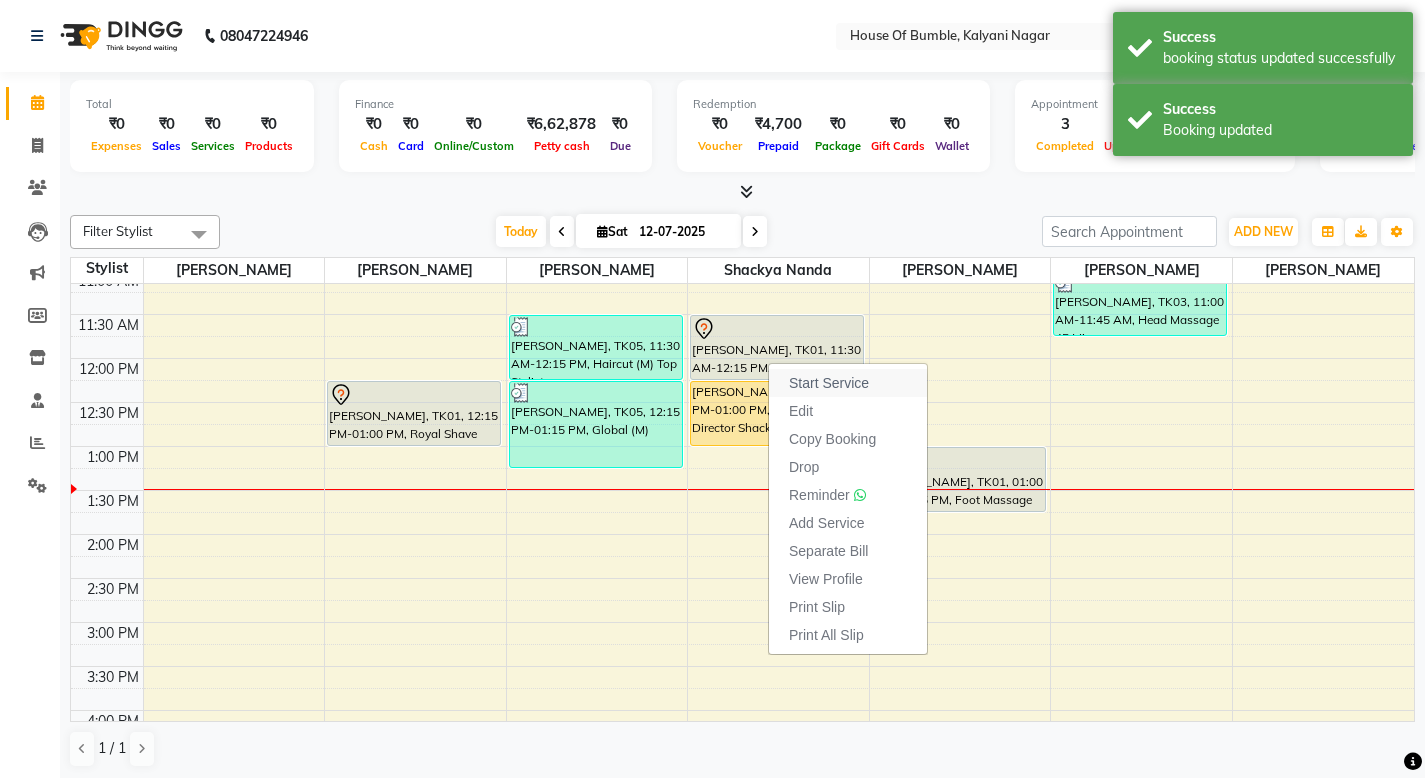 click on "Start Service" at bounding box center [829, 383] 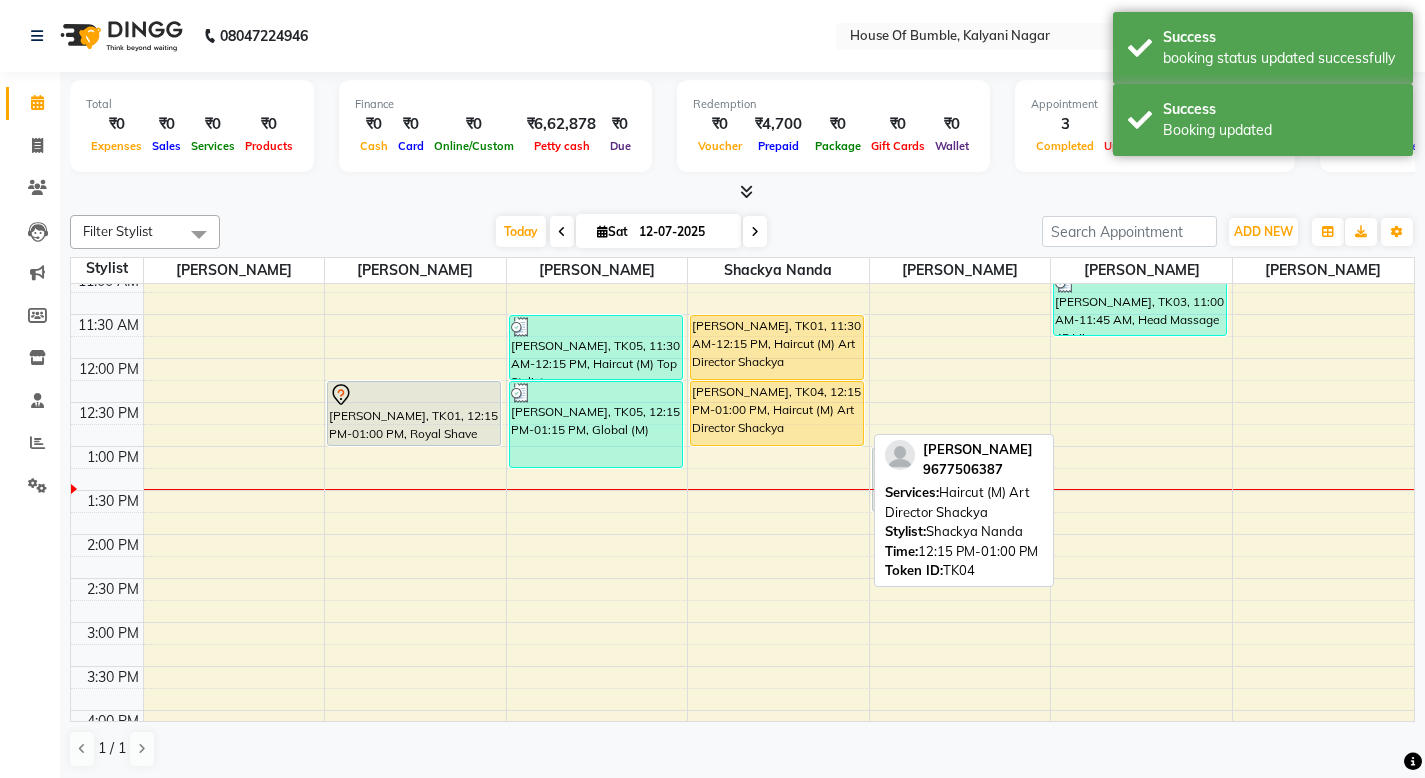 click on "[PERSON_NAME], TK04, 12:15 PM-01:00 PM, Haircut (M) Art Director Shackya" at bounding box center [777, 413] 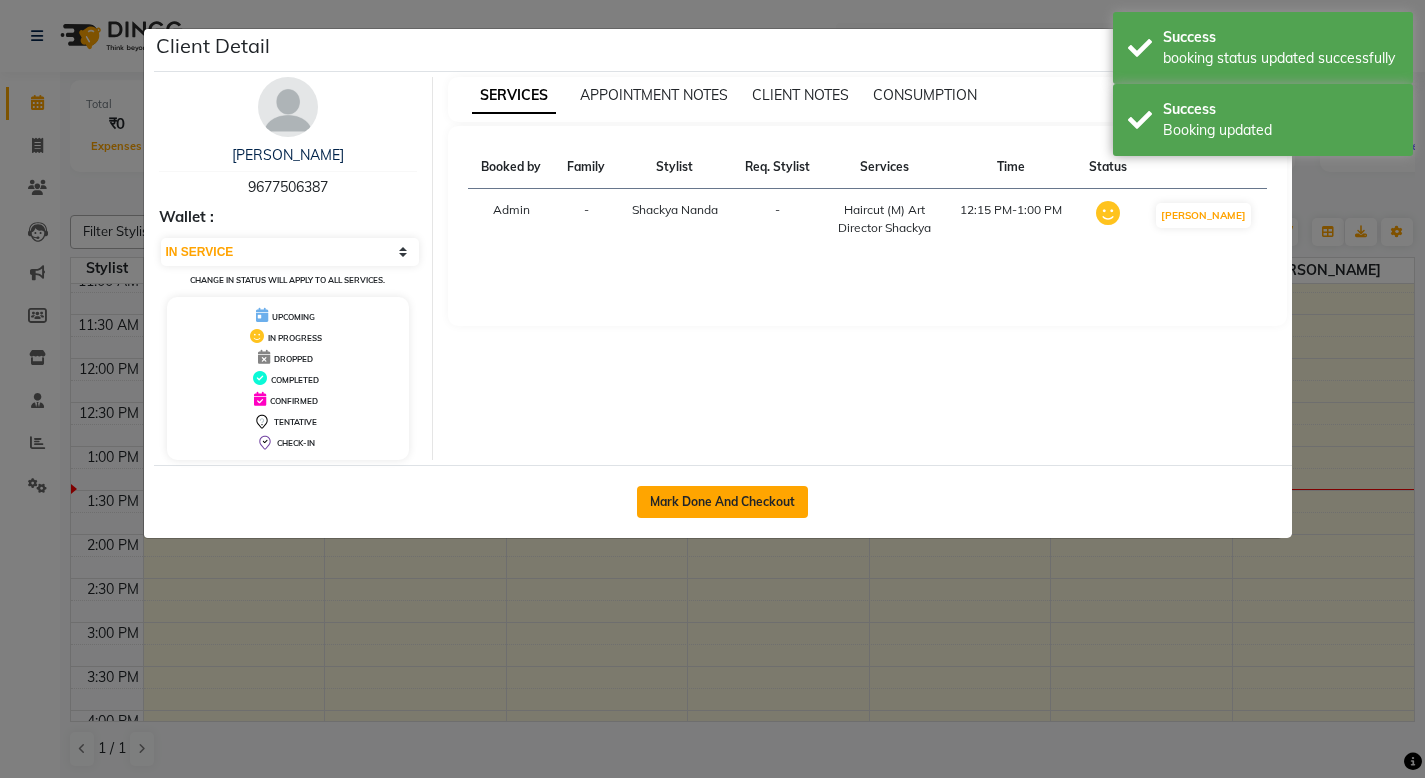 click on "Mark Done And Checkout" 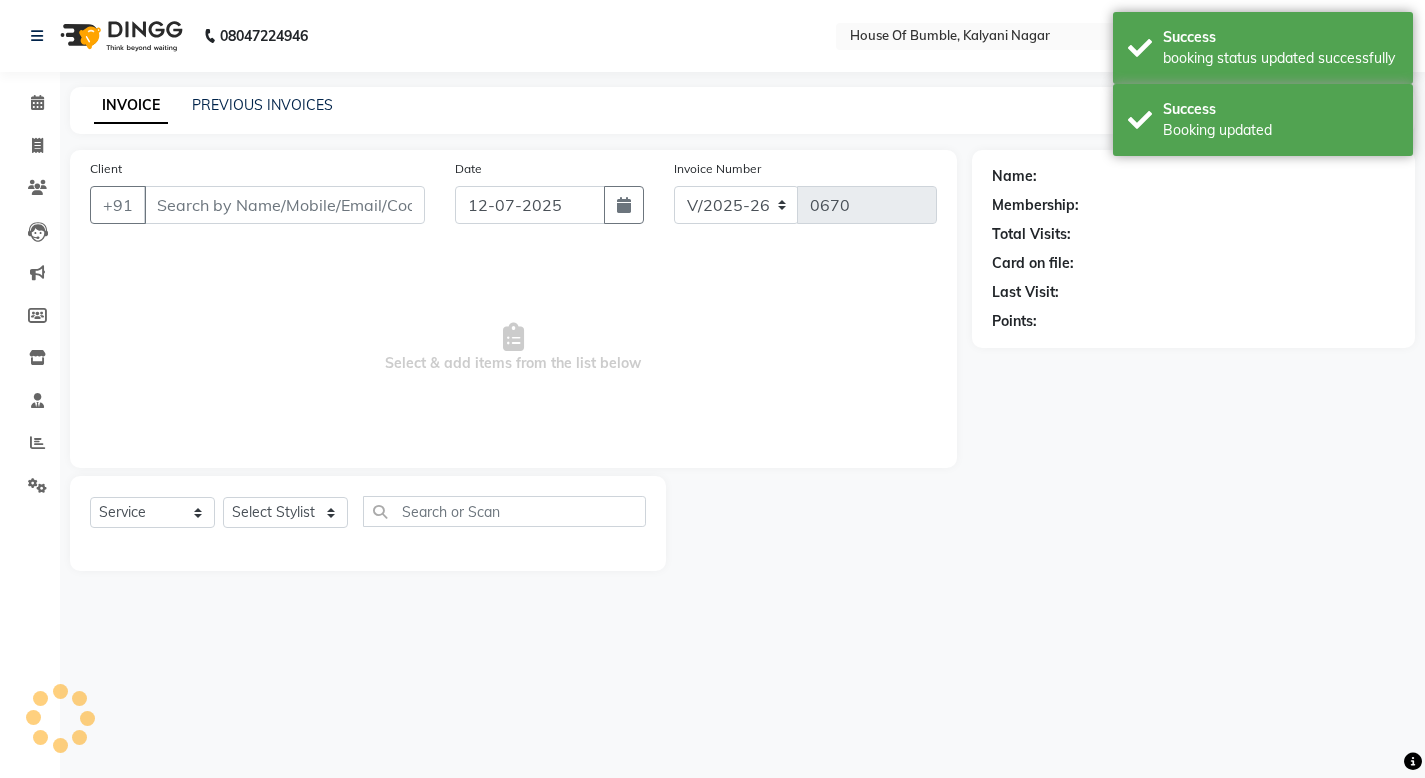 type on "9677506387" 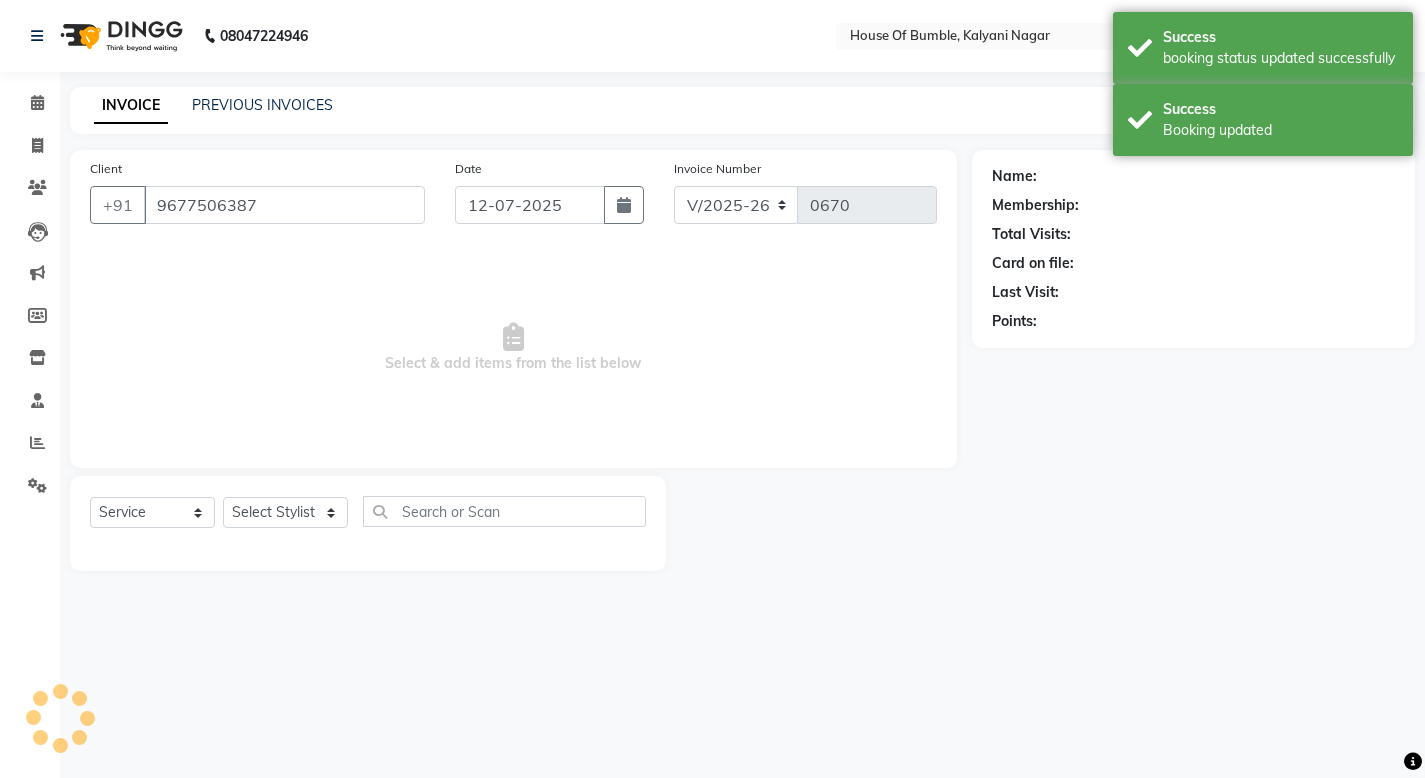 select on "76627" 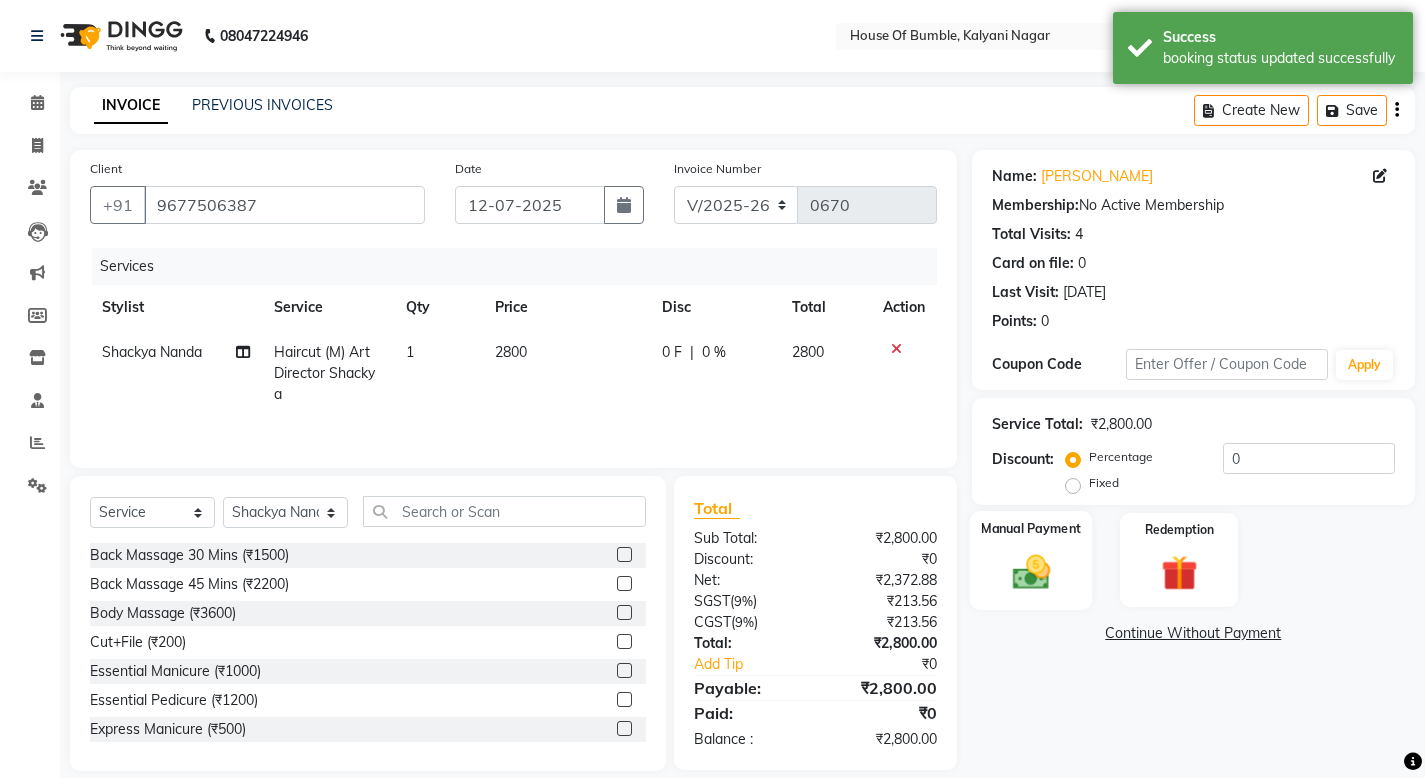 click 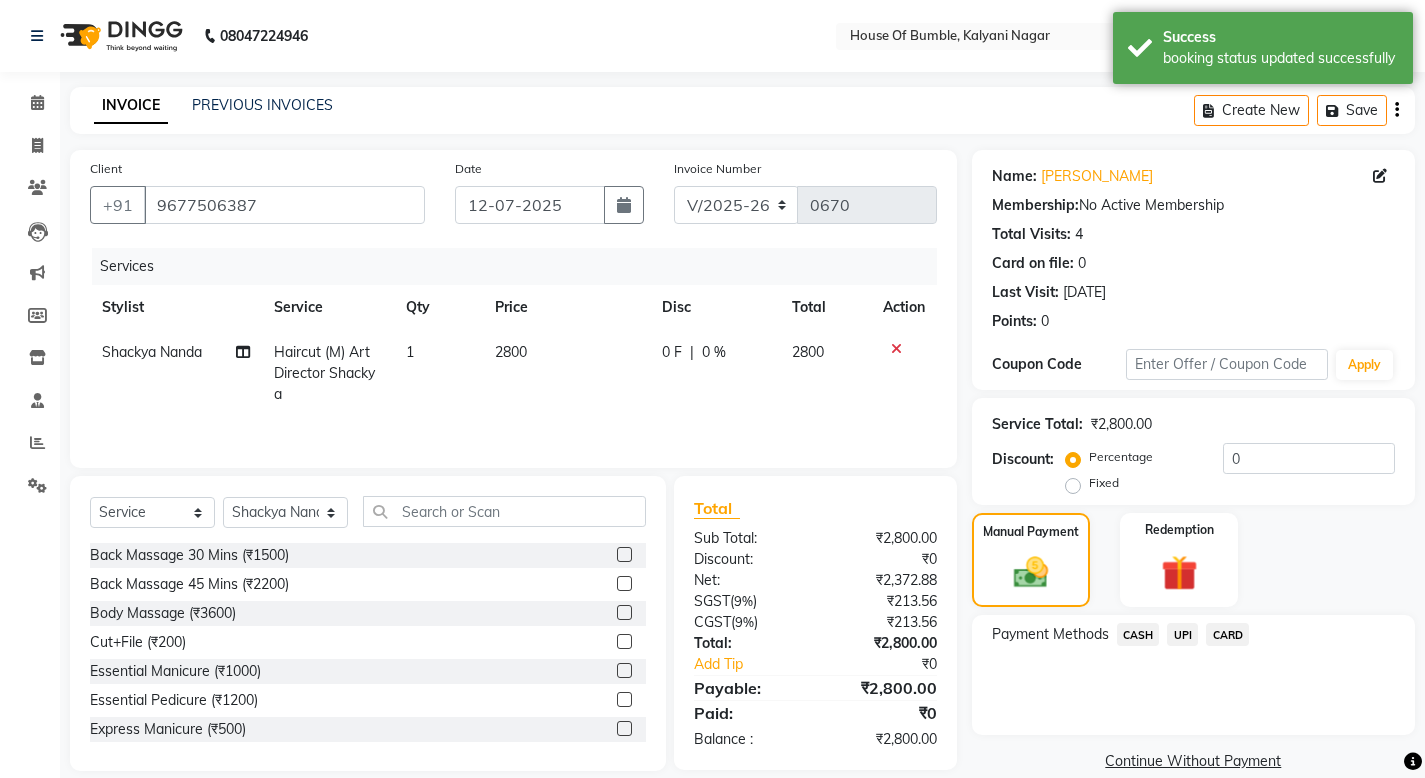 click on "CARD" 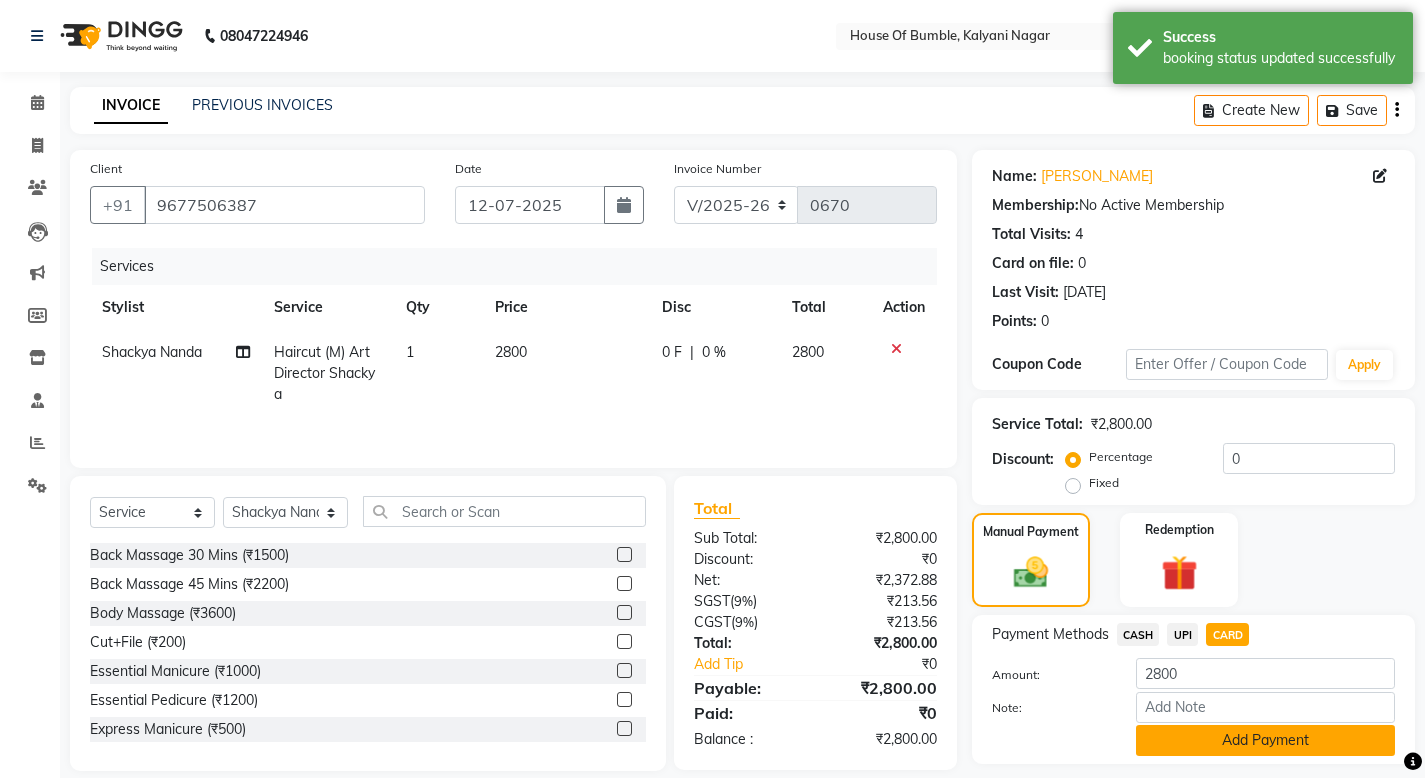 click on "Add Payment" 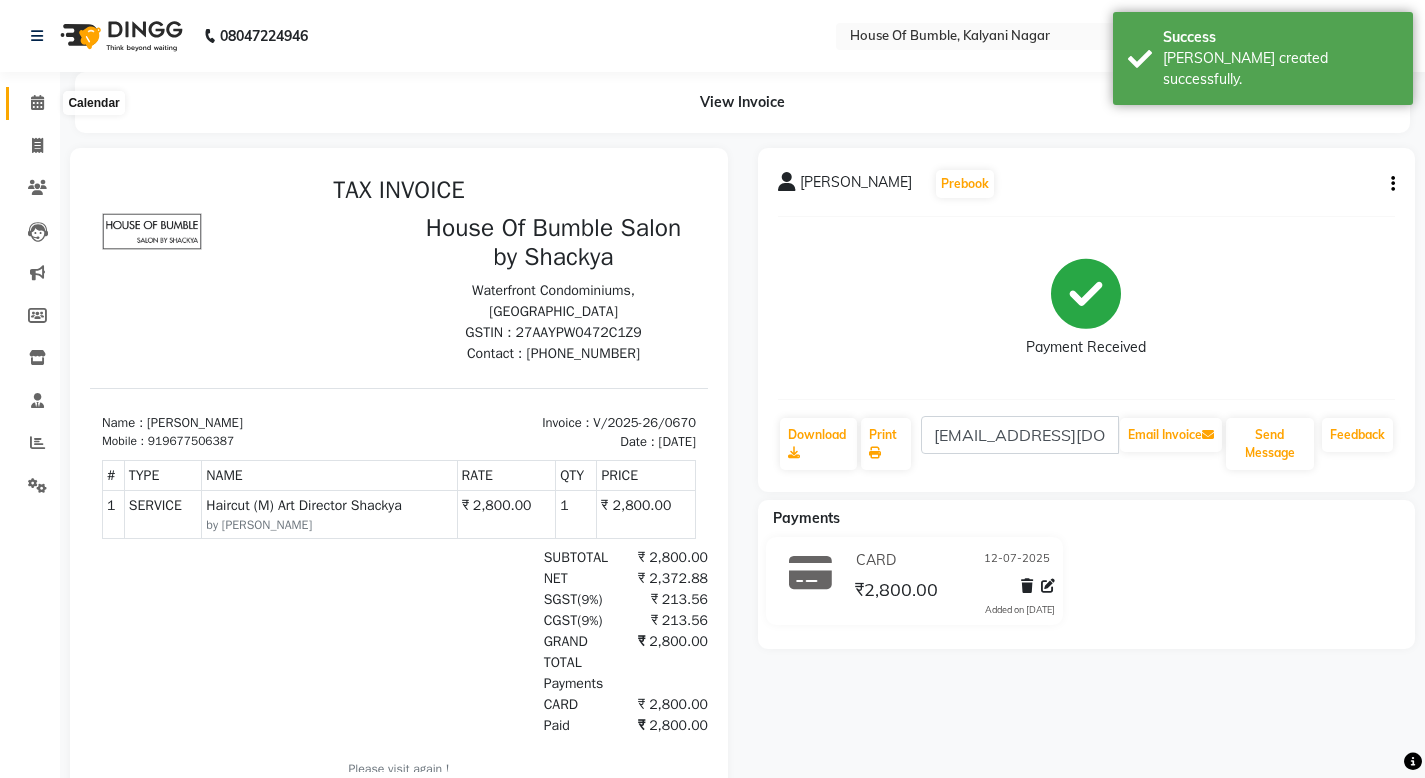 scroll, scrollTop: 0, scrollLeft: 0, axis: both 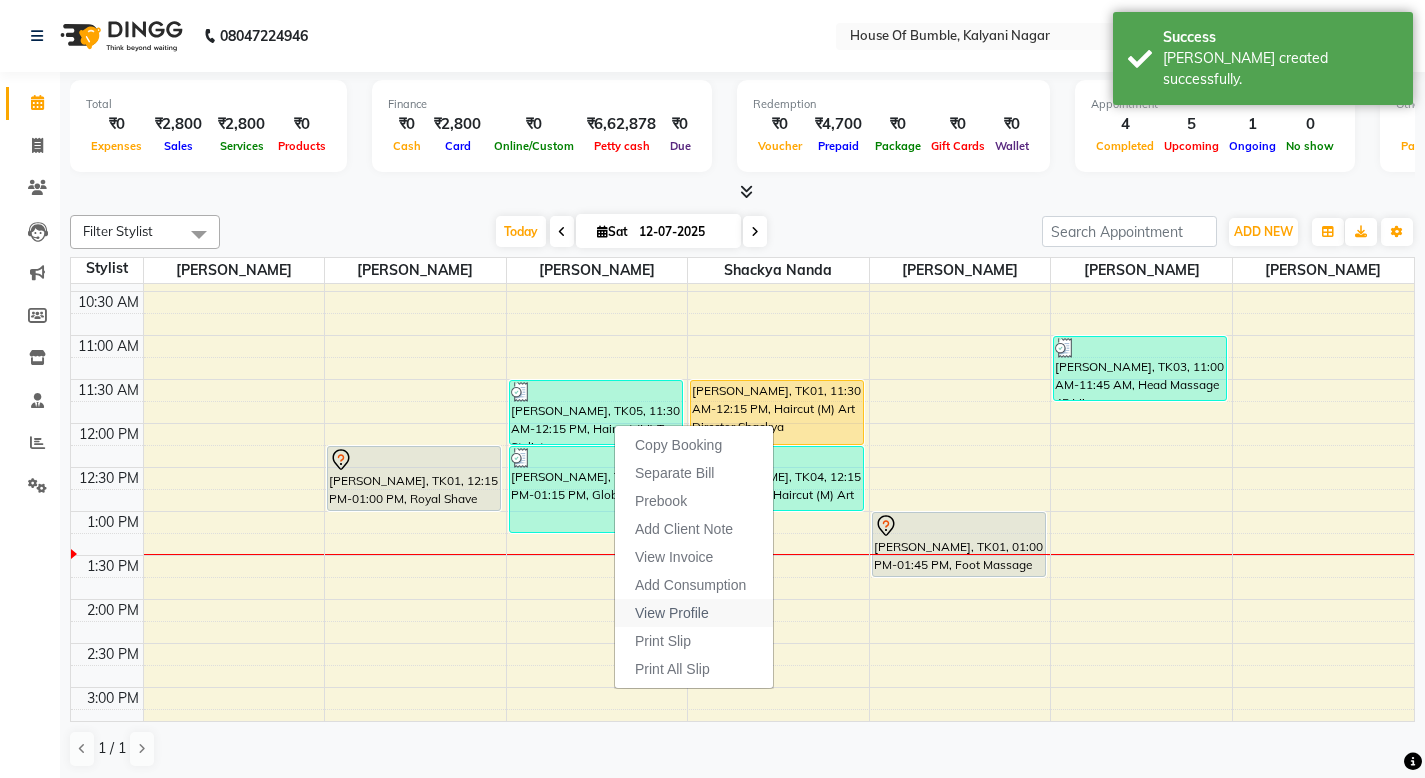 click on "View Profile" at bounding box center [672, 613] 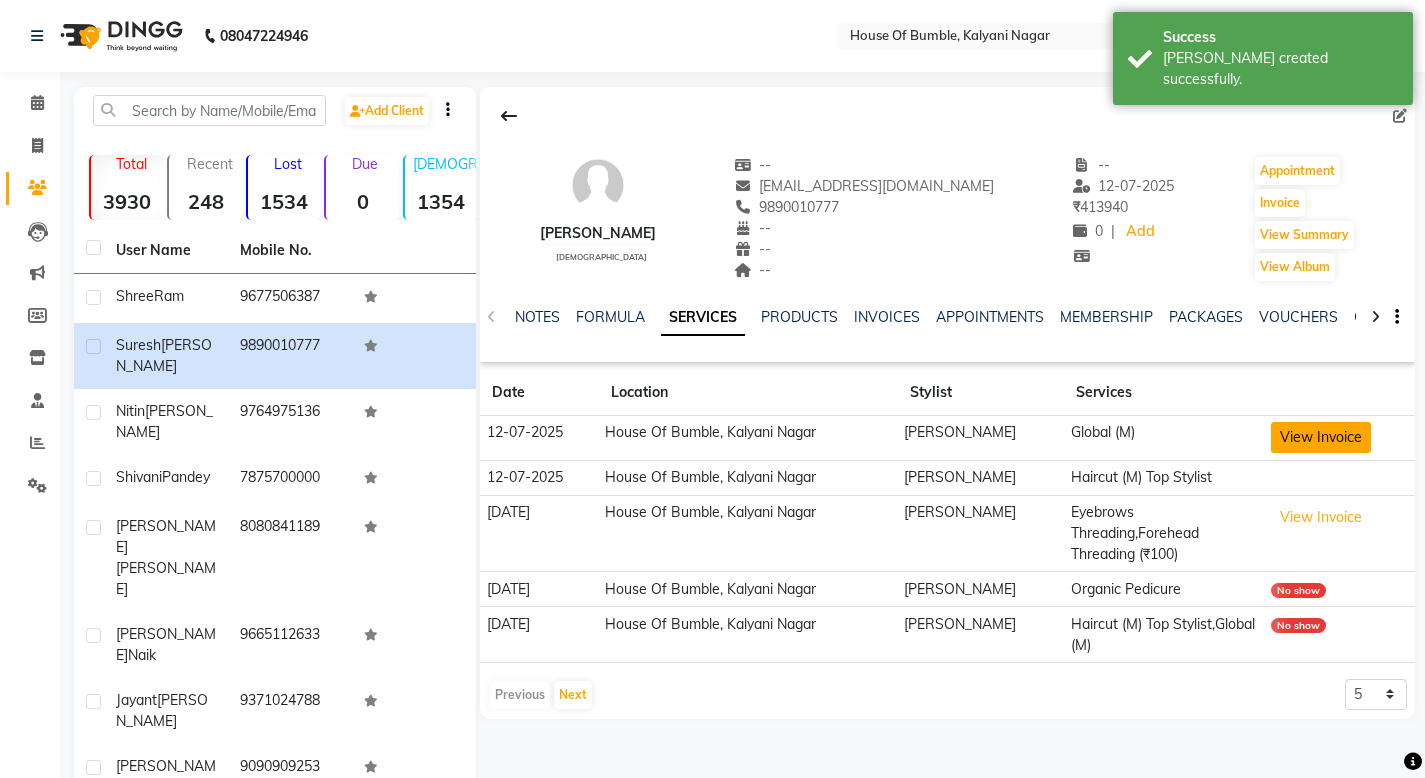 click on "View Invoice" 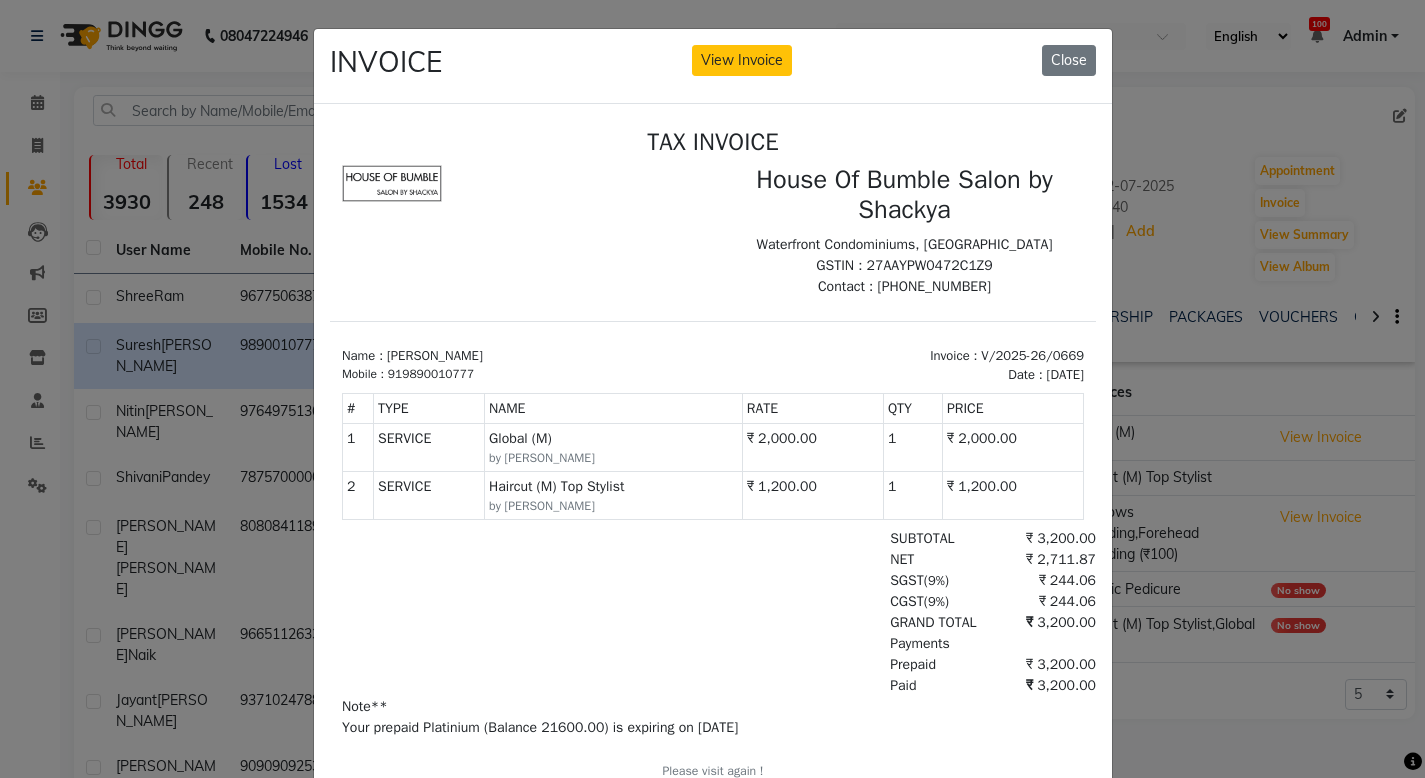 scroll, scrollTop: 16, scrollLeft: 0, axis: vertical 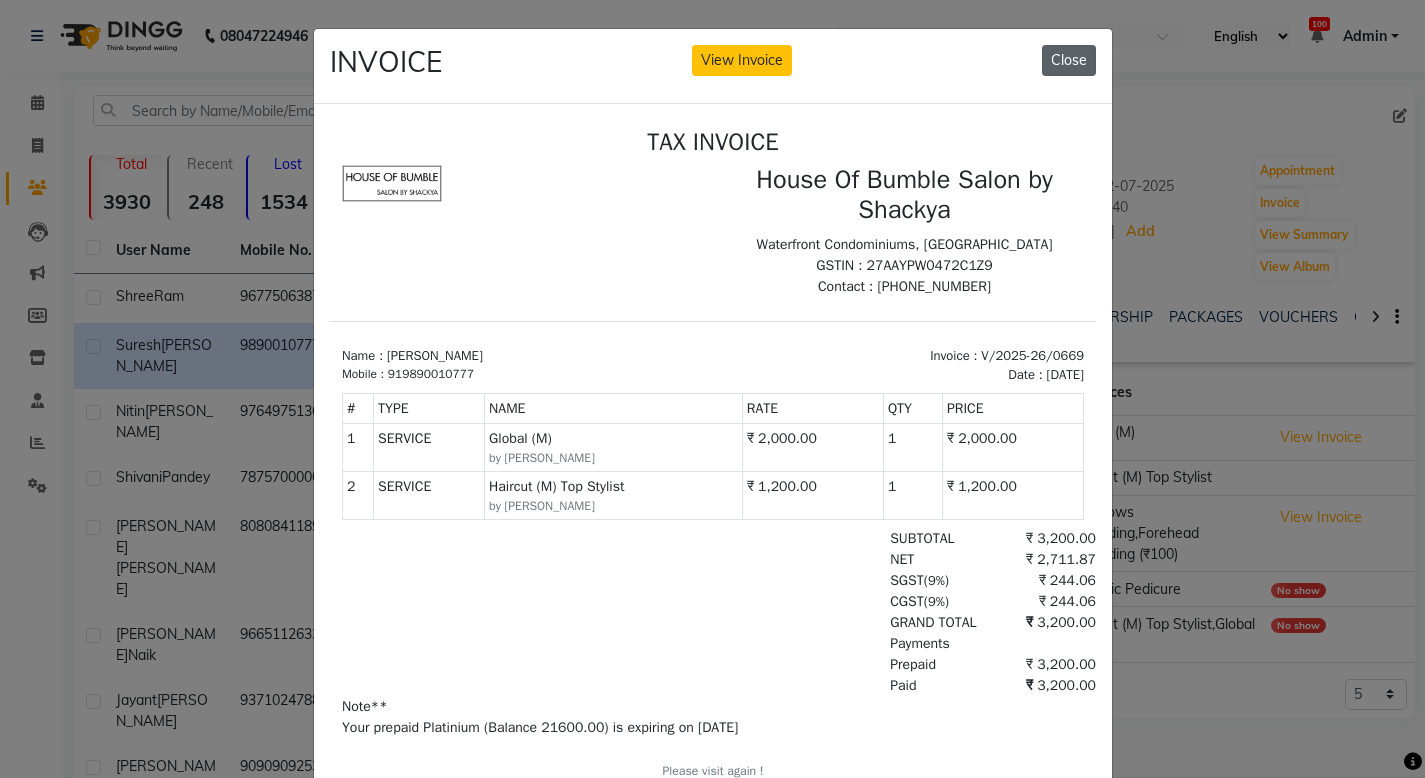 click on "Close" 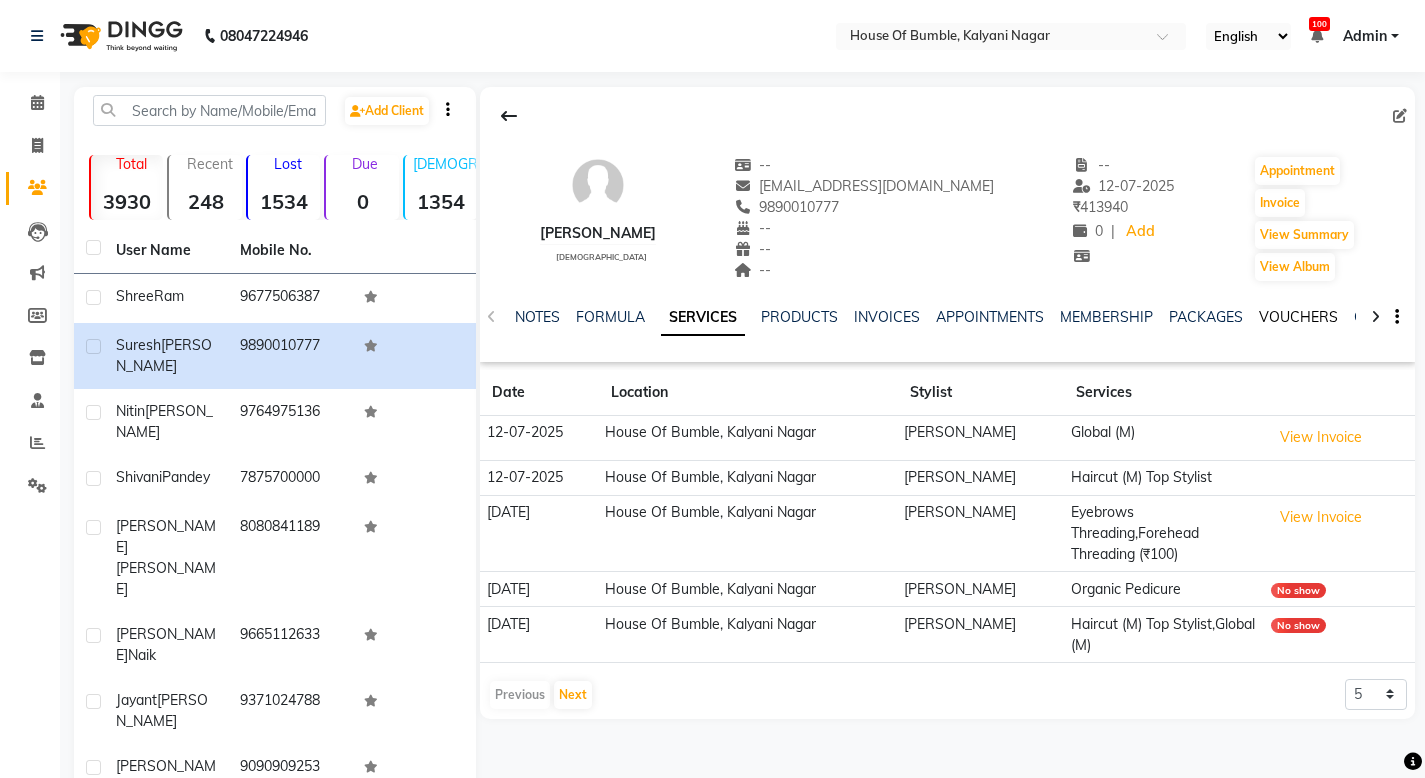 click on "VOUCHERS" 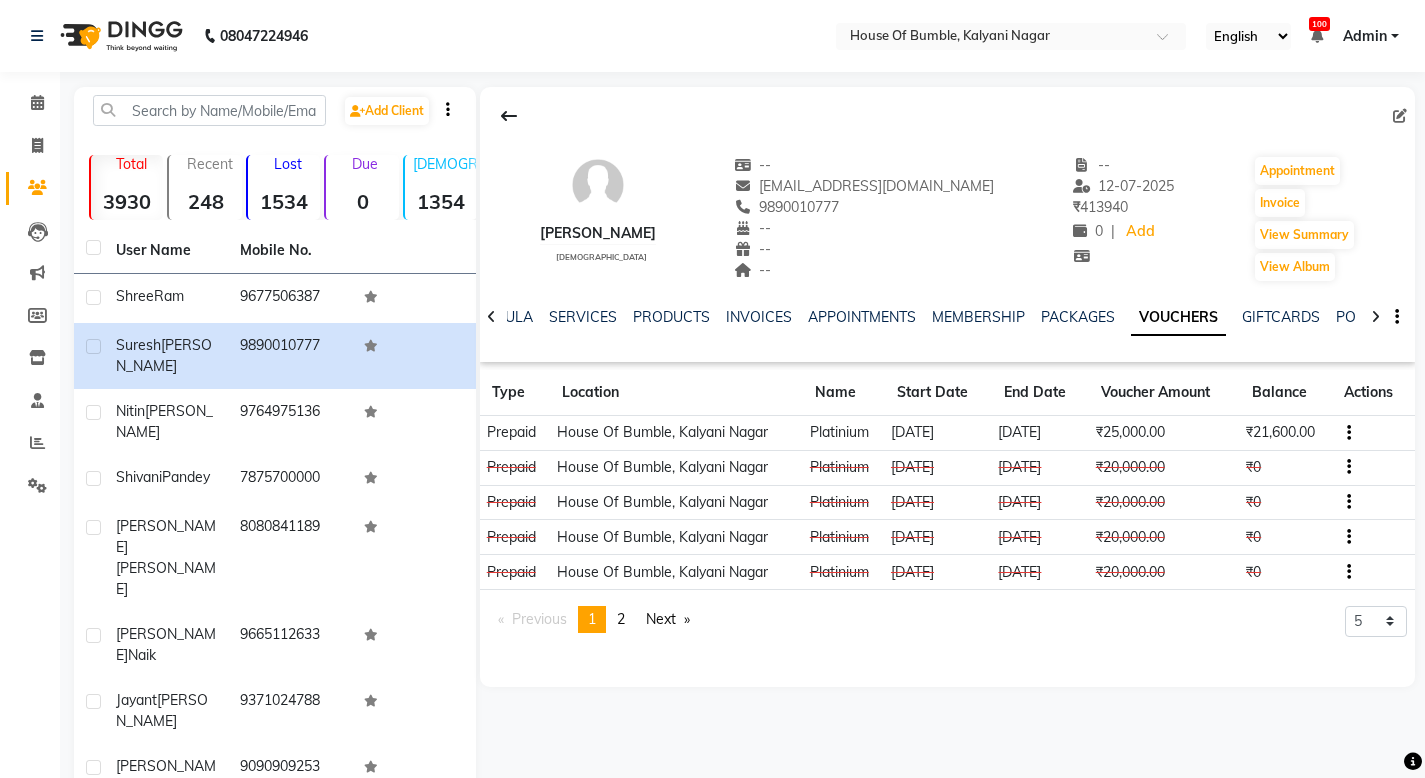 click on "Platinium" 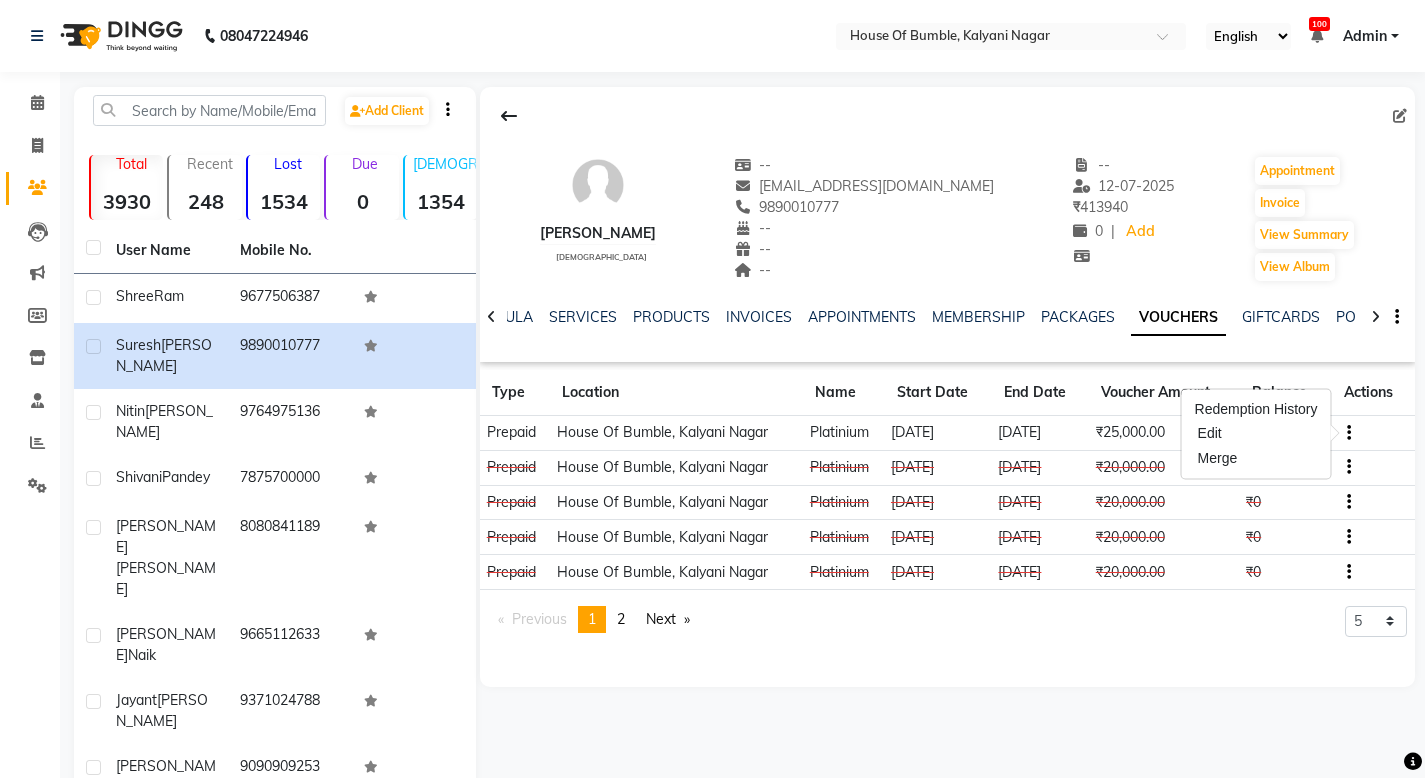 click on "Redemption History" at bounding box center [1256, 409] 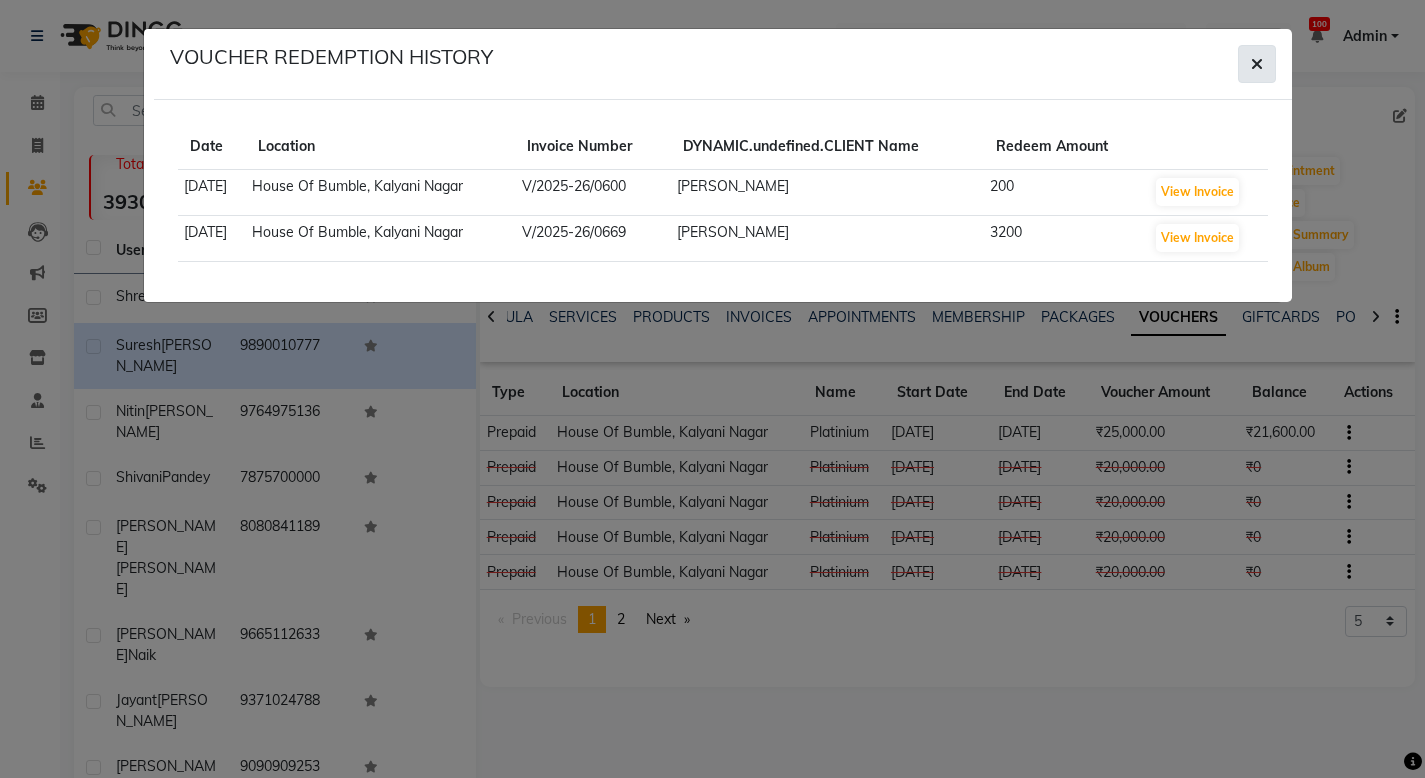 click 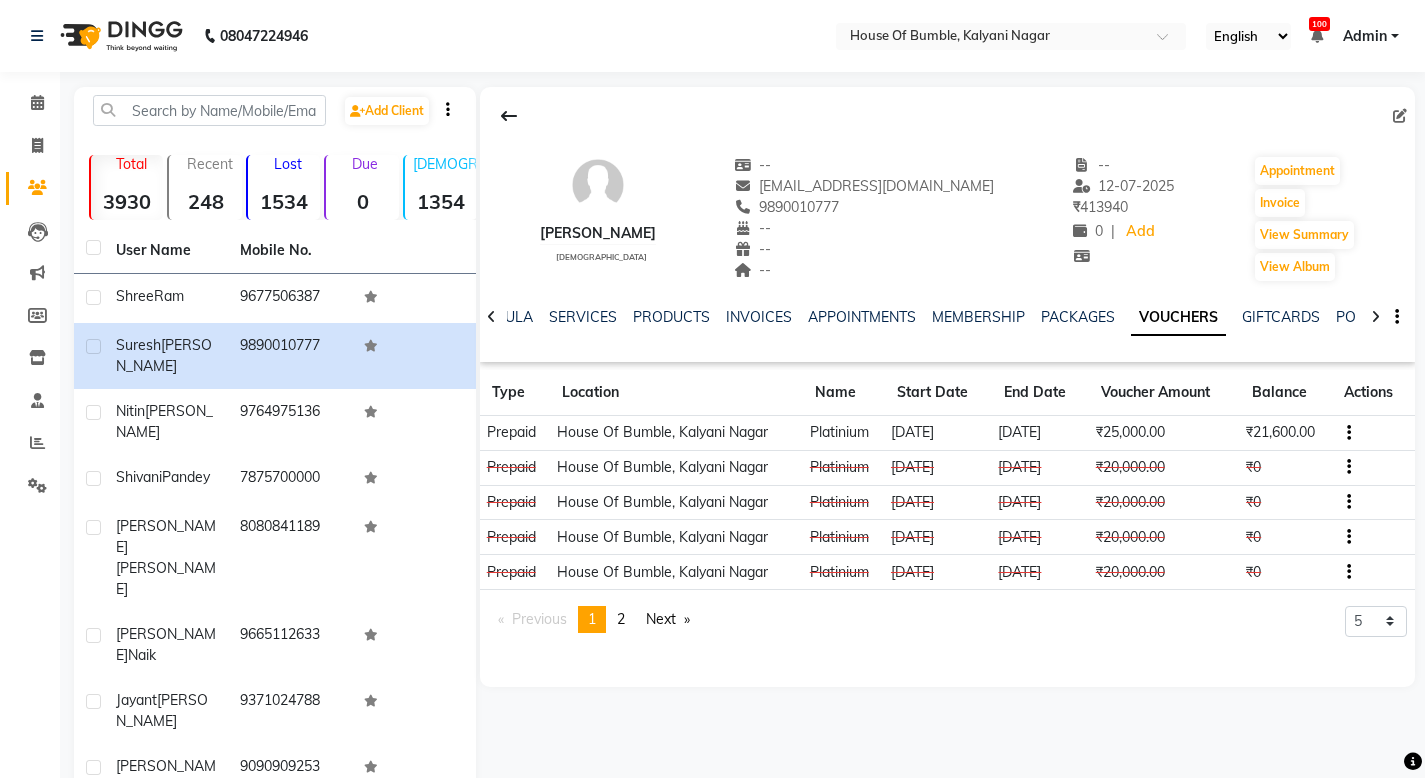 click 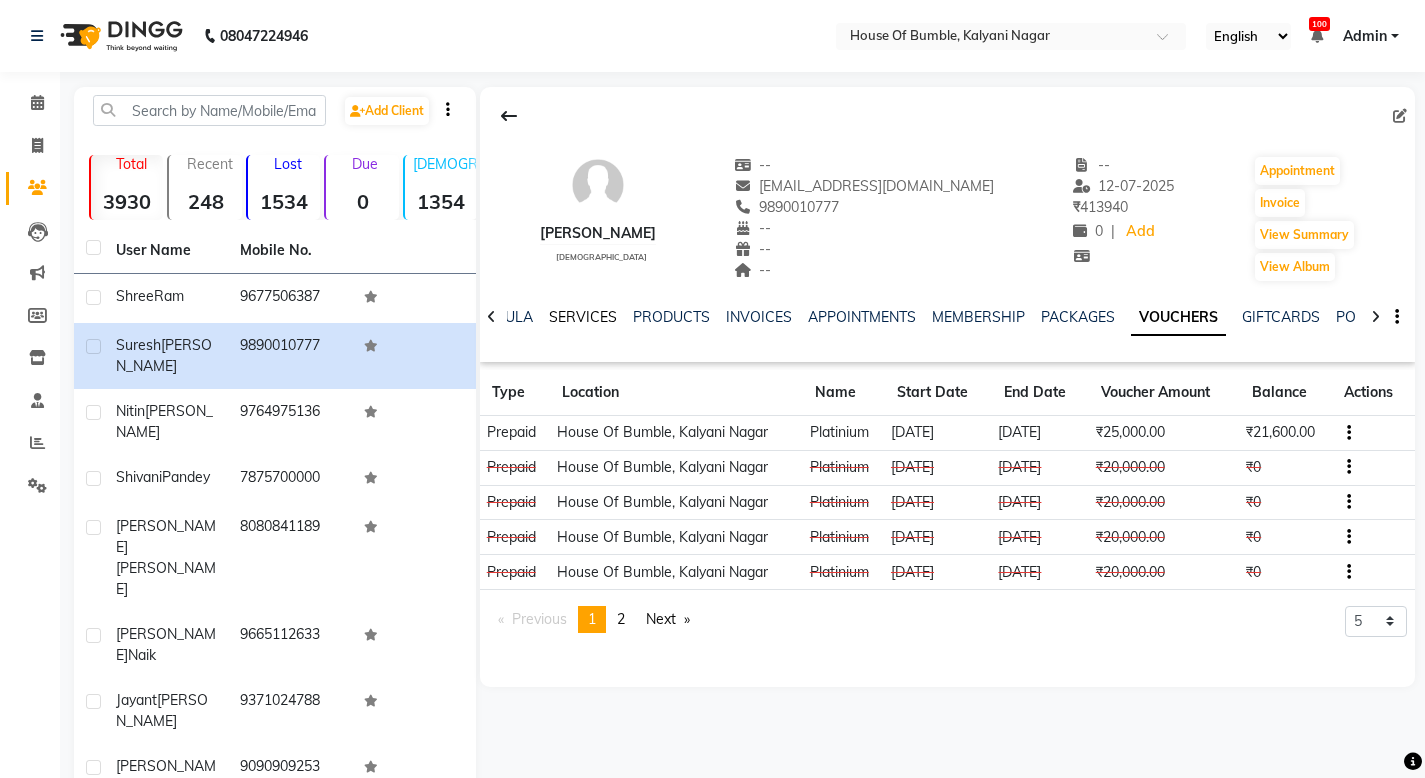 click on "SERVICES" 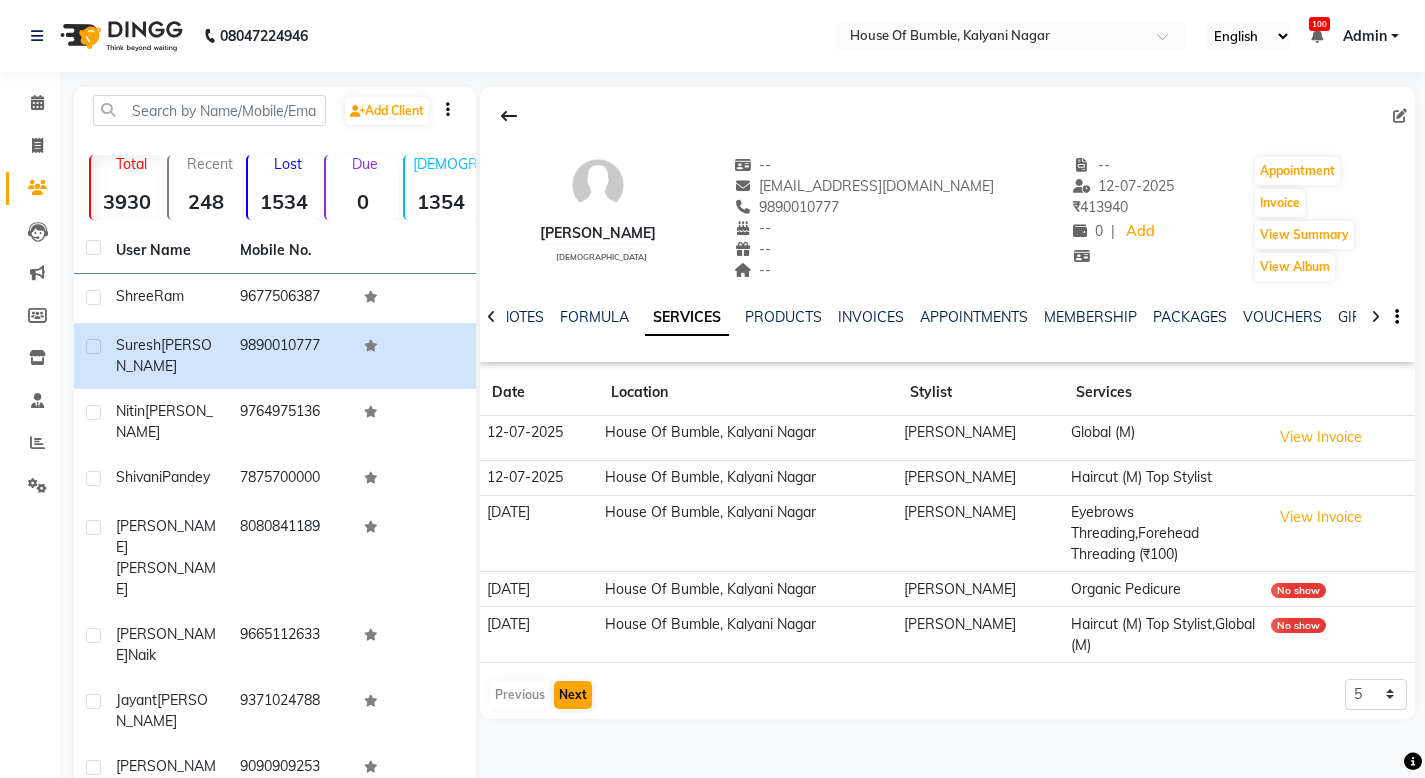 click on "Next" 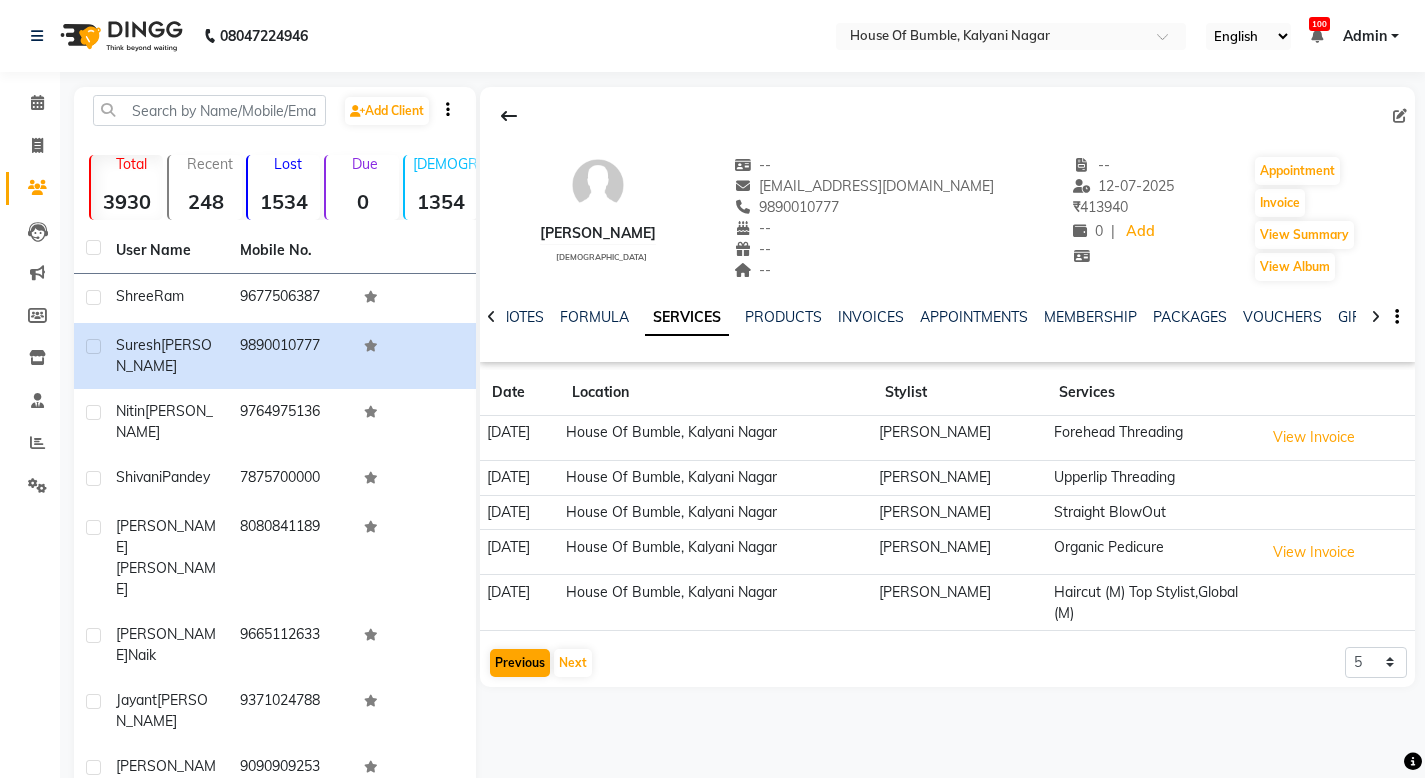click on "Previous" 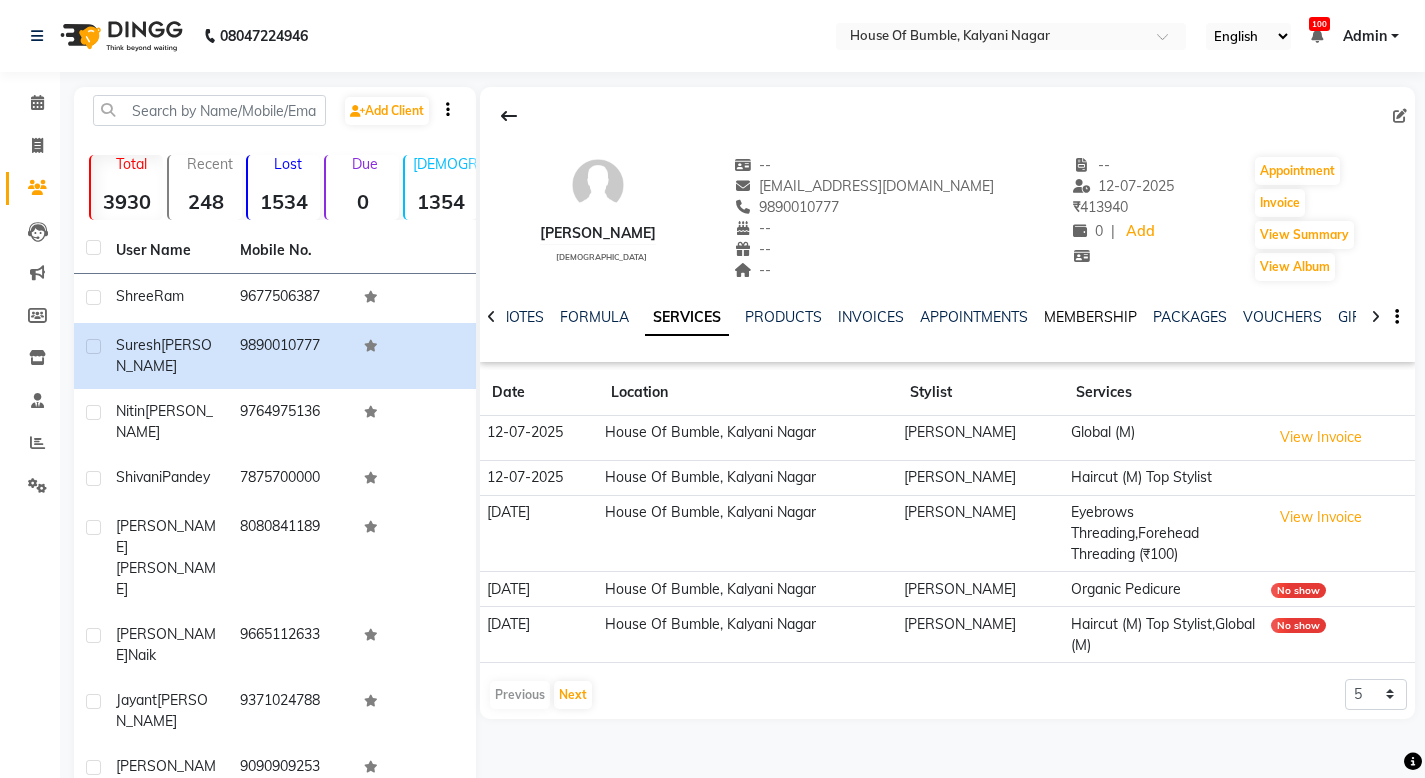 click on "MEMBERSHIP" 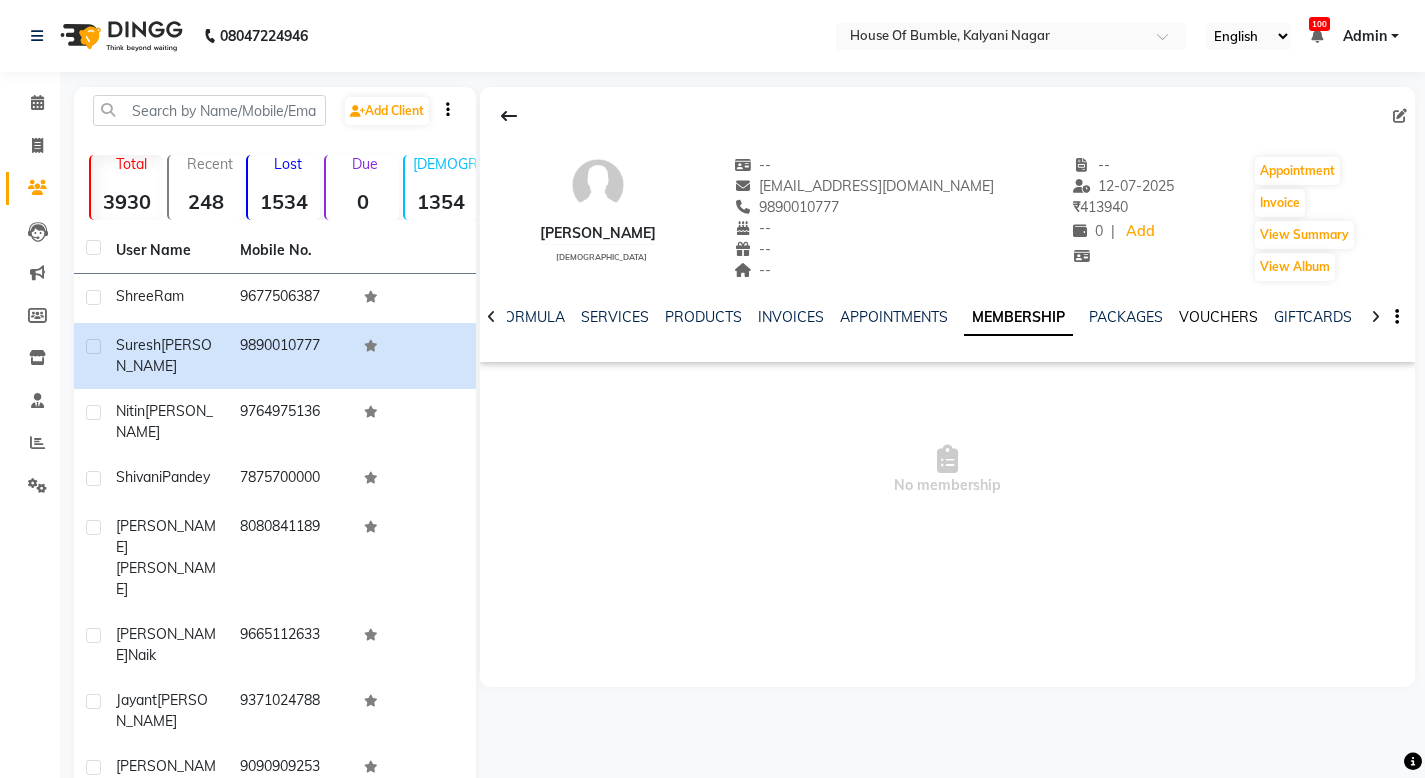 click on "VOUCHERS" 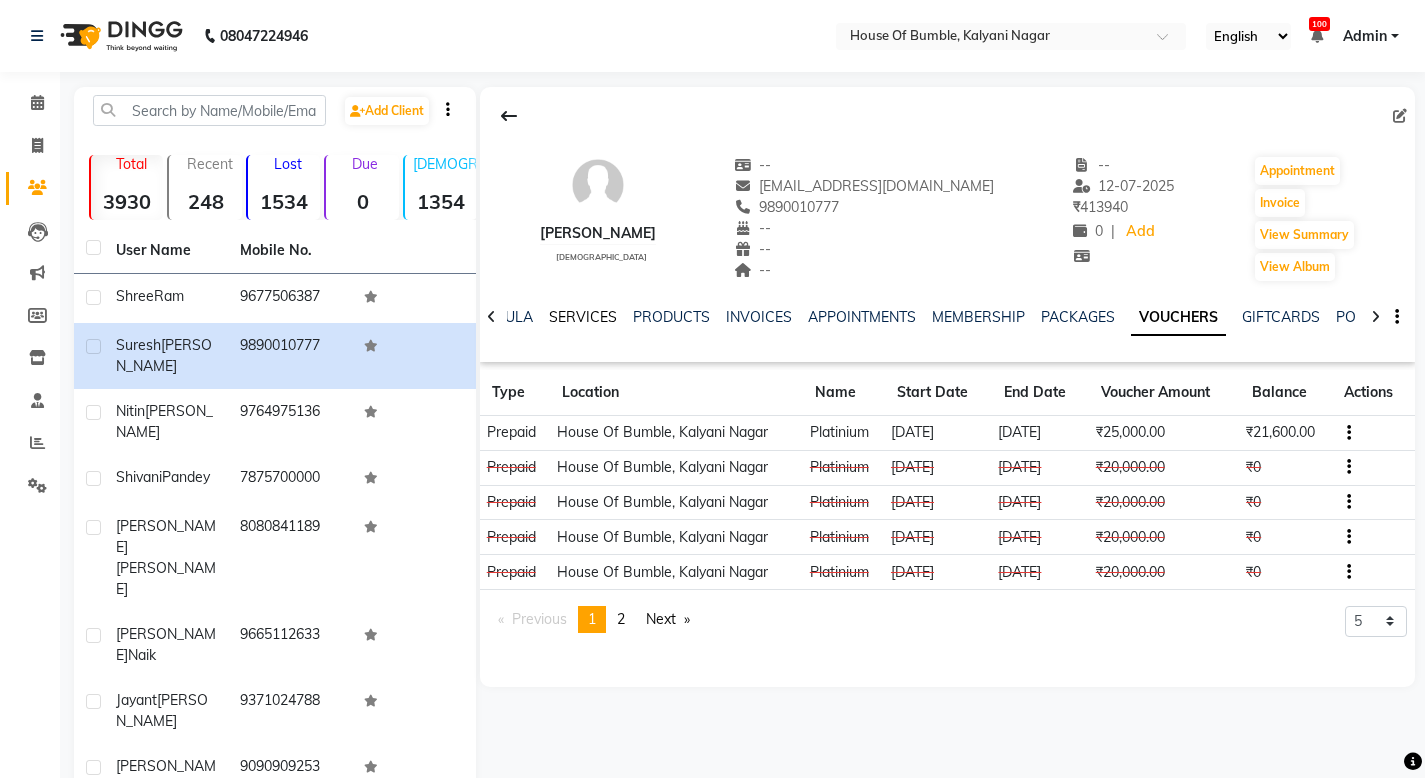 click on "SERVICES" 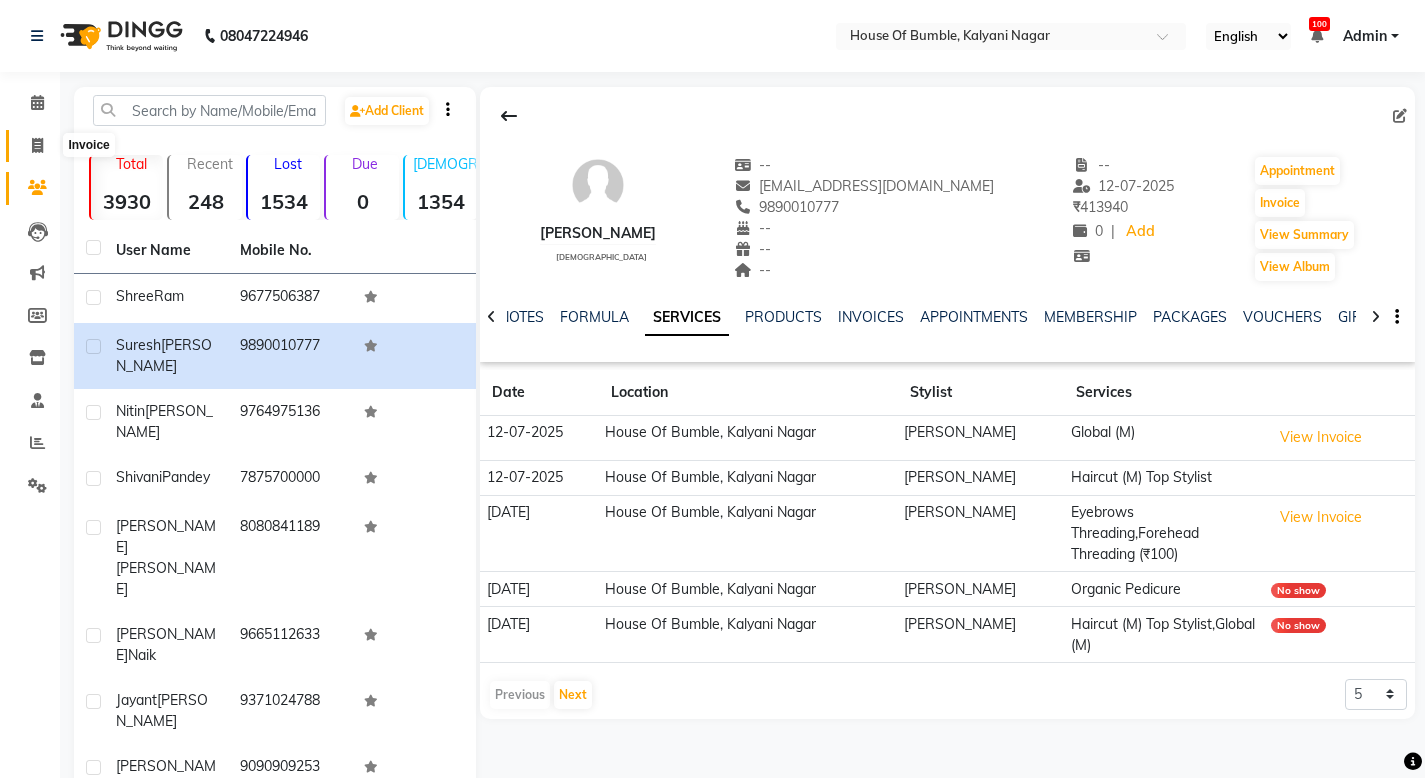 click 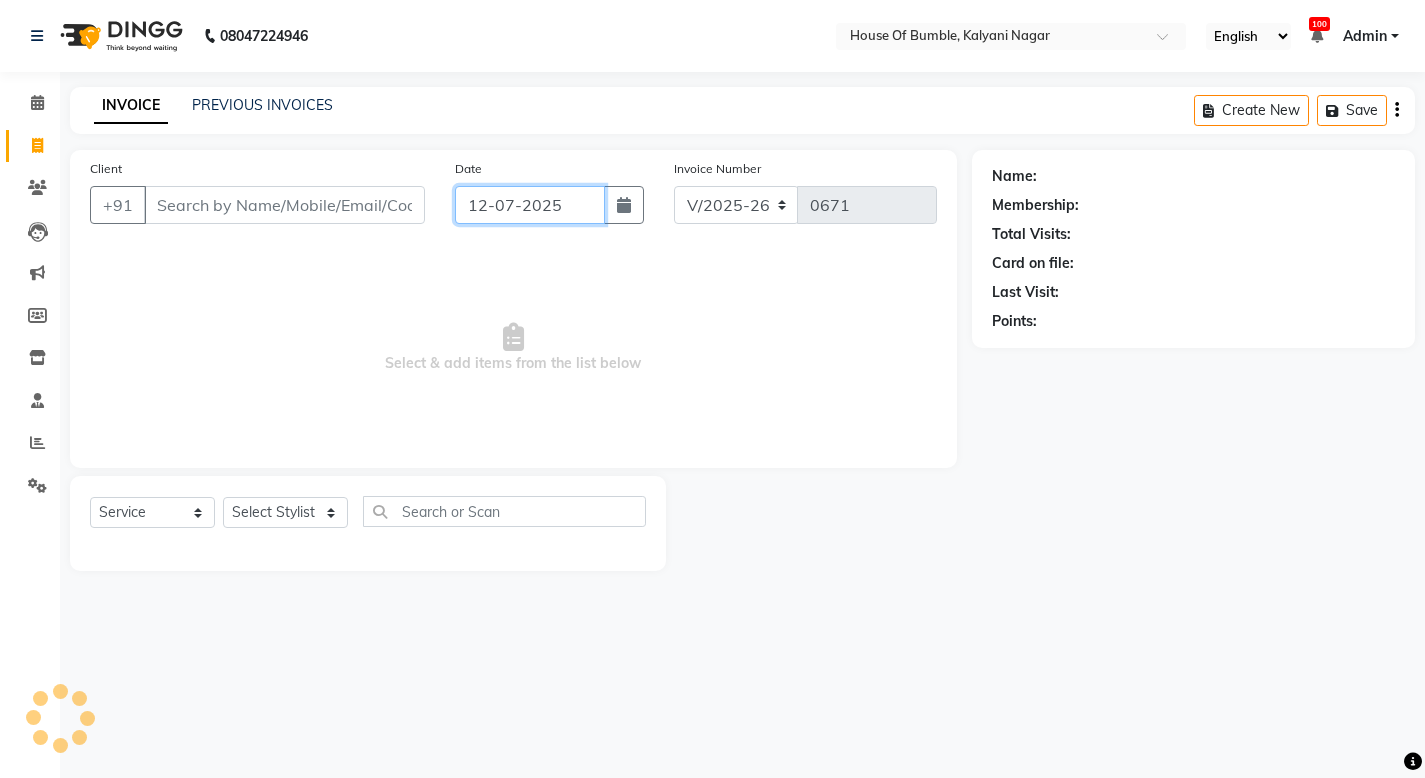 click on "12-07-2025" 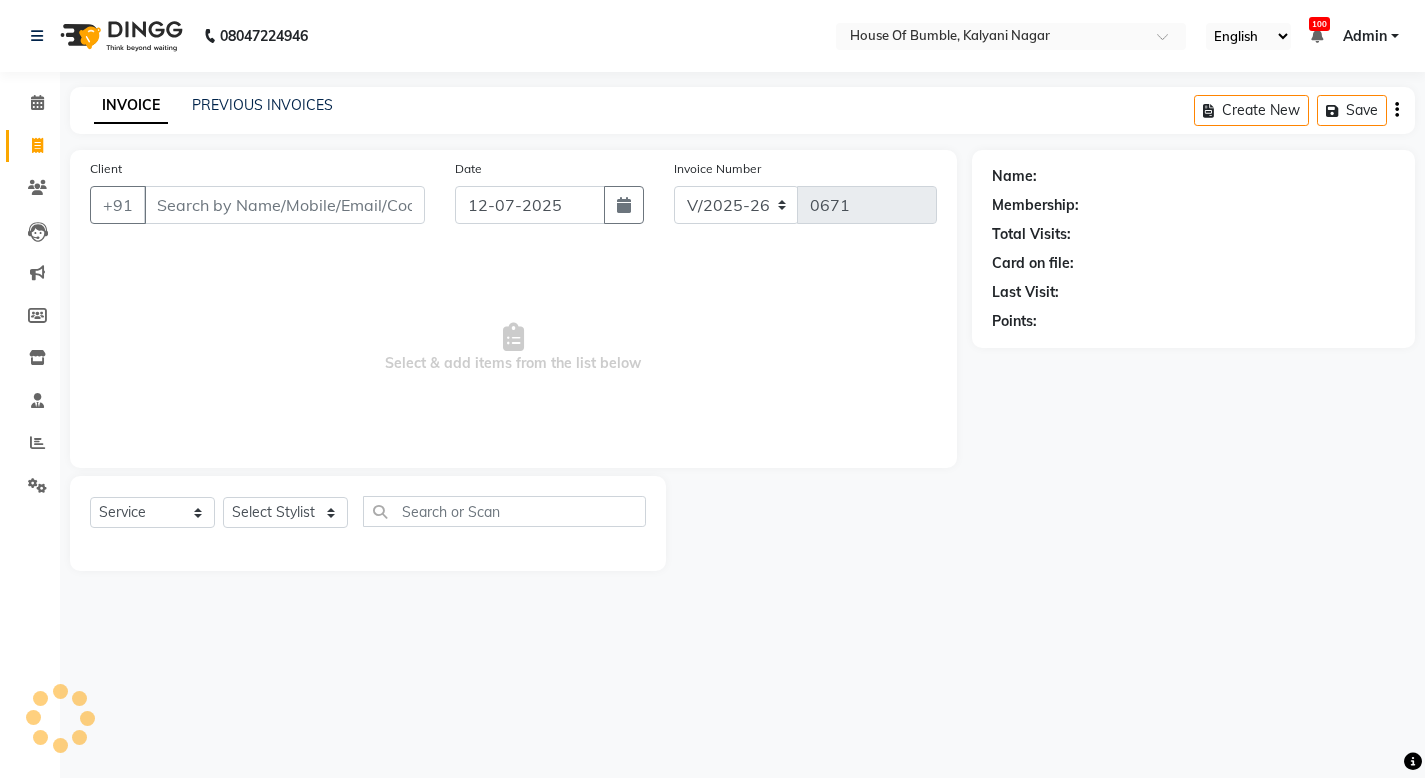 select on "7" 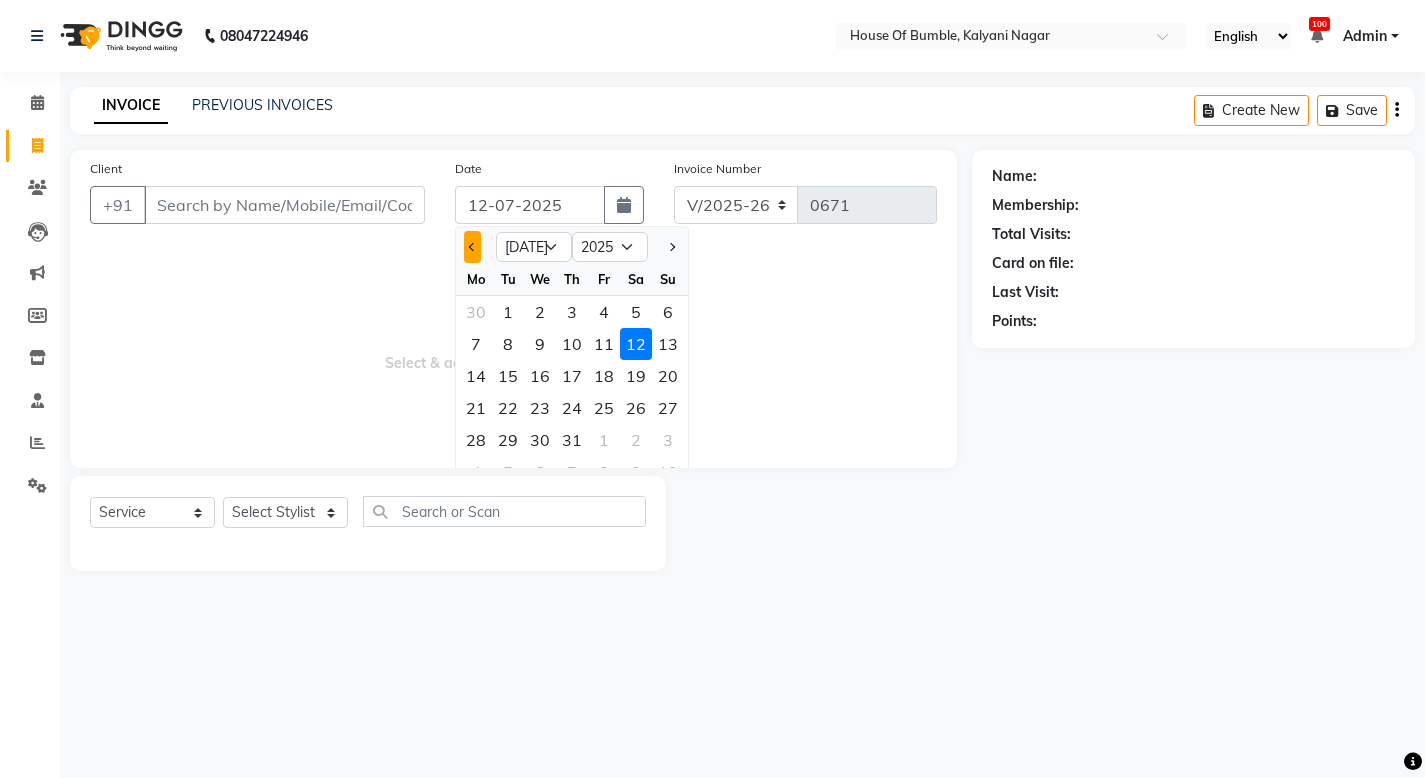 click 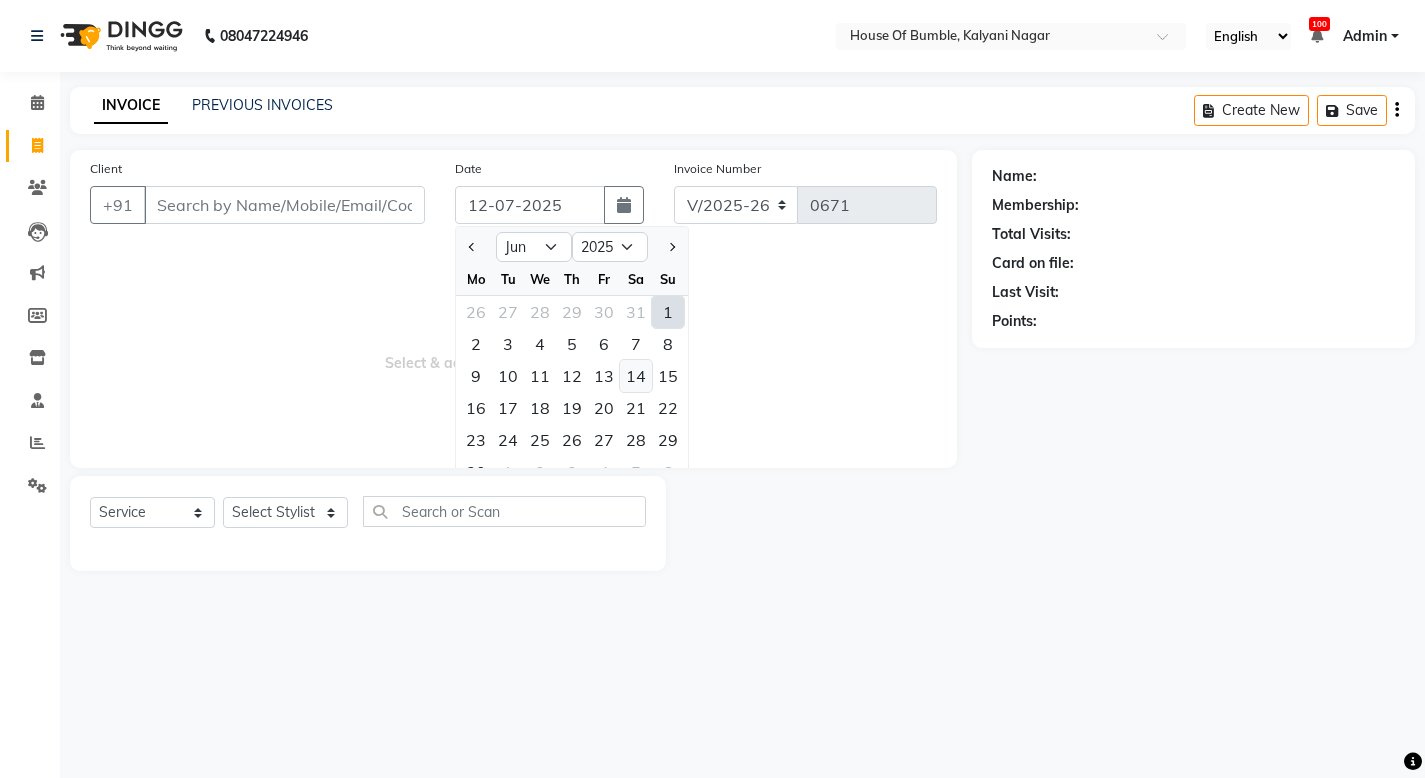 click on "14" 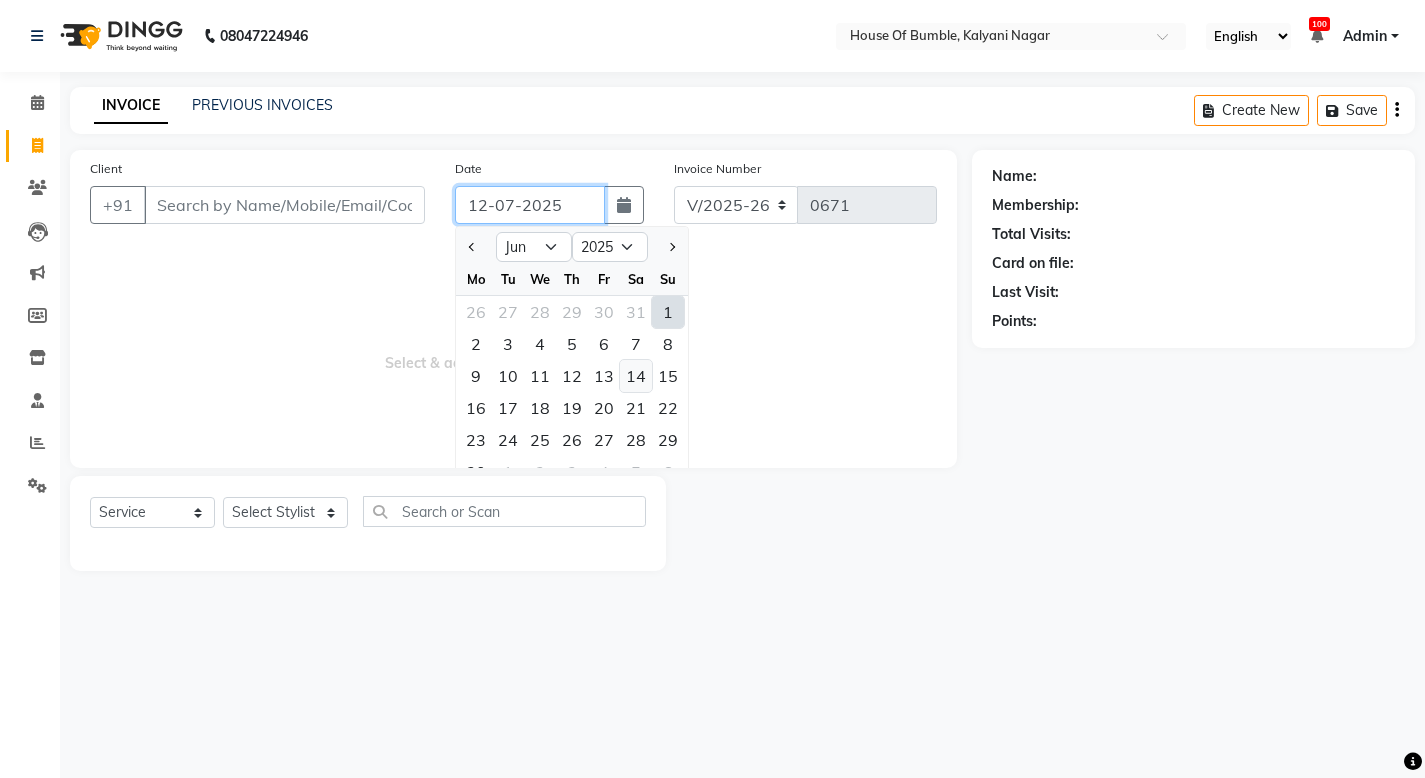 type on "[DATE]" 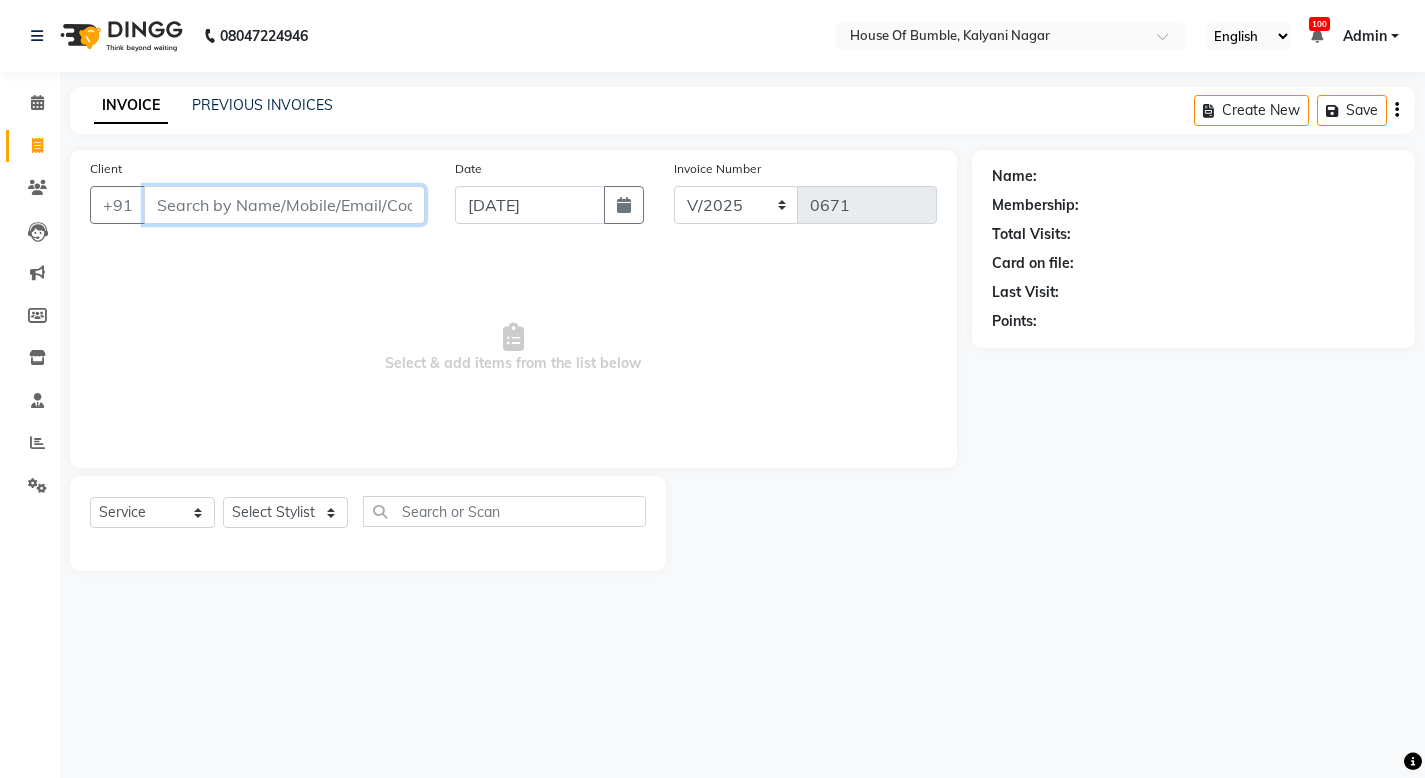 click on "Client" at bounding box center (284, 205) 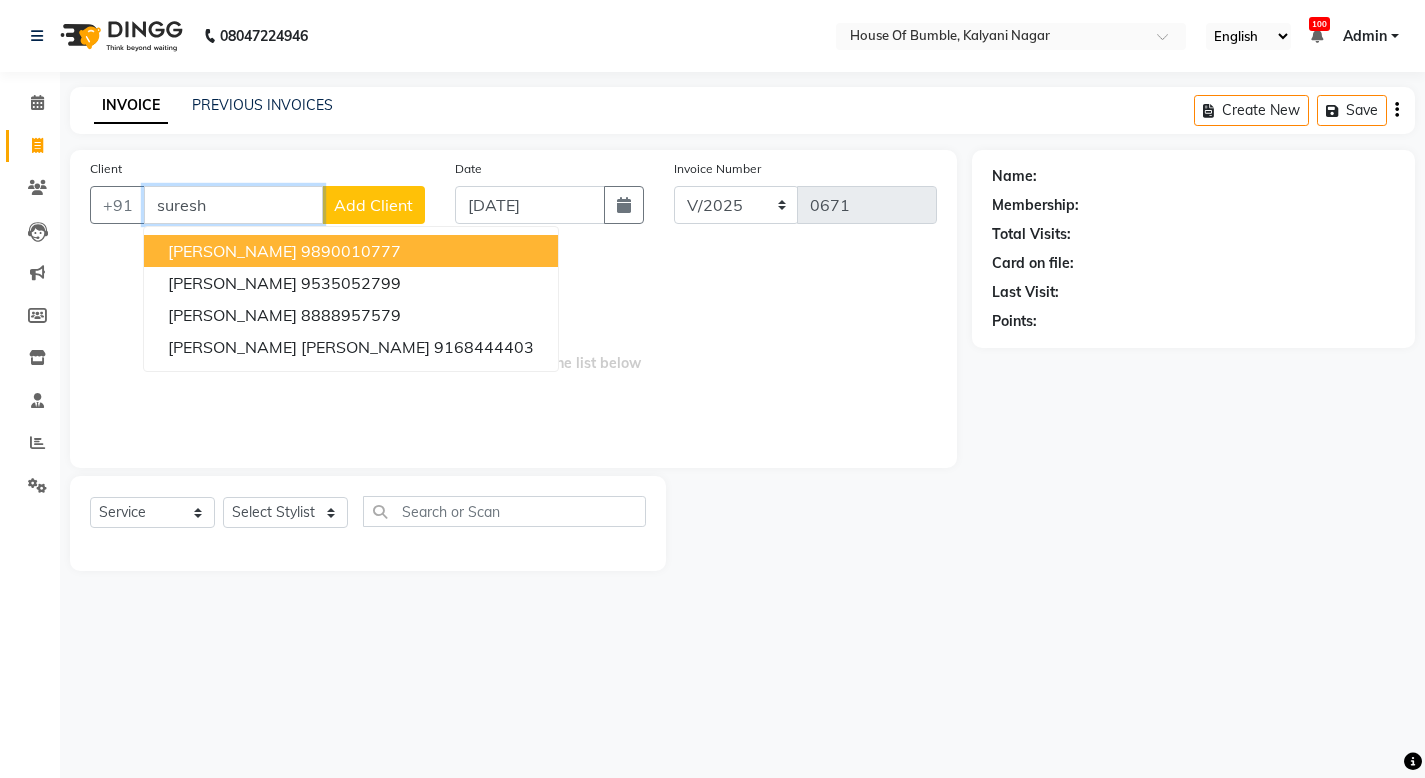 click on "[PERSON_NAME]  9890010777" at bounding box center [351, 251] 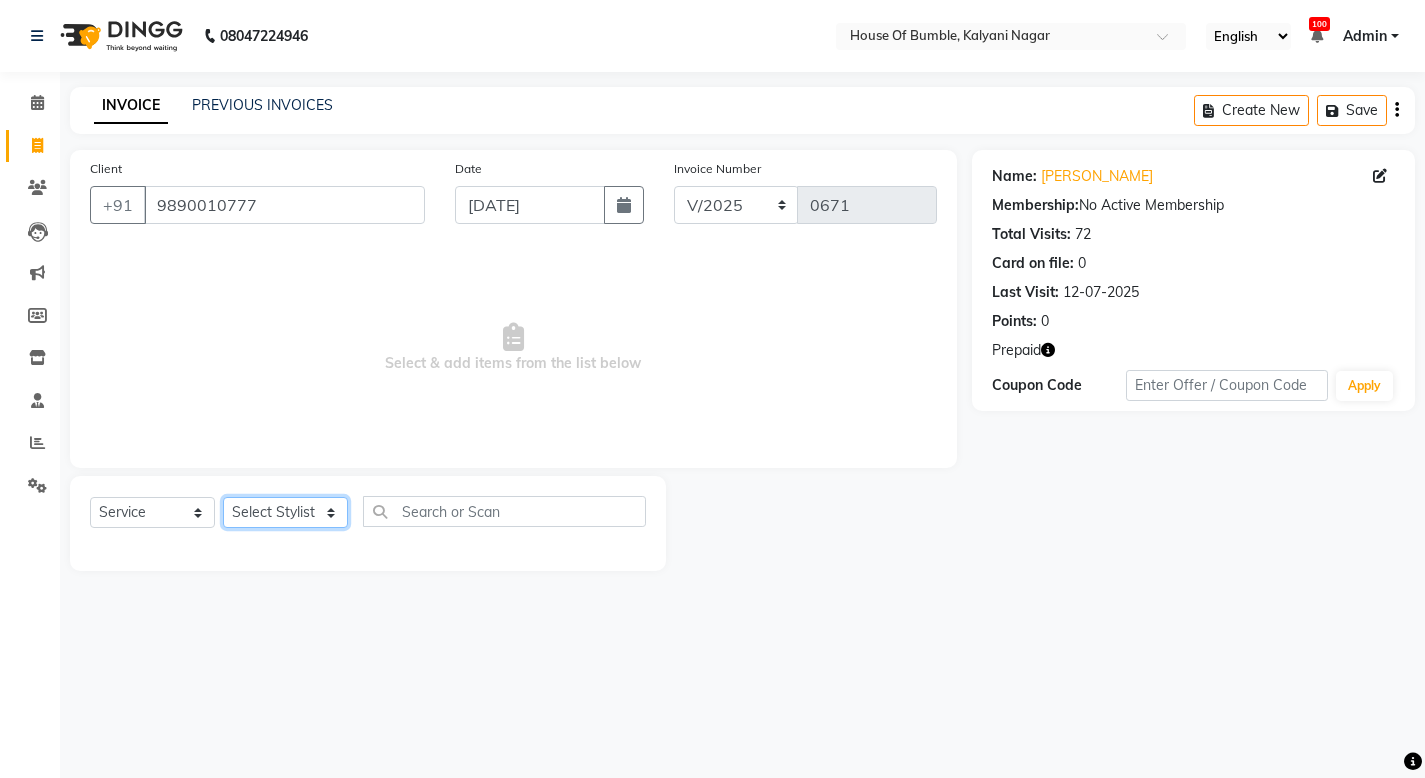 select on "9480" 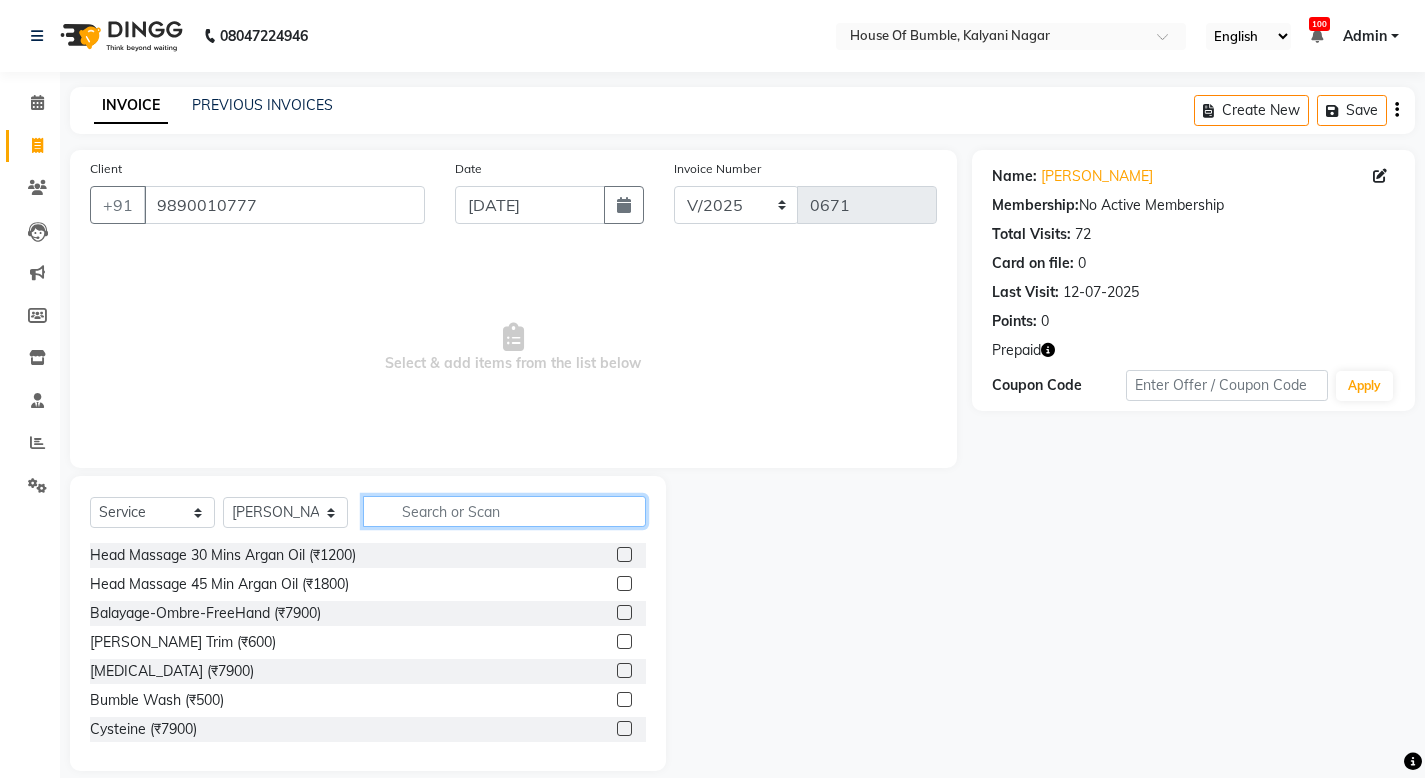 click 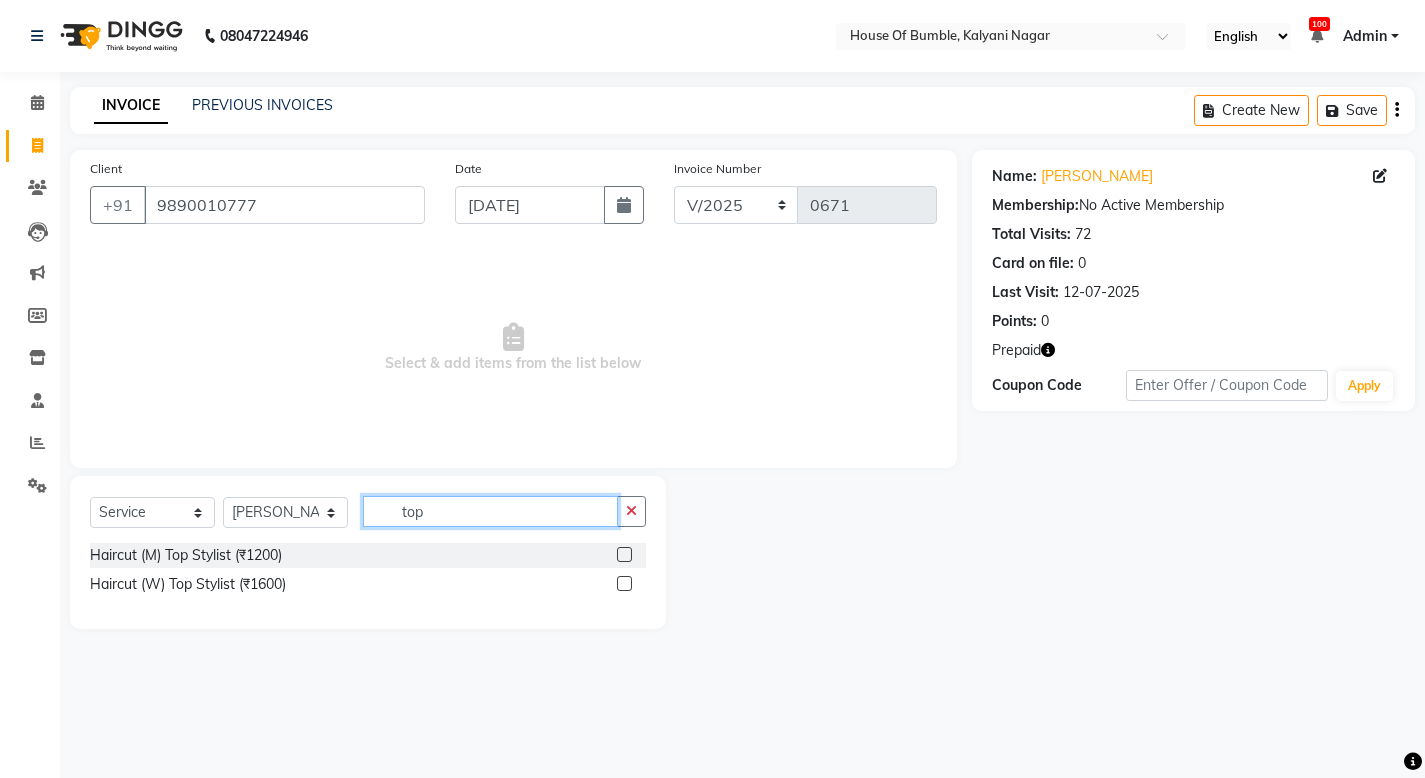 type on "top" 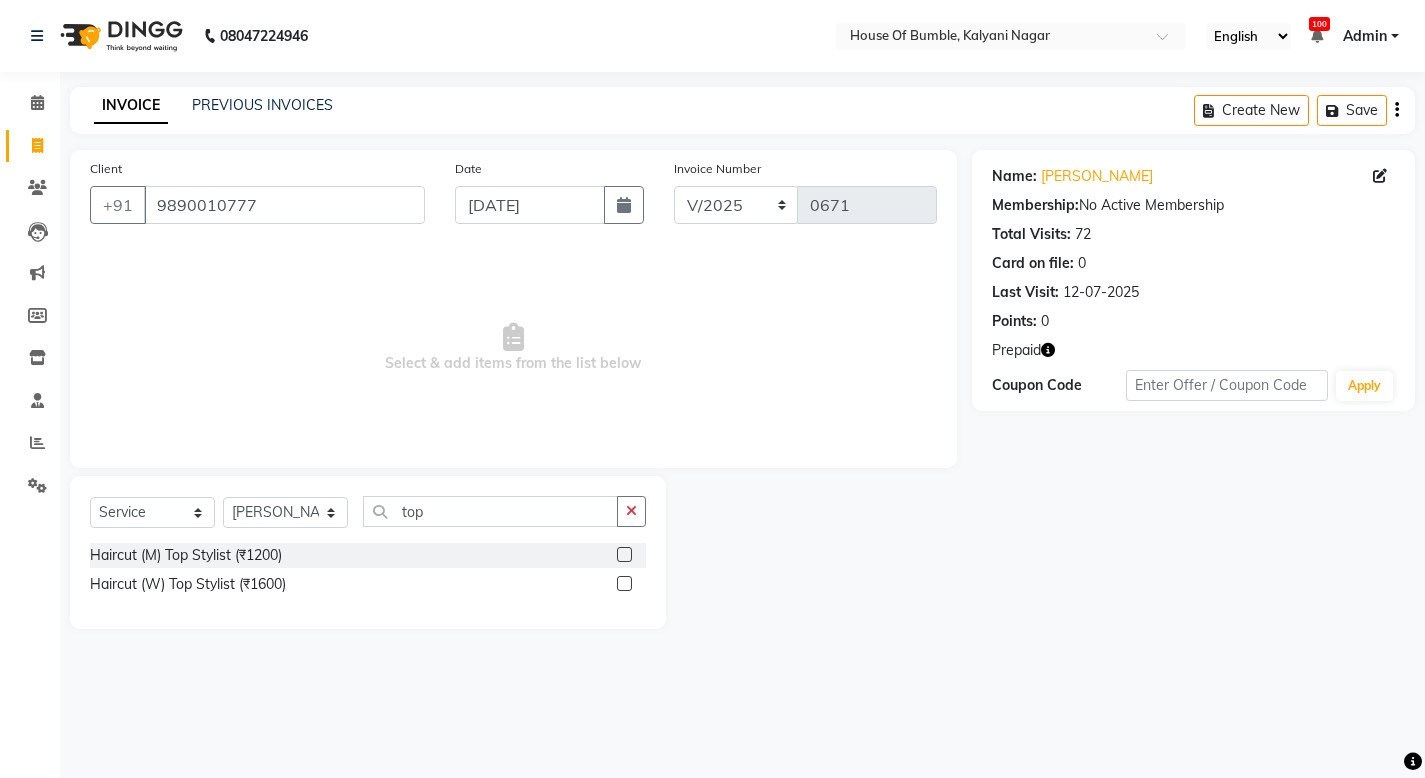 click 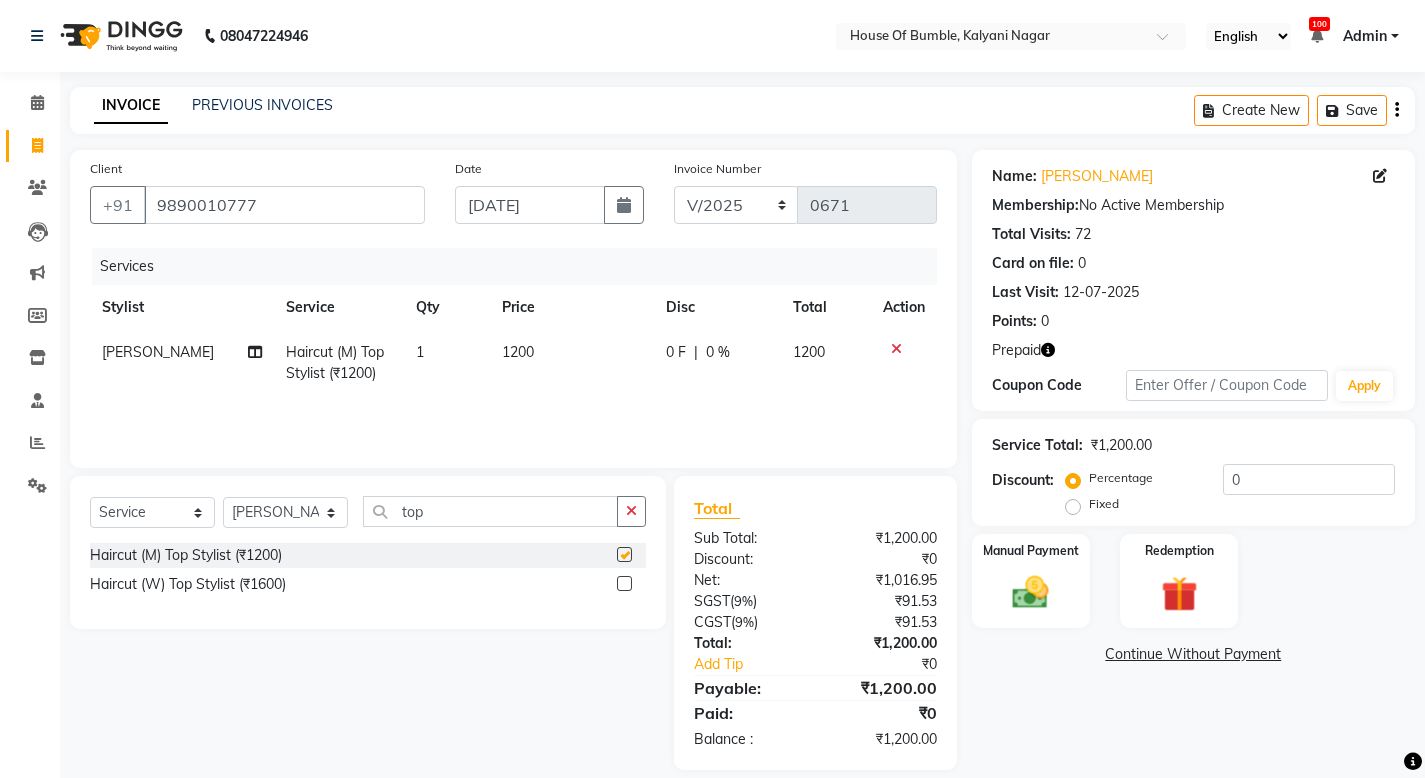 checkbox on "false" 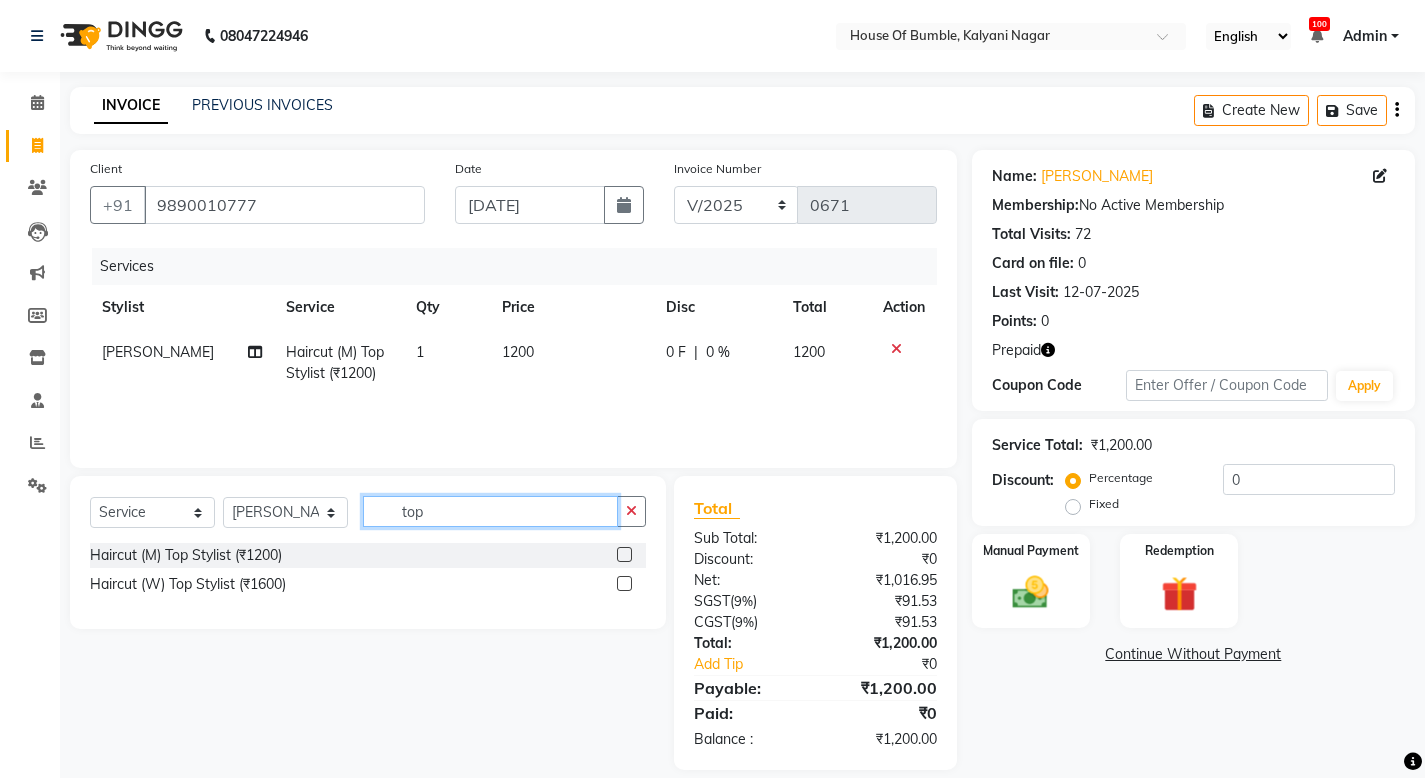 click on "top" 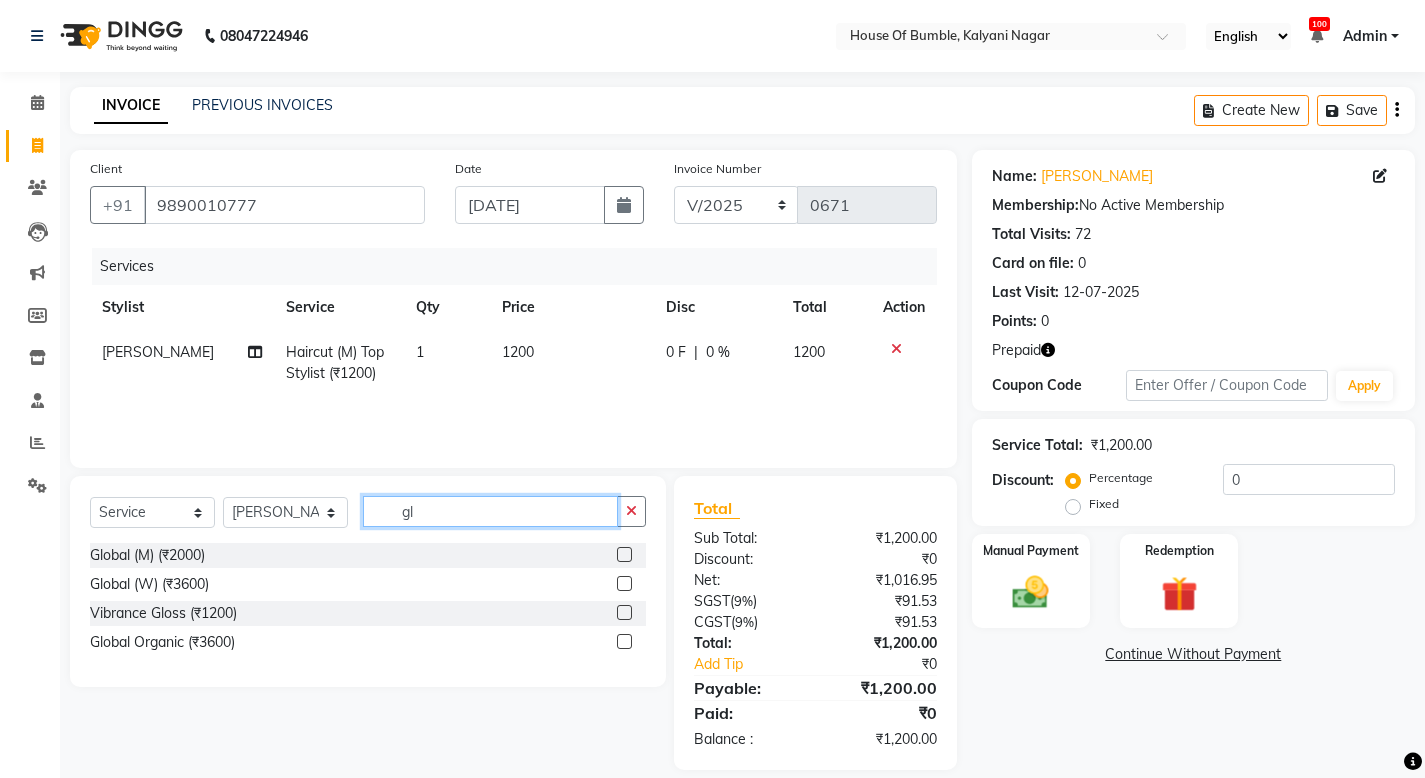 type on "gl" 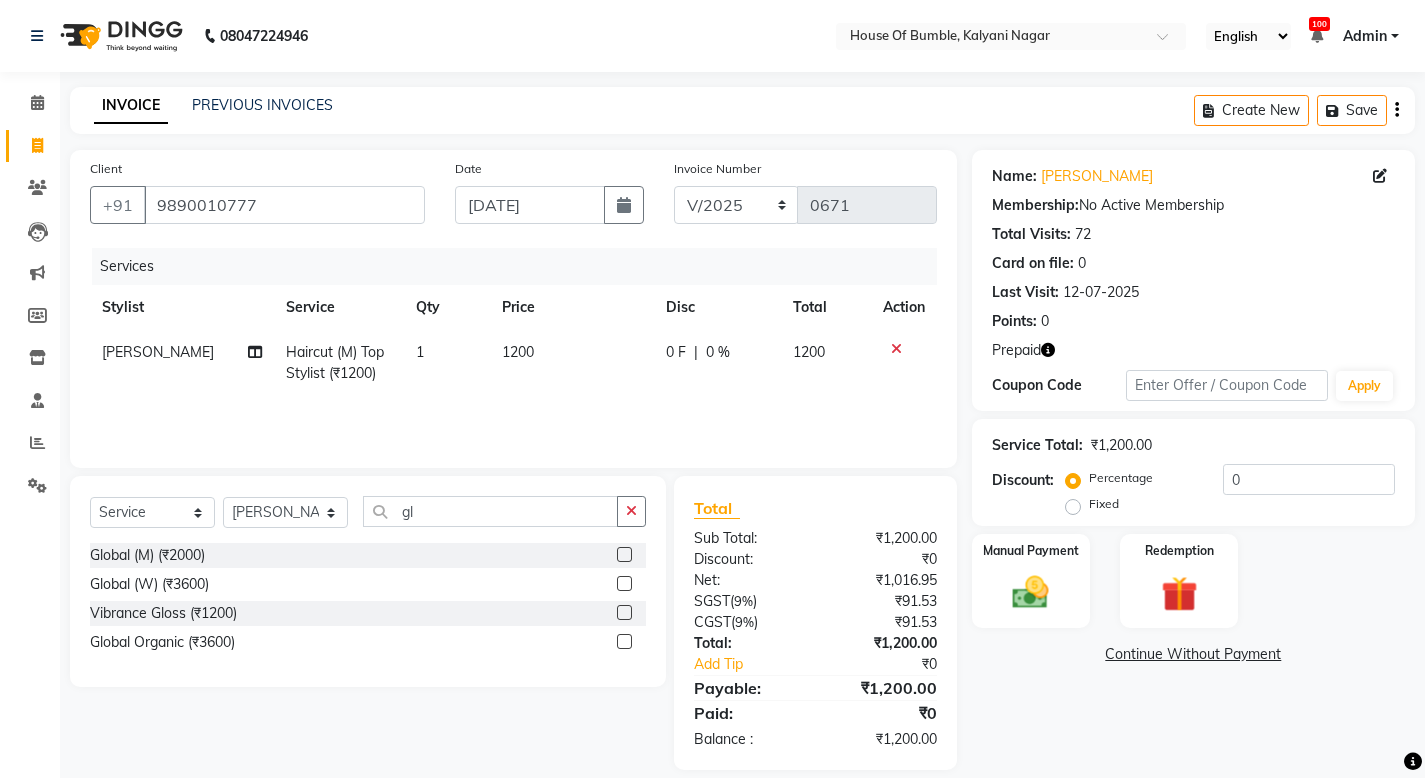 click 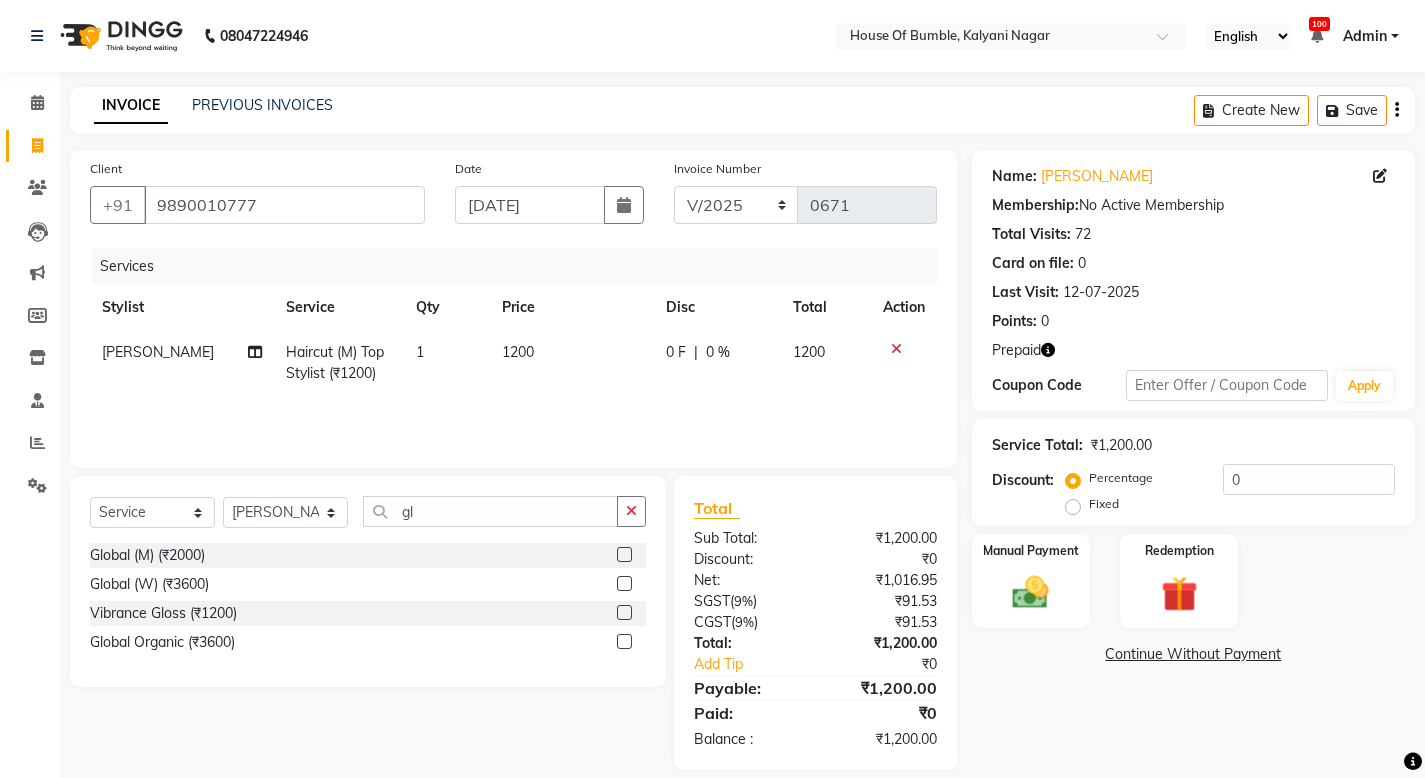 click 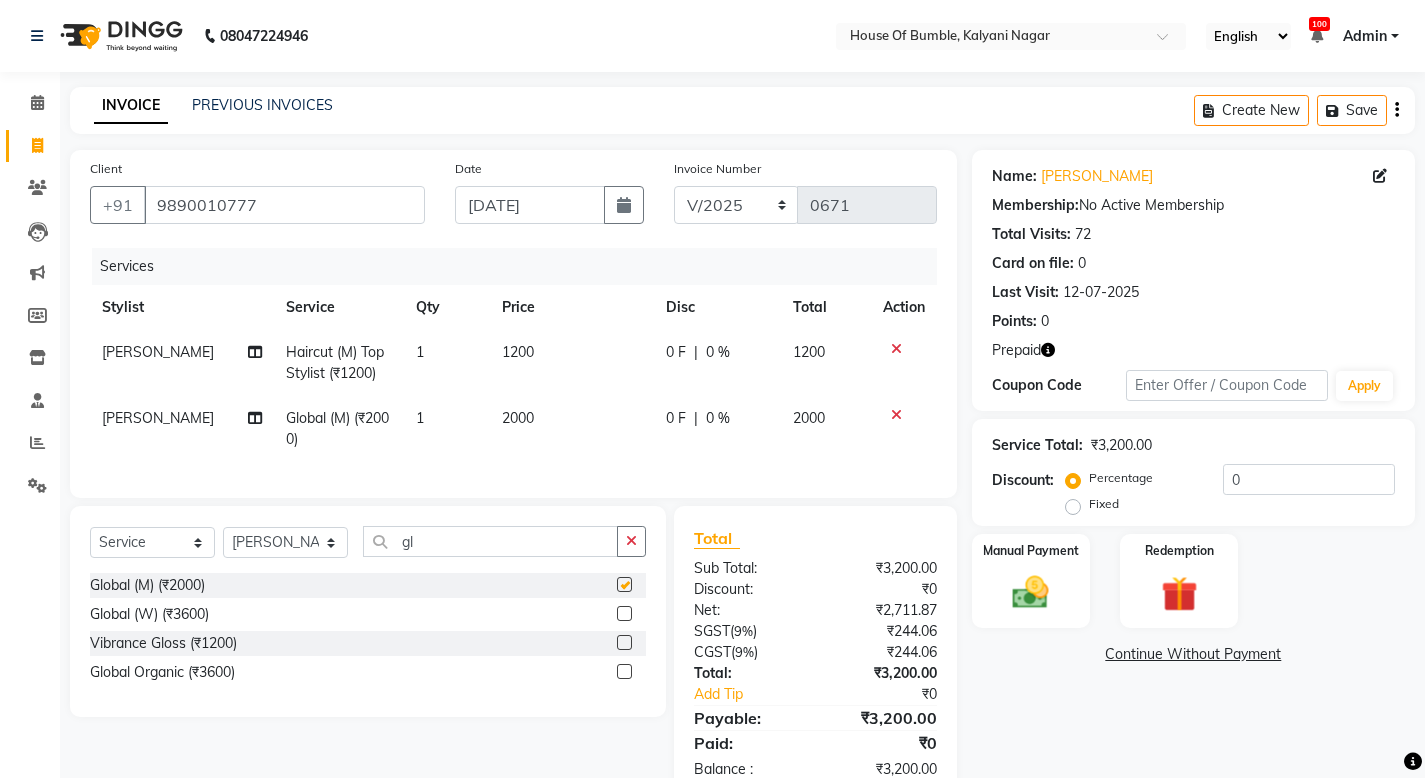 checkbox on "false" 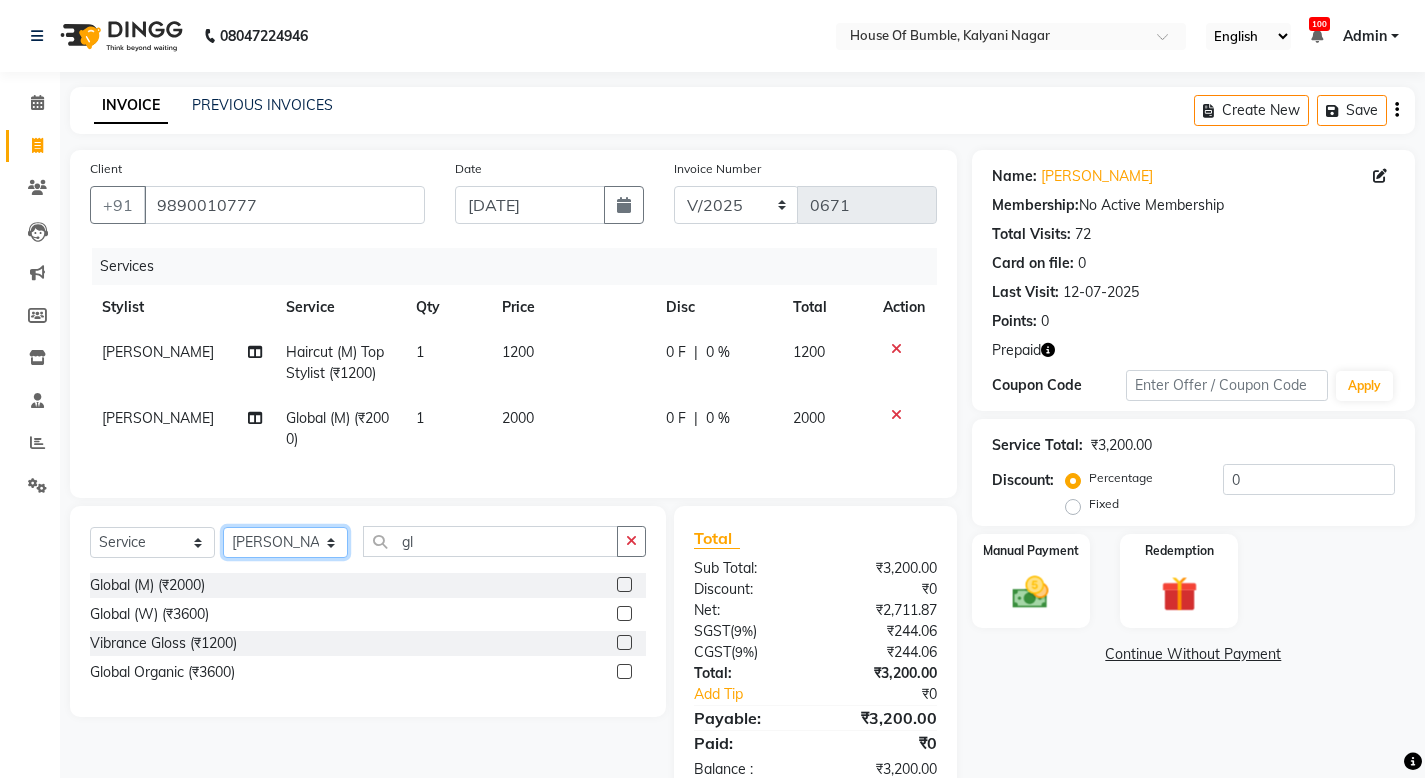 select on "8247" 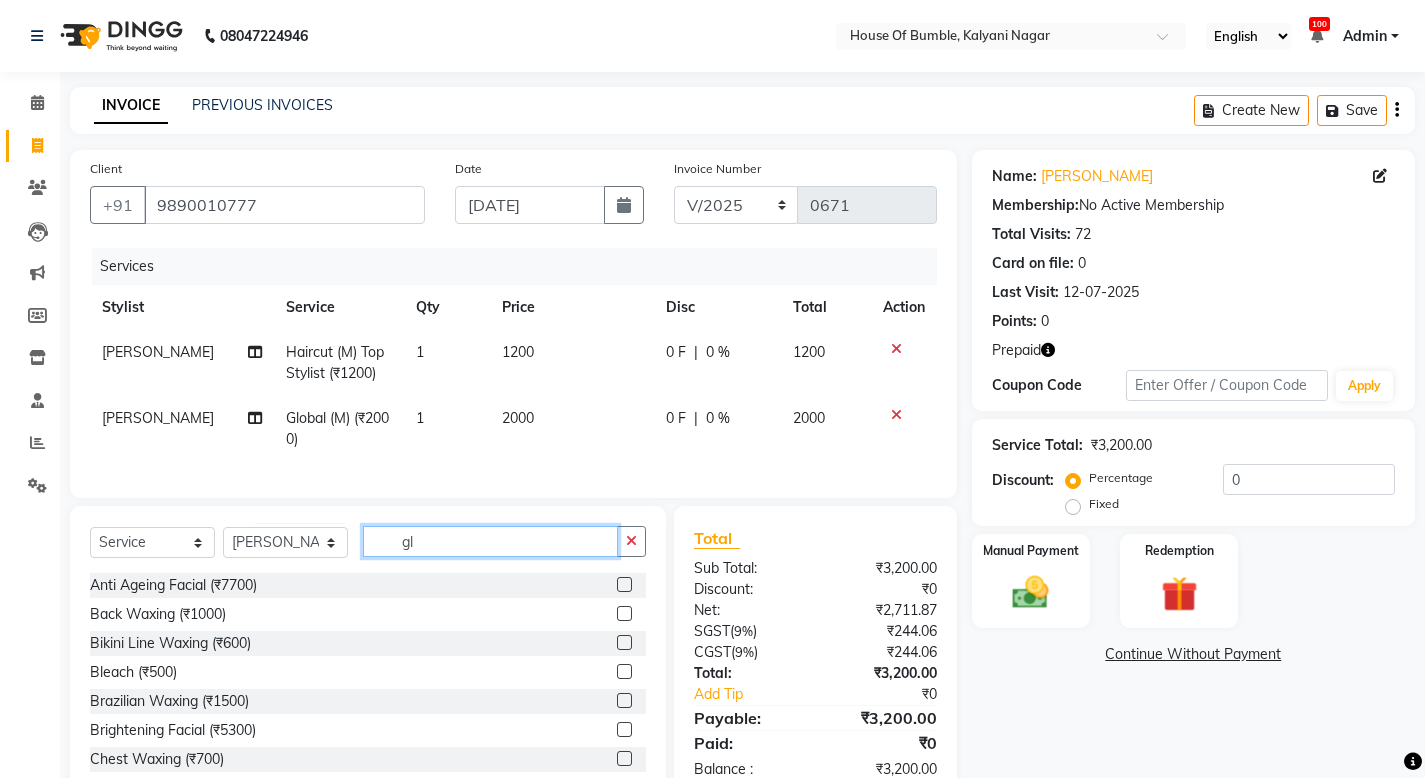 click on "gl" 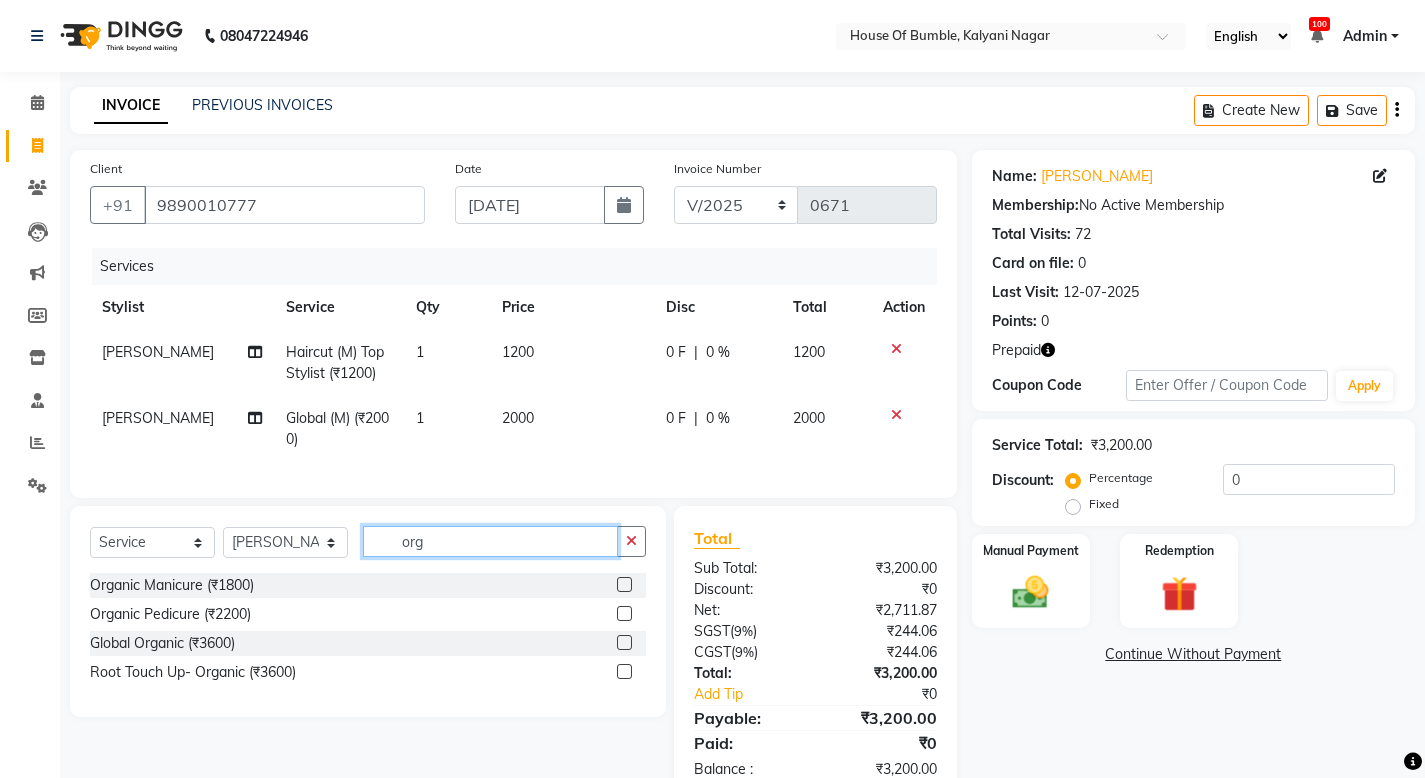 type on "org" 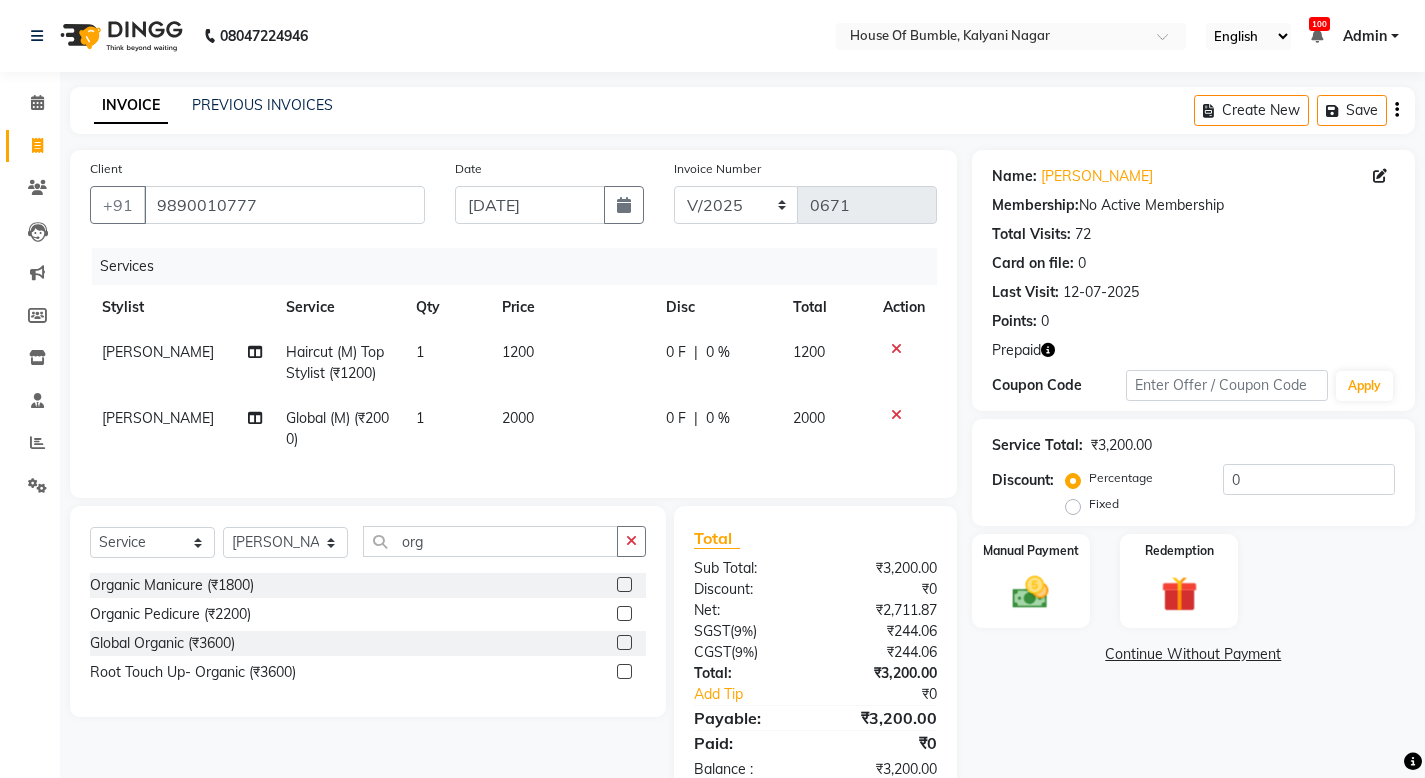 click 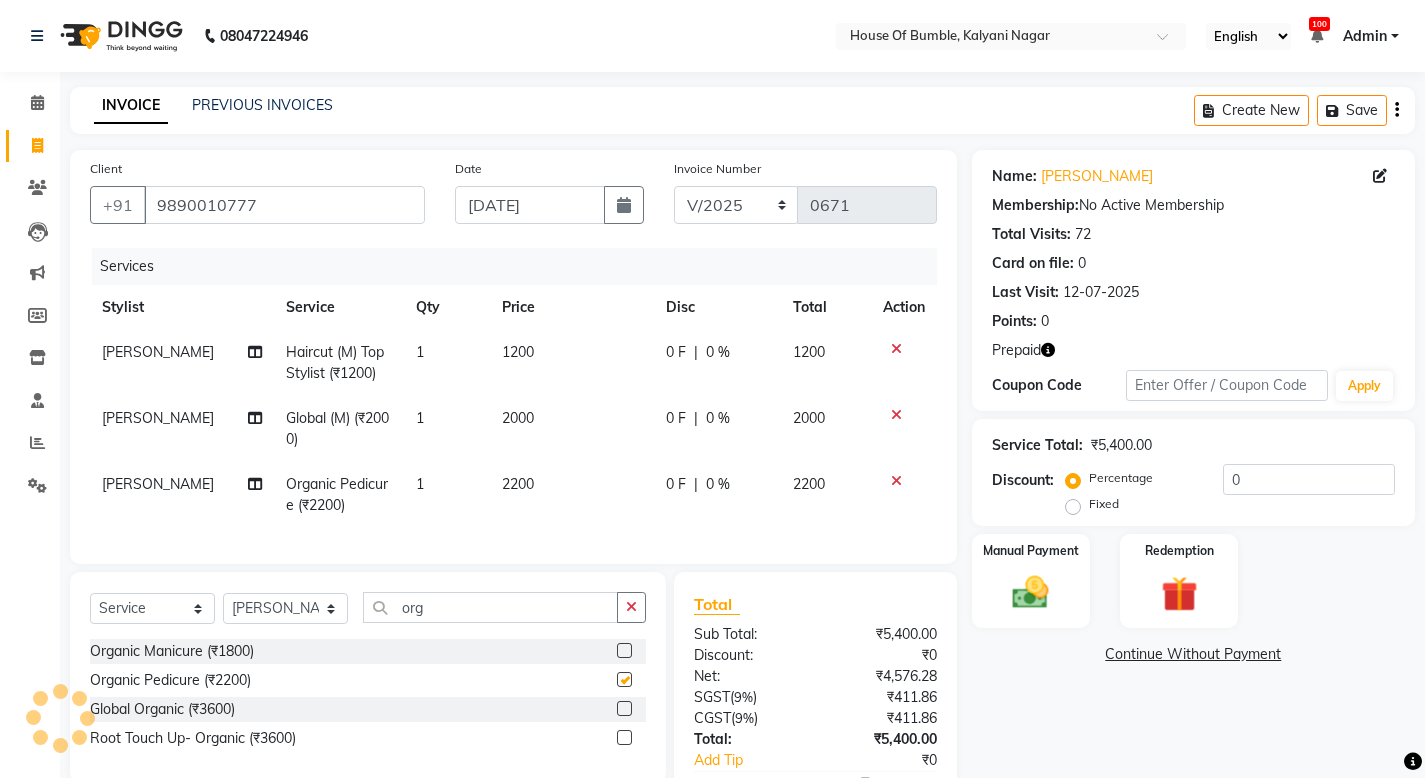 checkbox on "false" 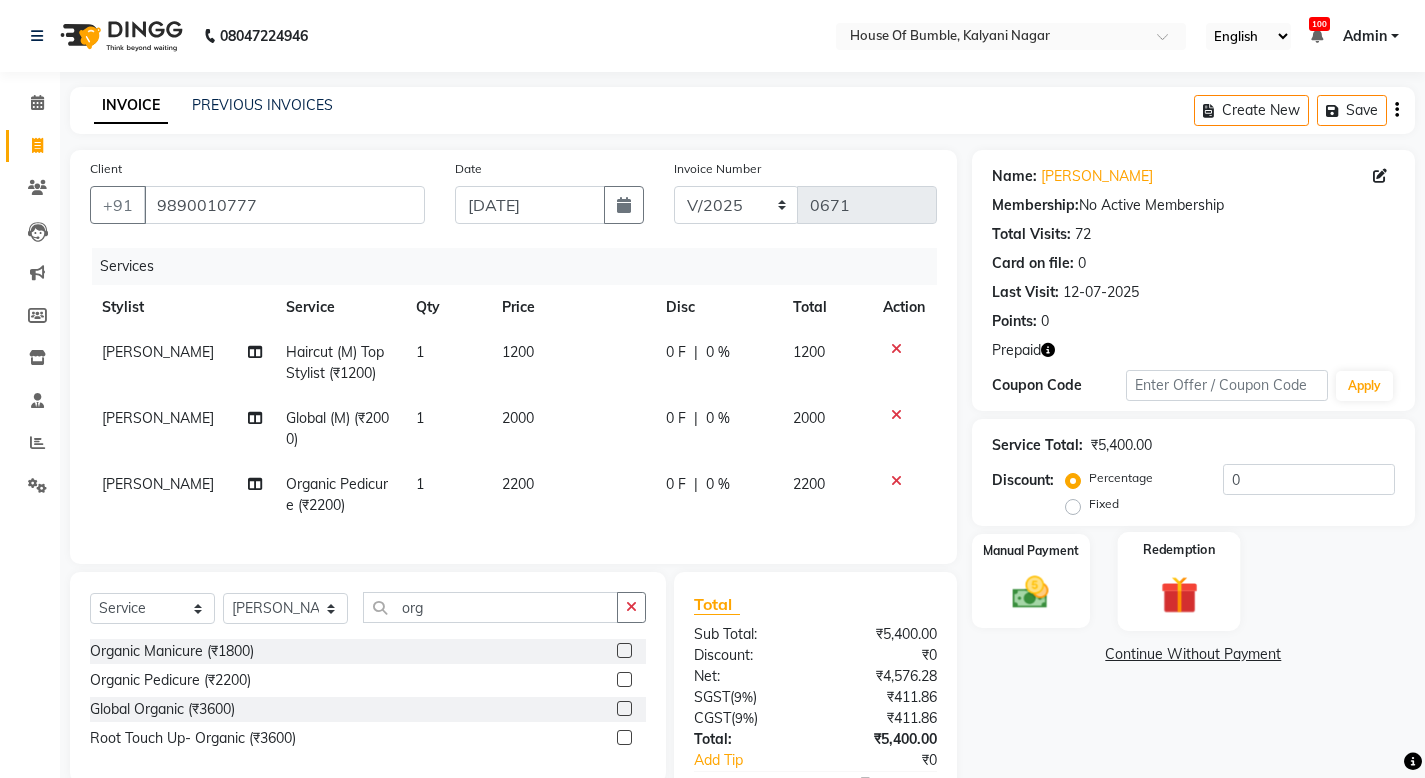 click 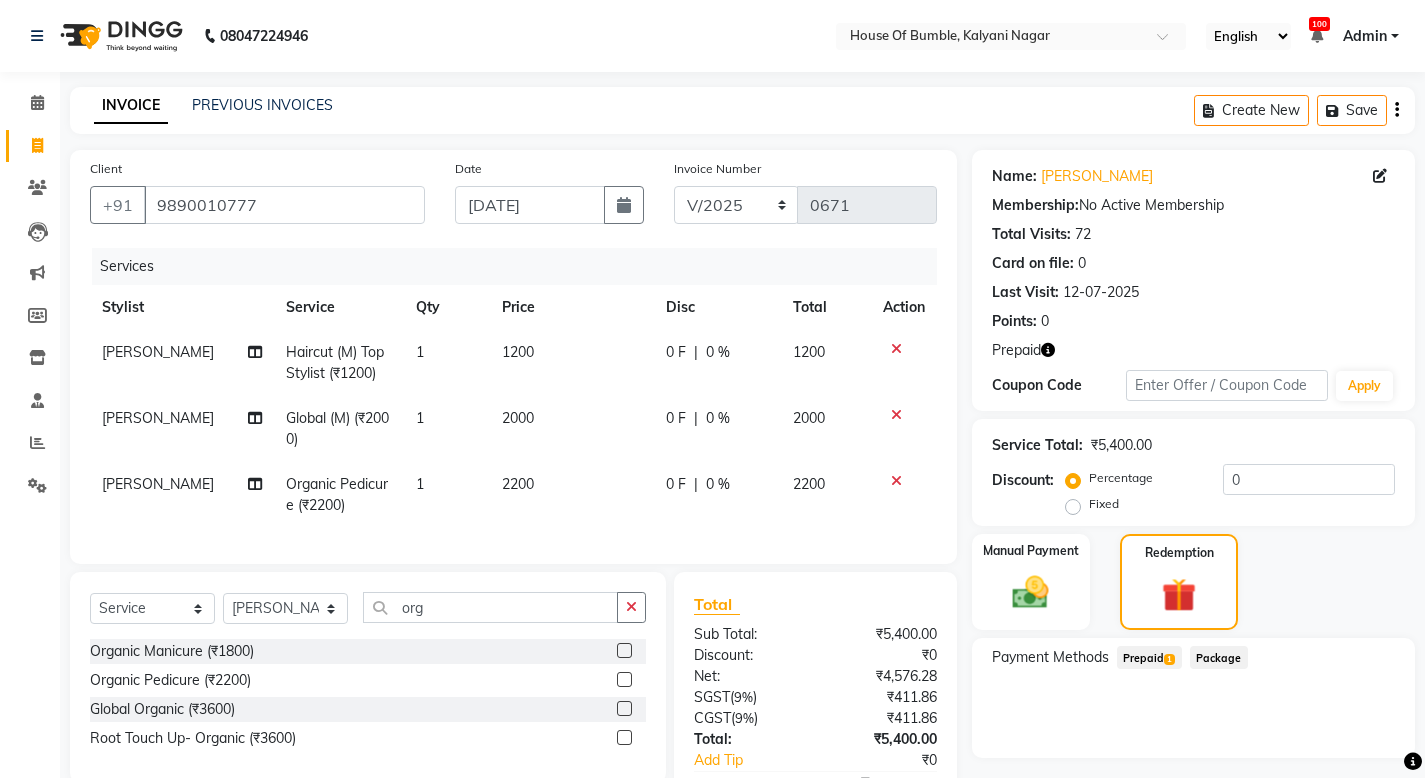 click on "Prepaid  1" 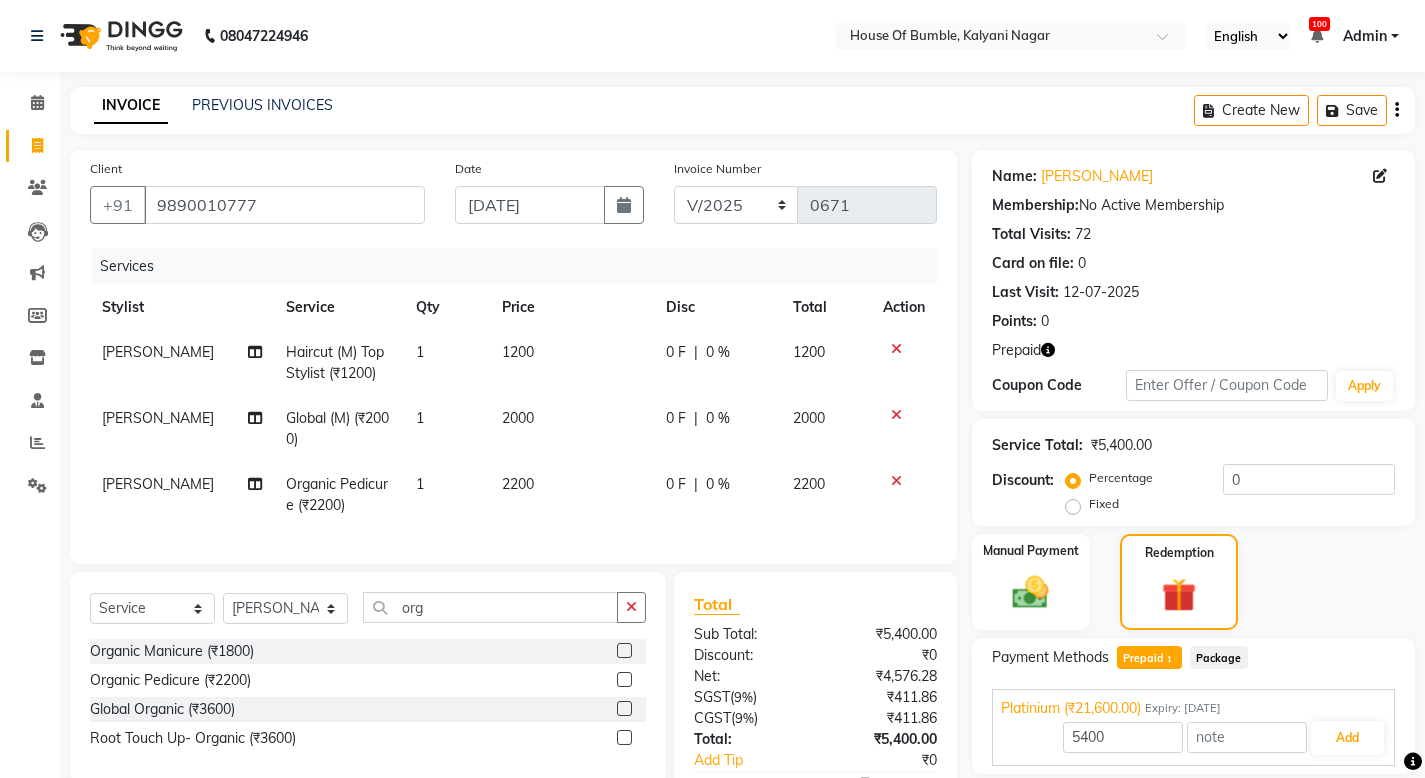 scroll, scrollTop: 106, scrollLeft: 0, axis: vertical 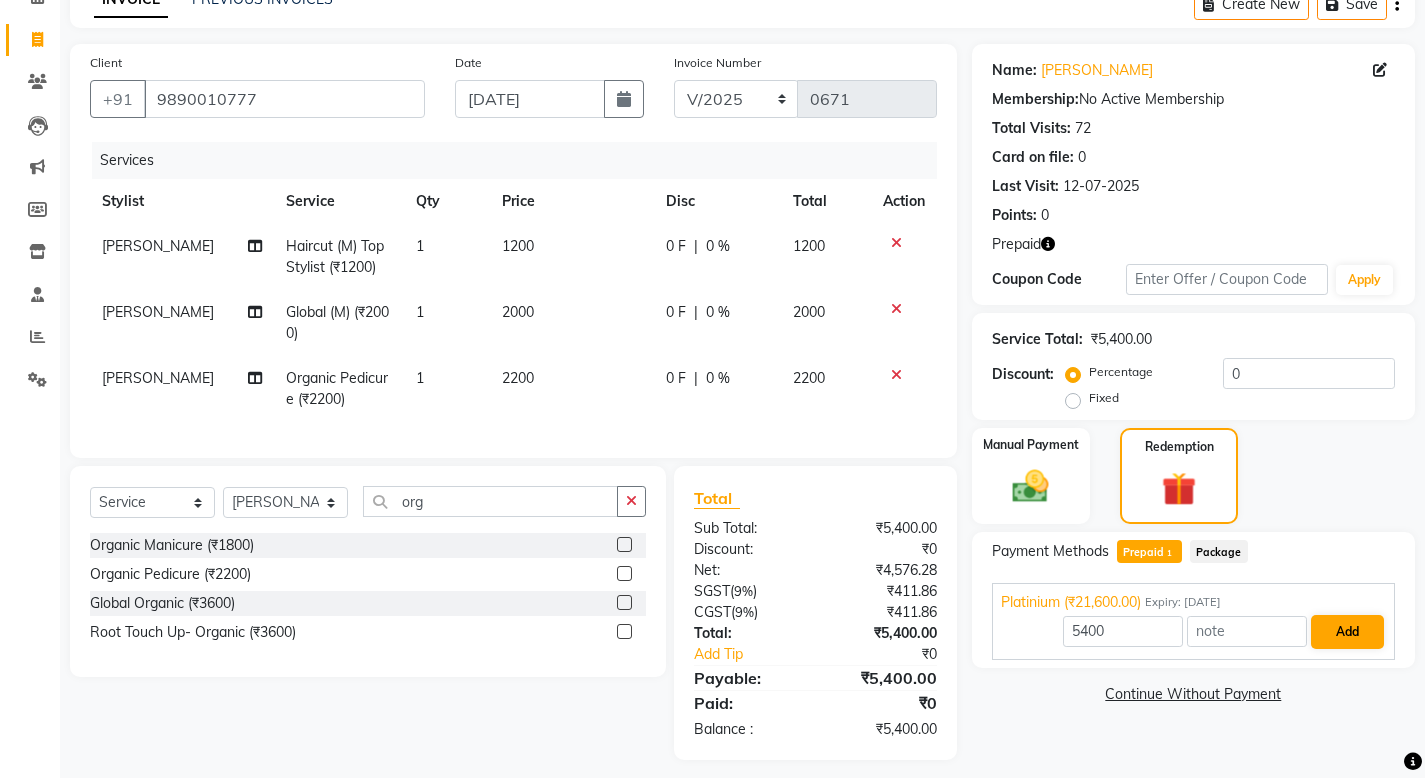 click on "Add" at bounding box center (1347, 632) 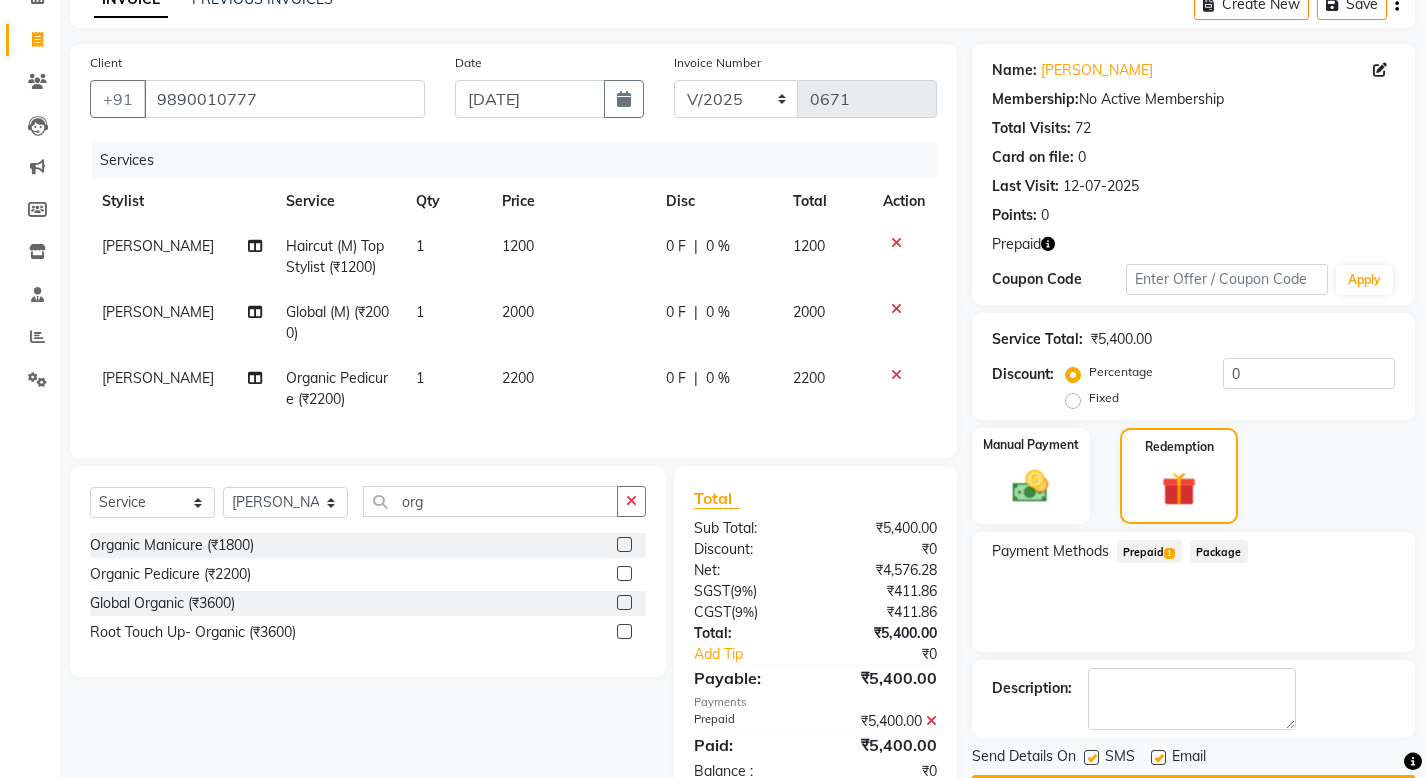 click on "Checkout" 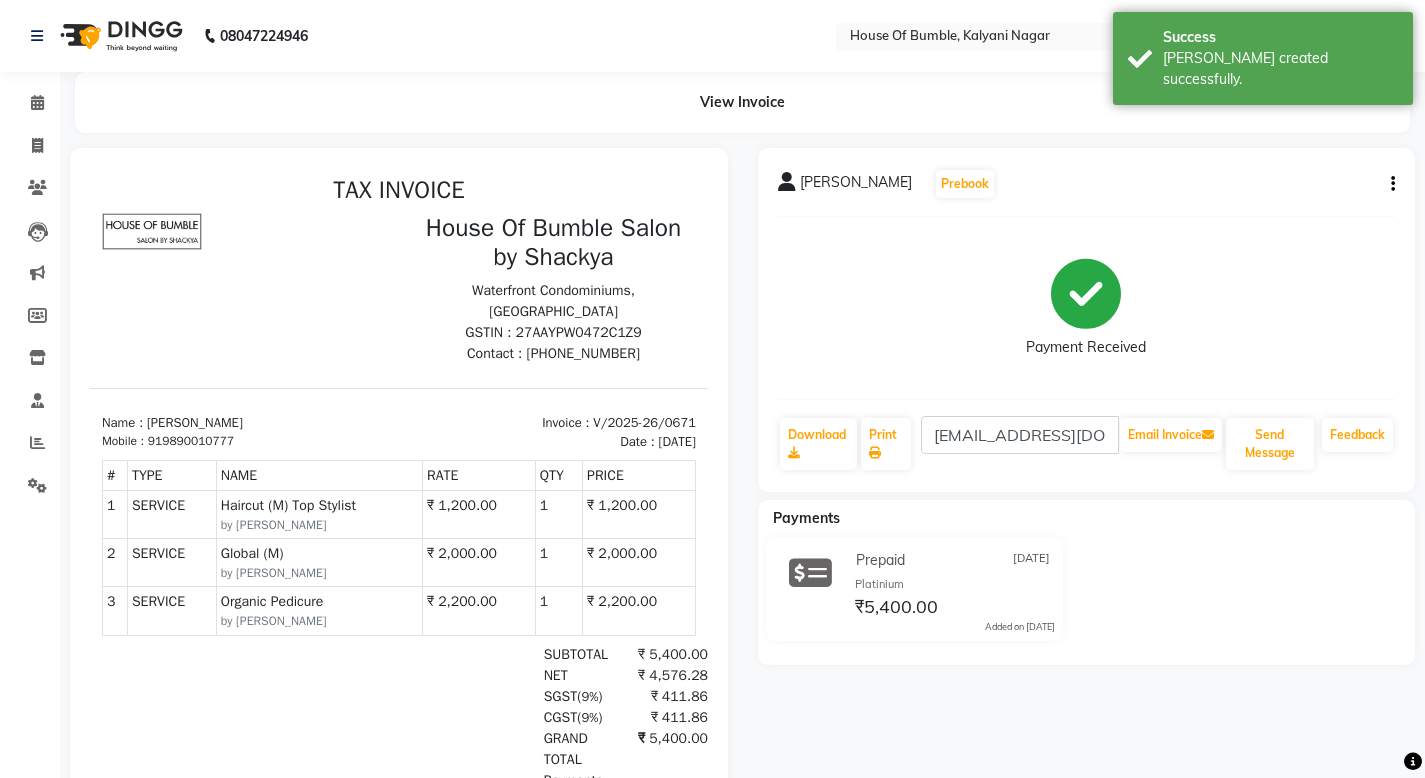 scroll, scrollTop: 0, scrollLeft: 0, axis: both 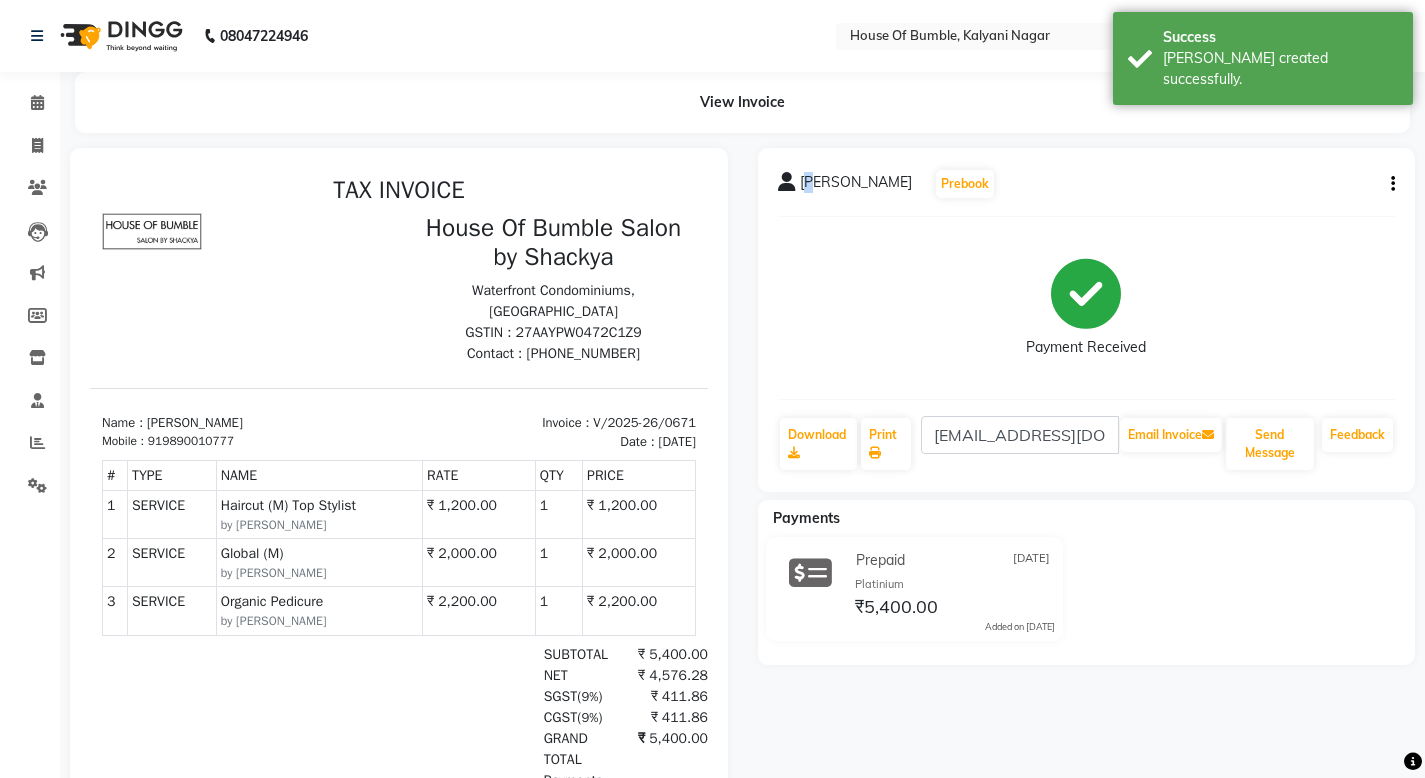 click 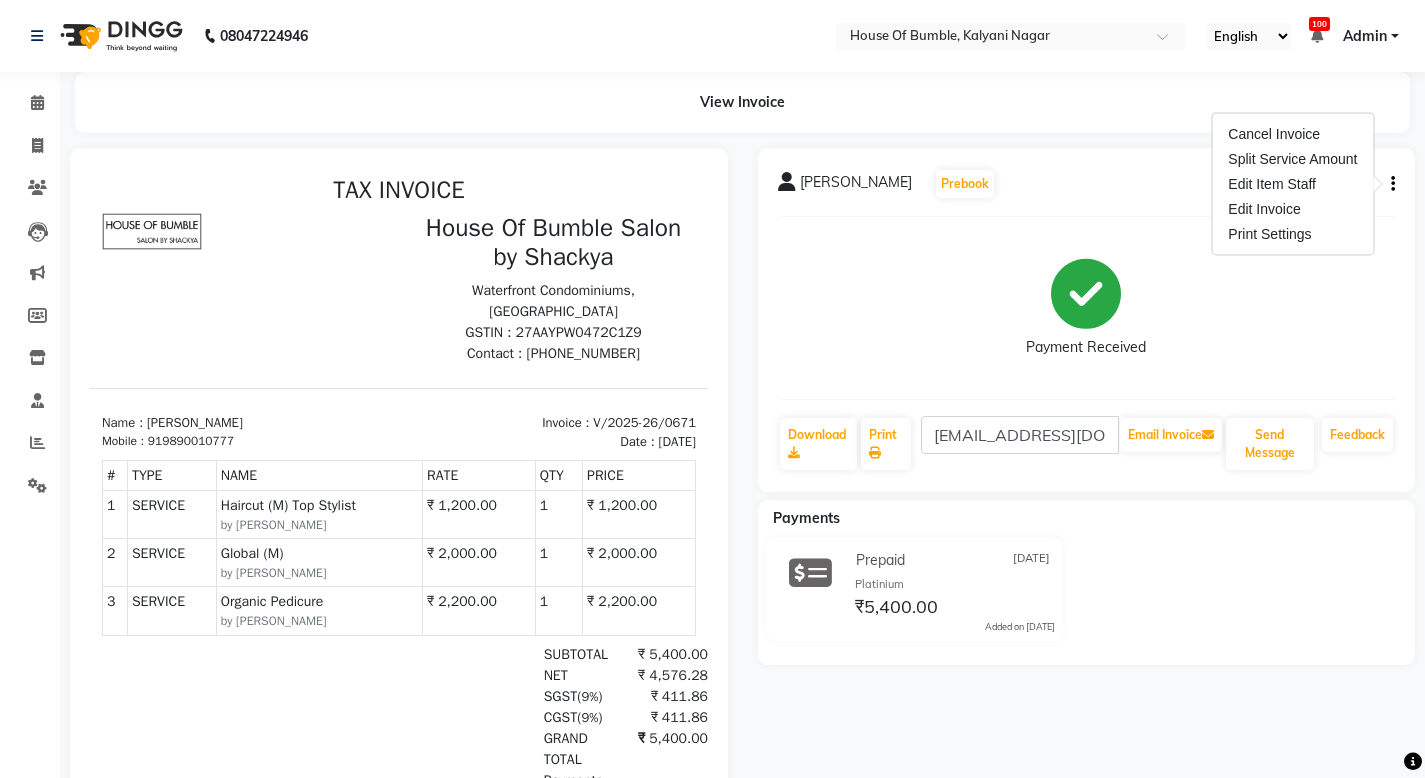 click on "Payment Received" 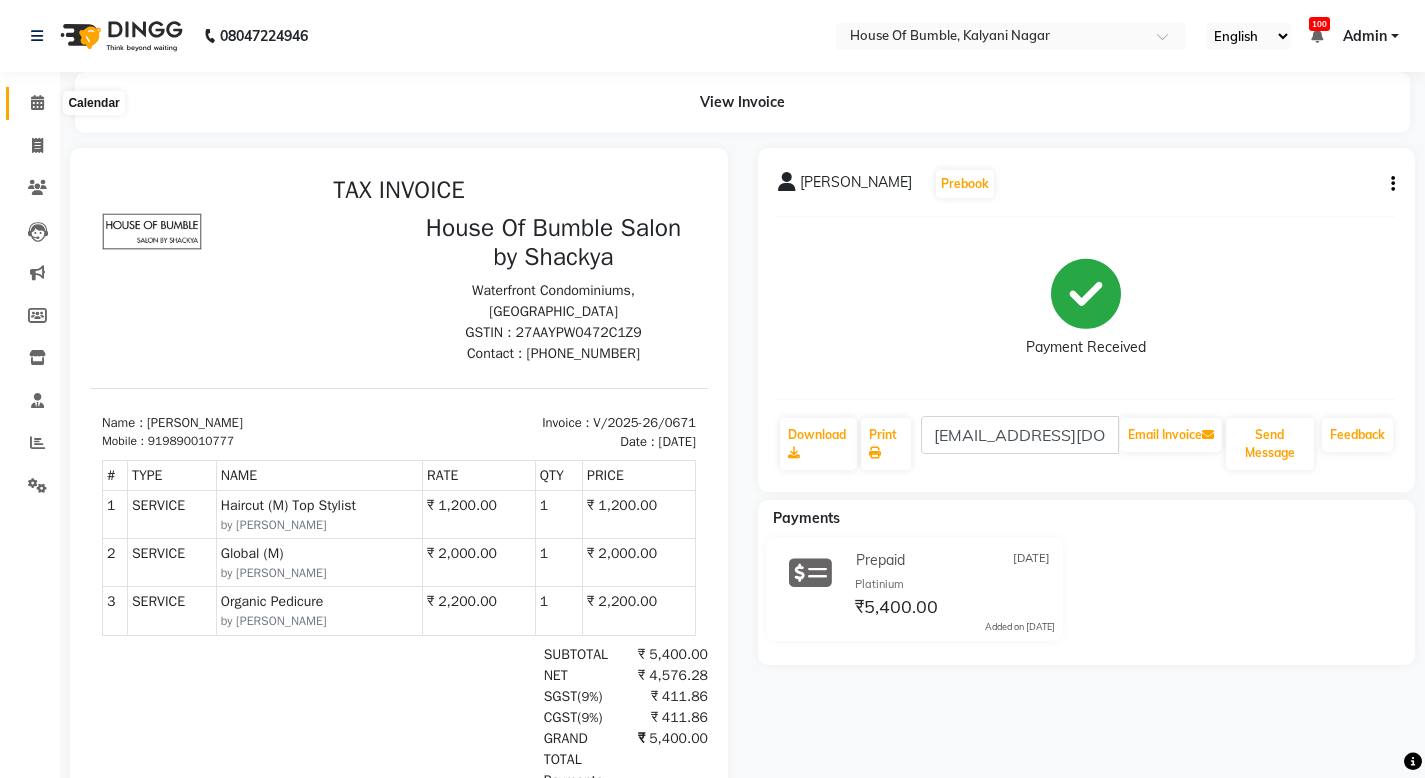 click 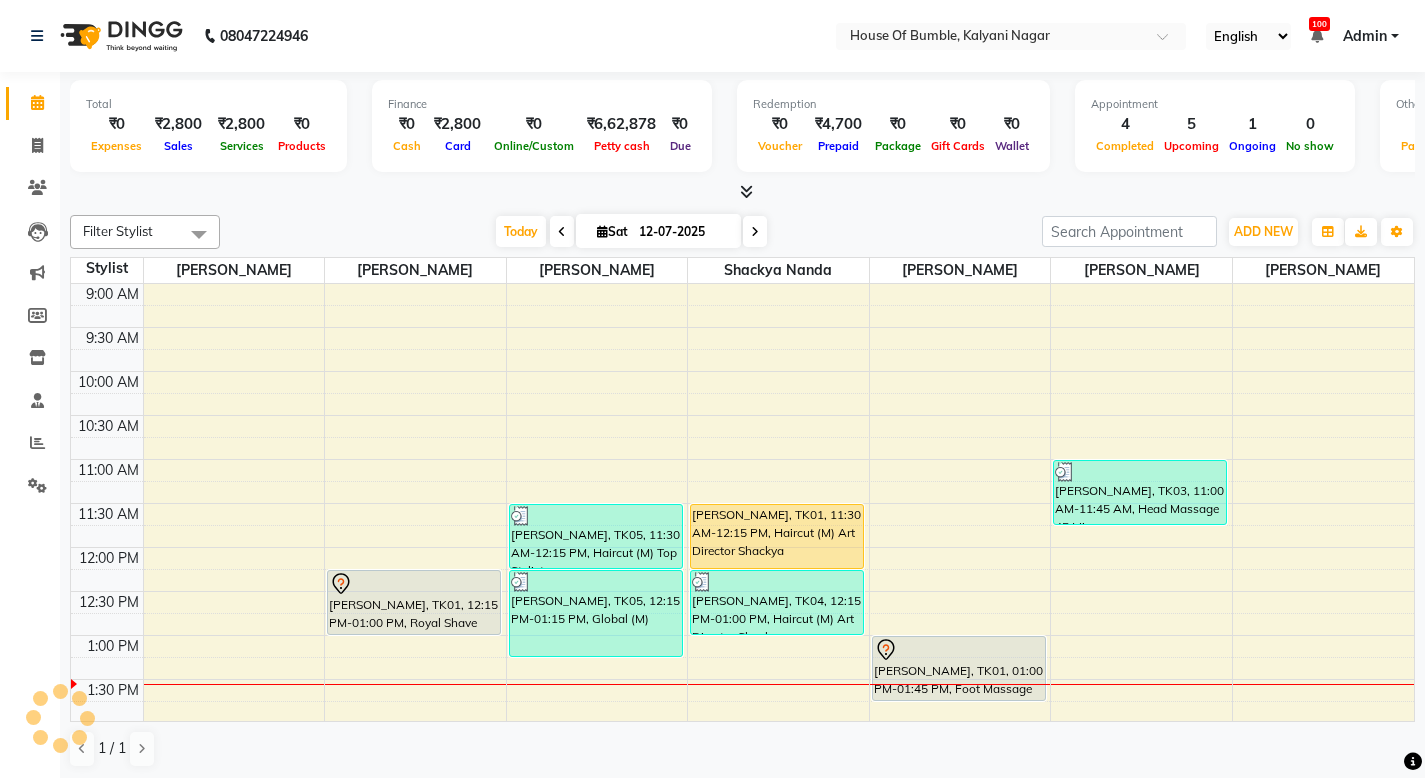 scroll, scrollTop: 0, scrollLeft: 0, axis: both 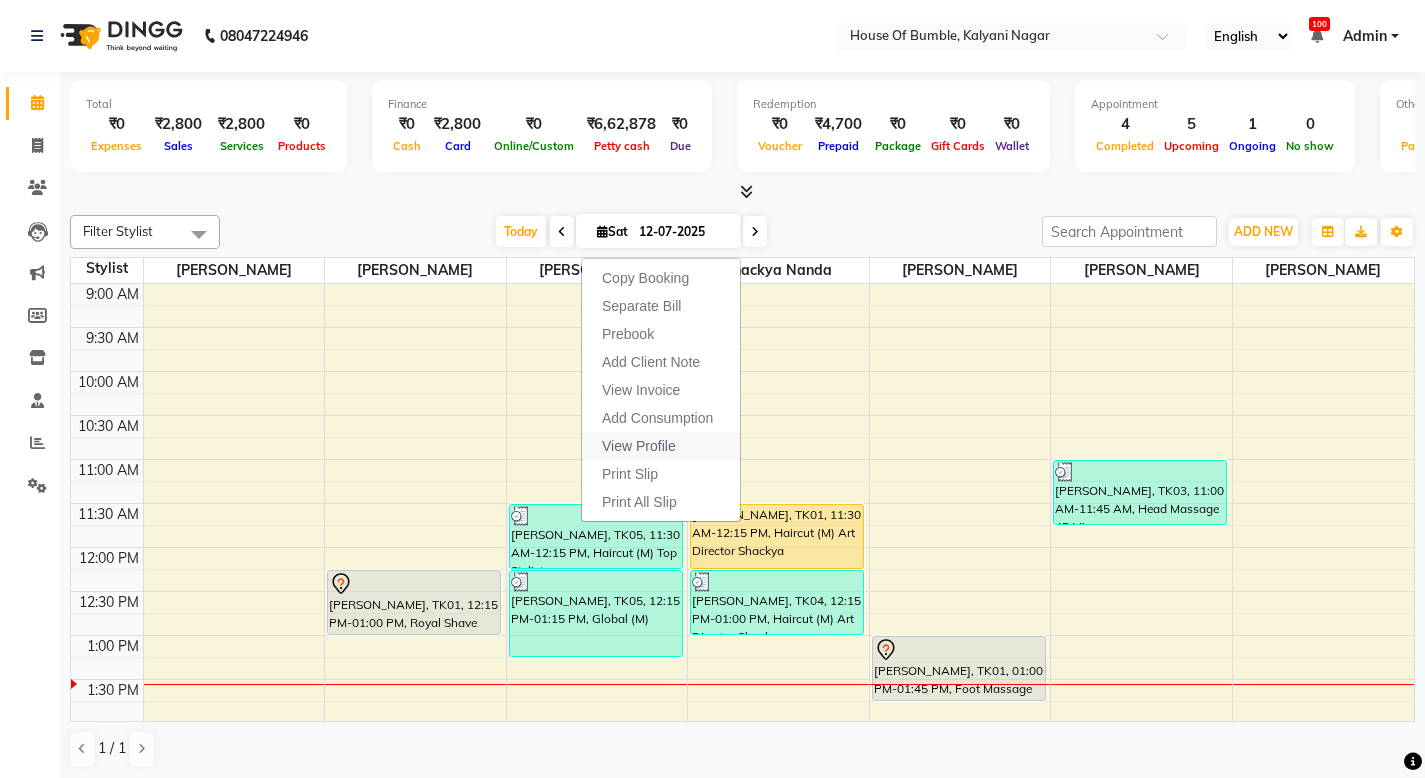 click on "View Profile" at bounding box center [661, 446] 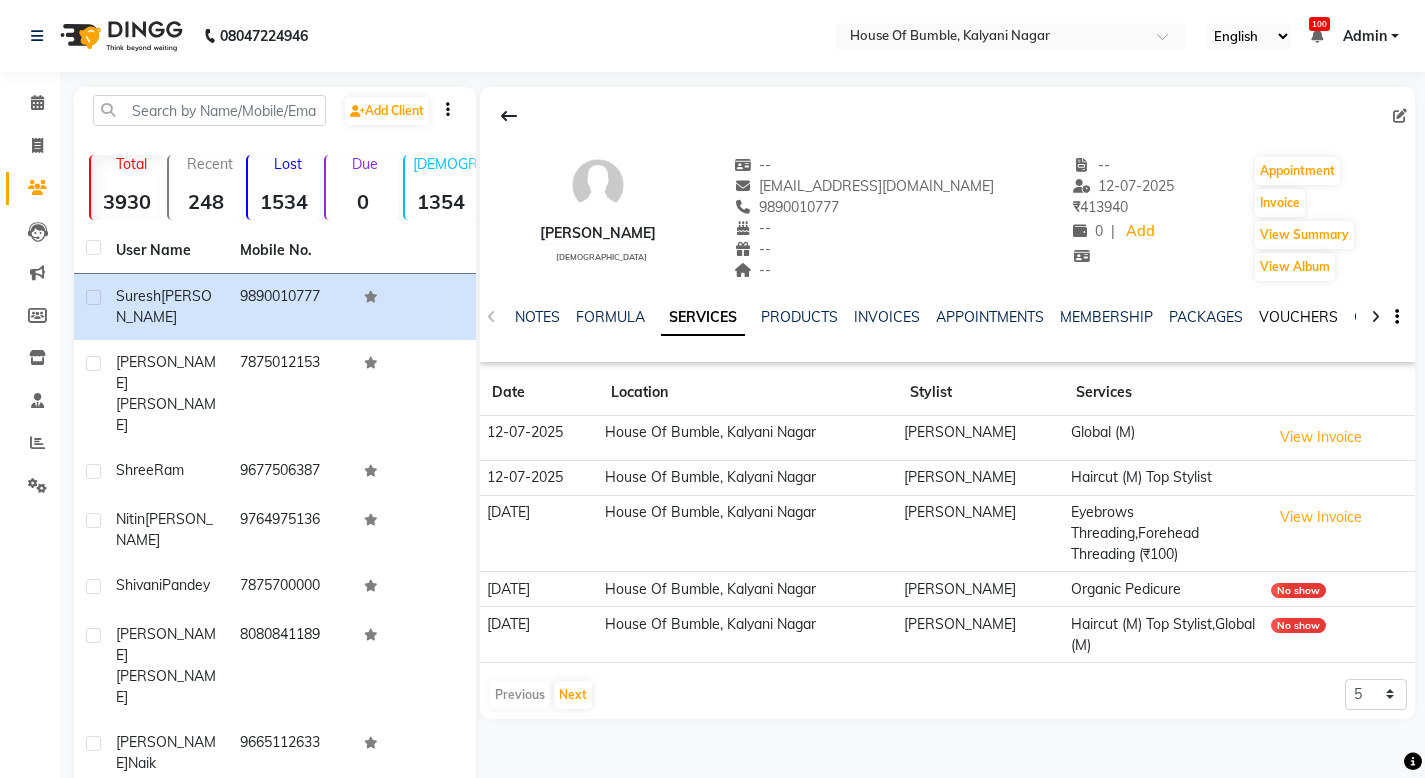 click on "VOUCHERS" 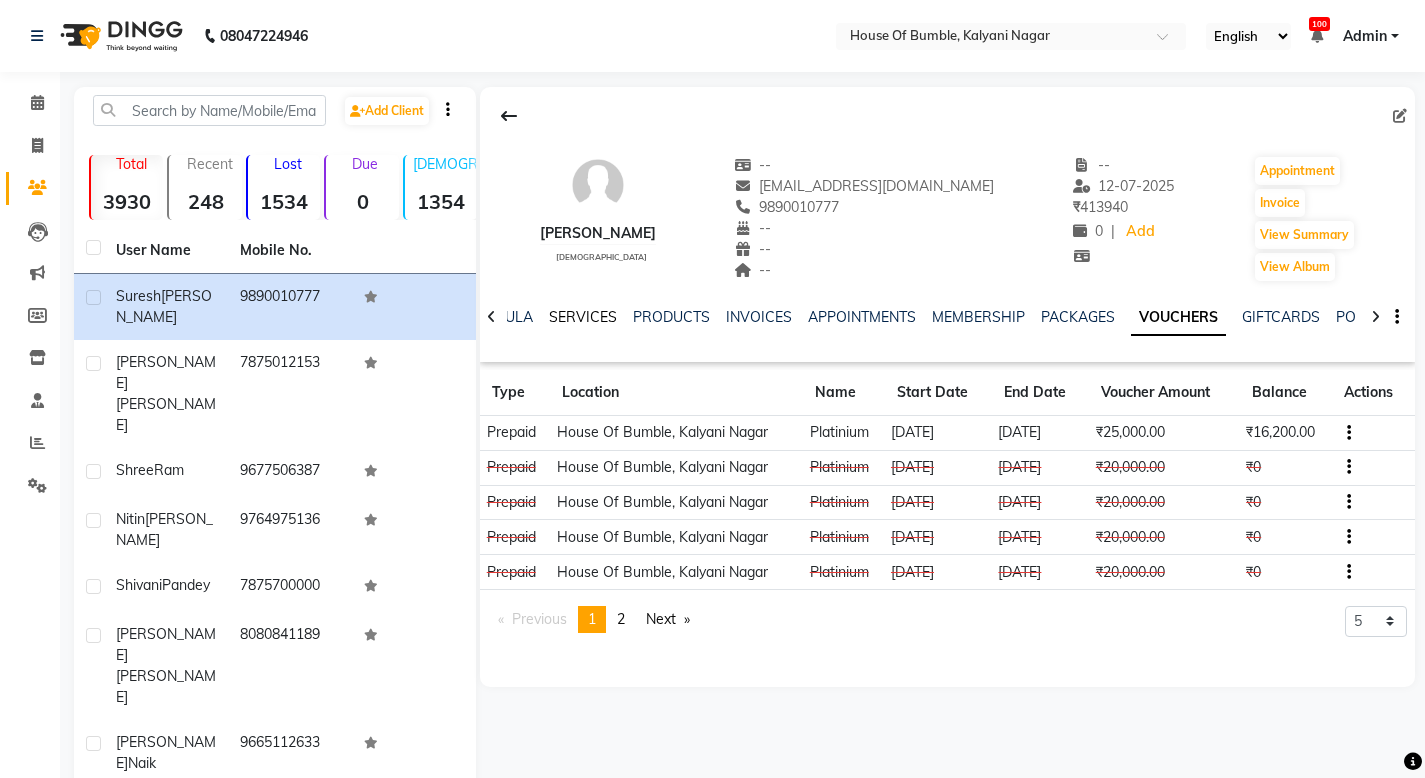 click on "SERVICES" 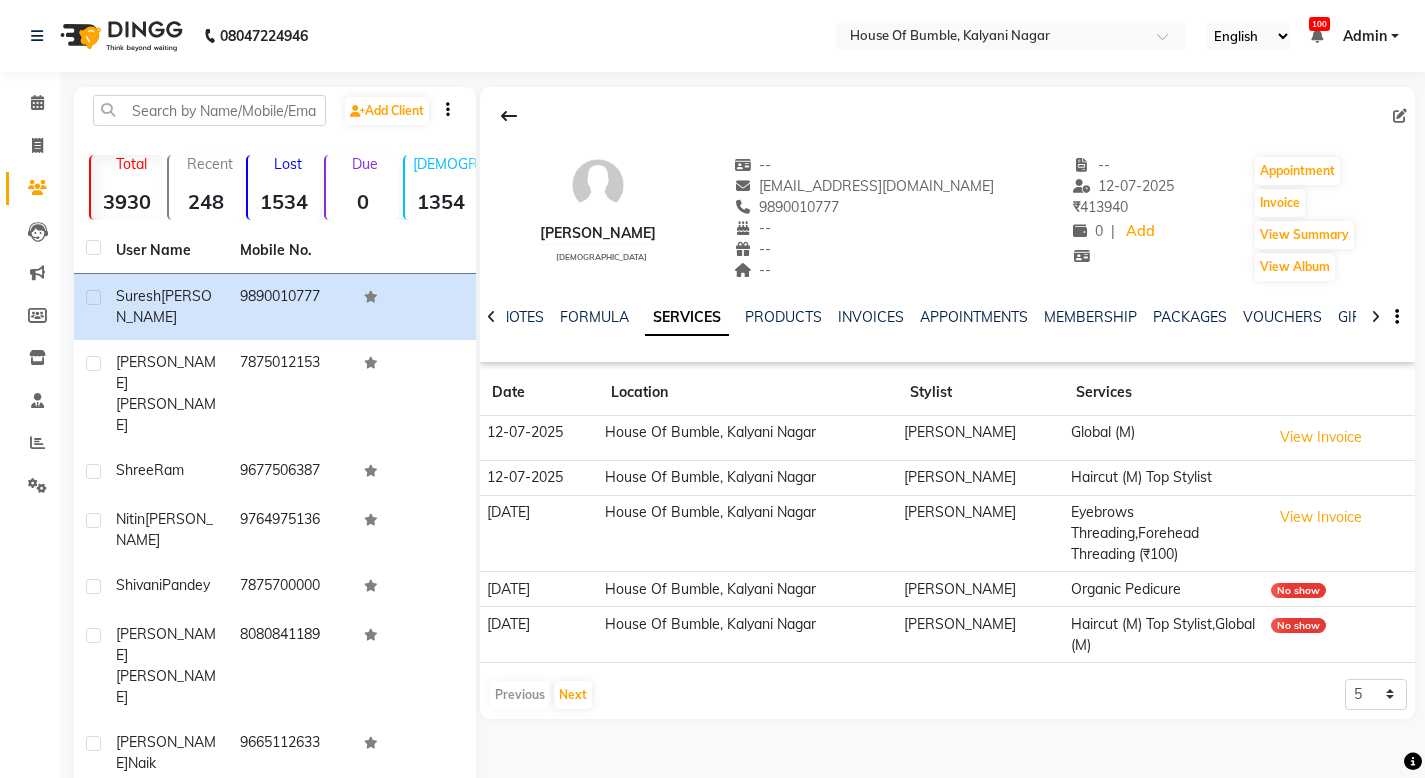 click 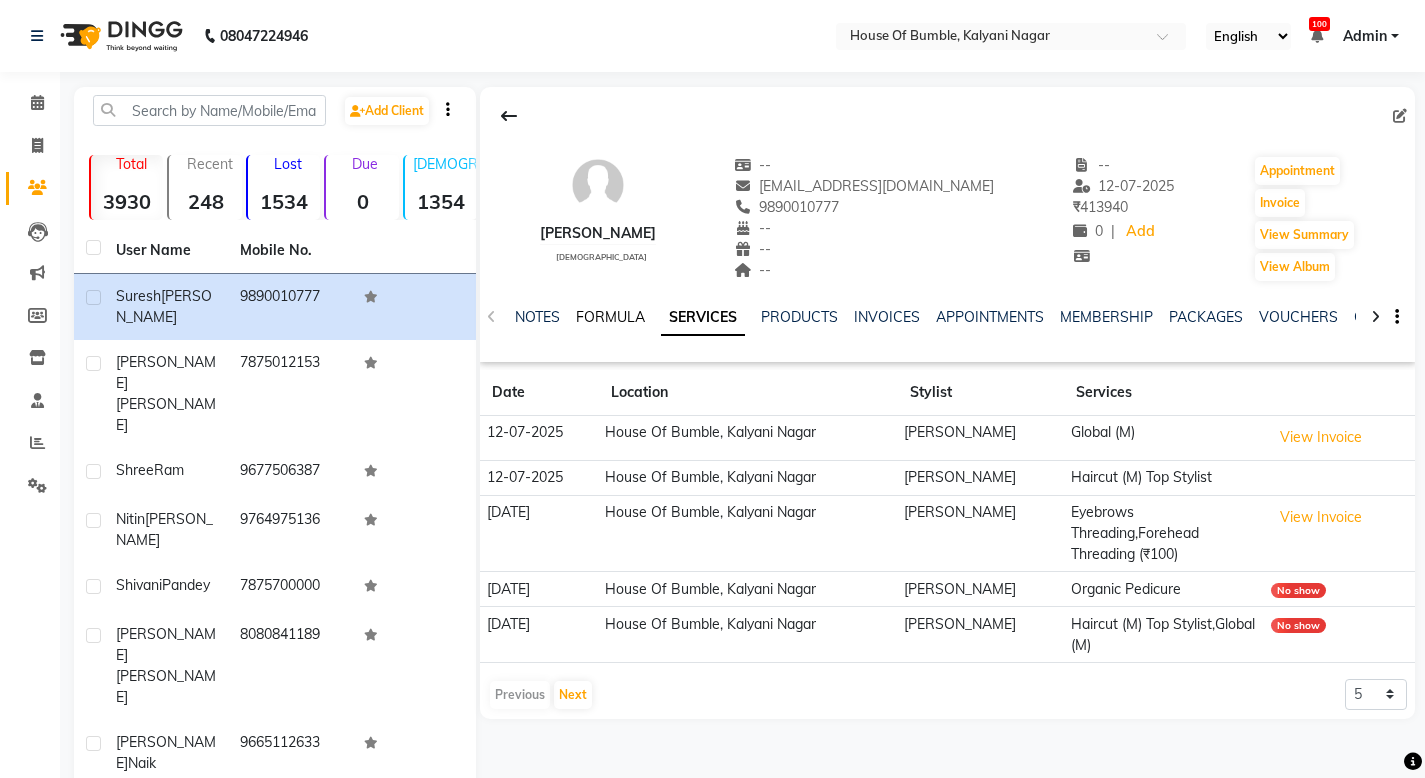 click on "FORMULA" 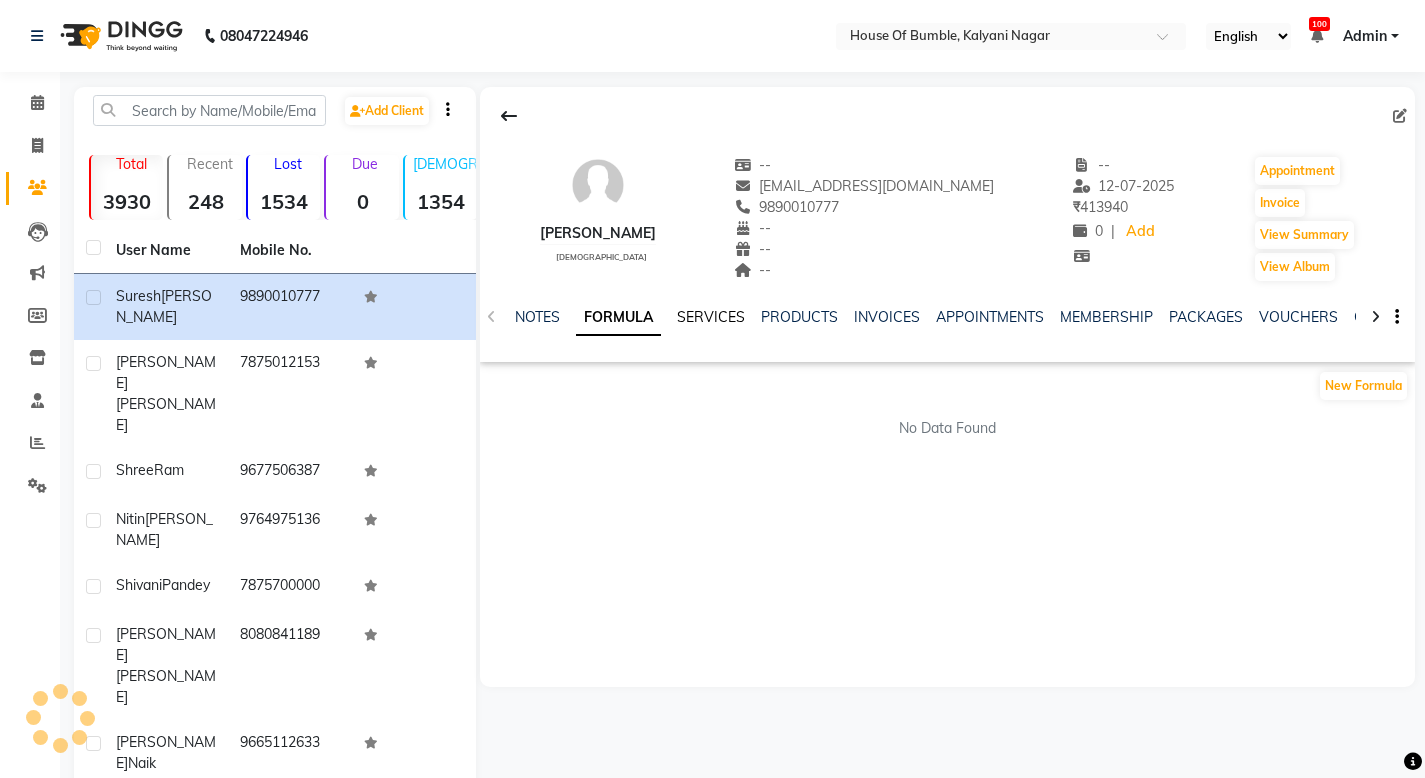 click on "SERVICES" 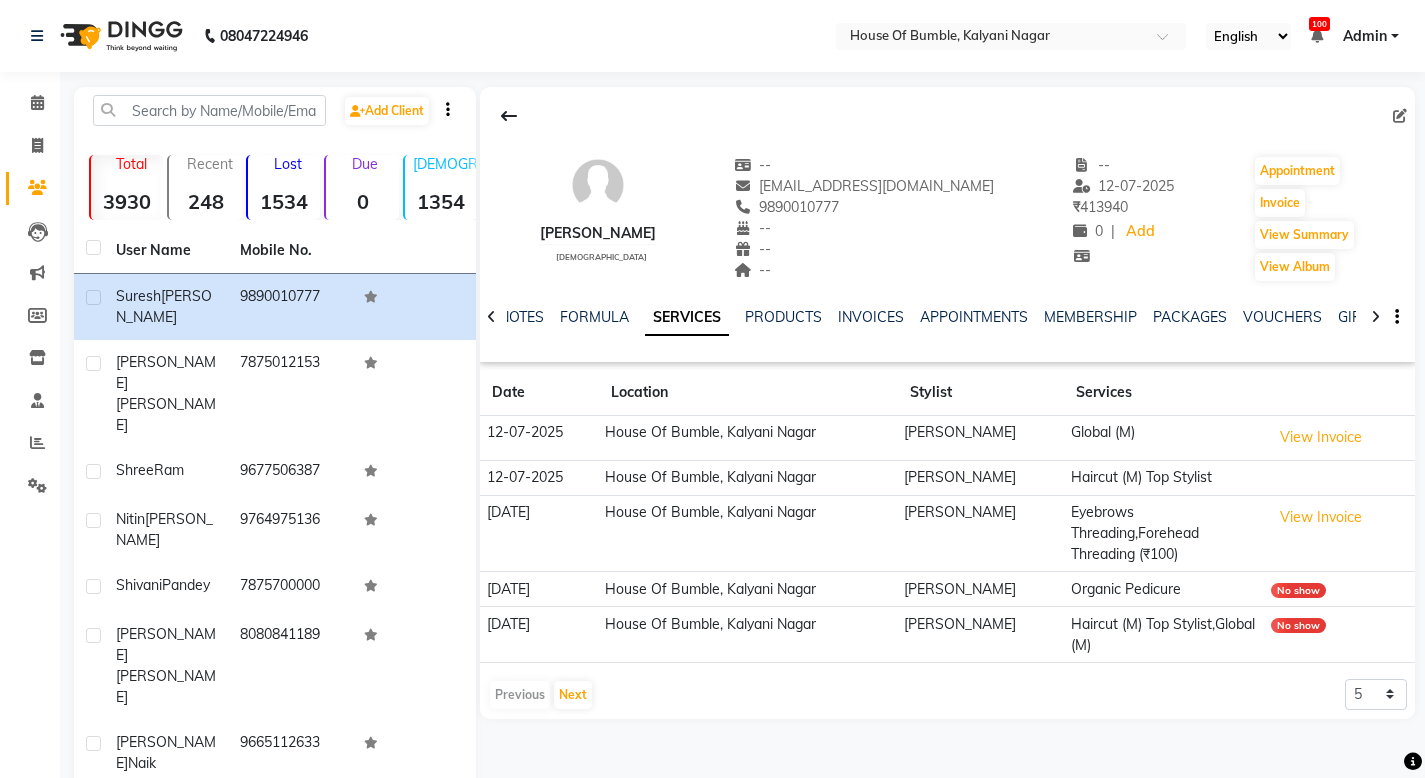 scroll, scrollTop: 84, scrollLeft: 0, axis: vertical 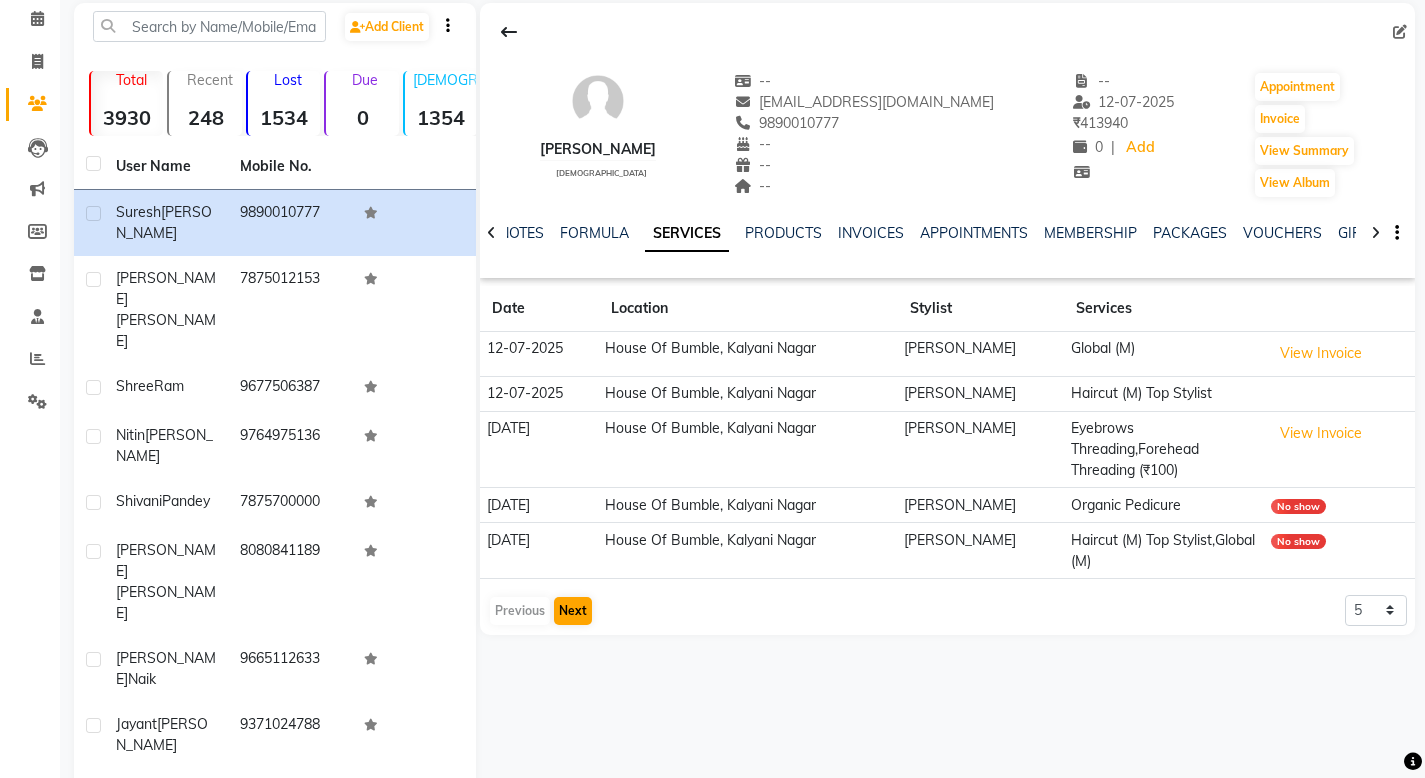 click on "Next" 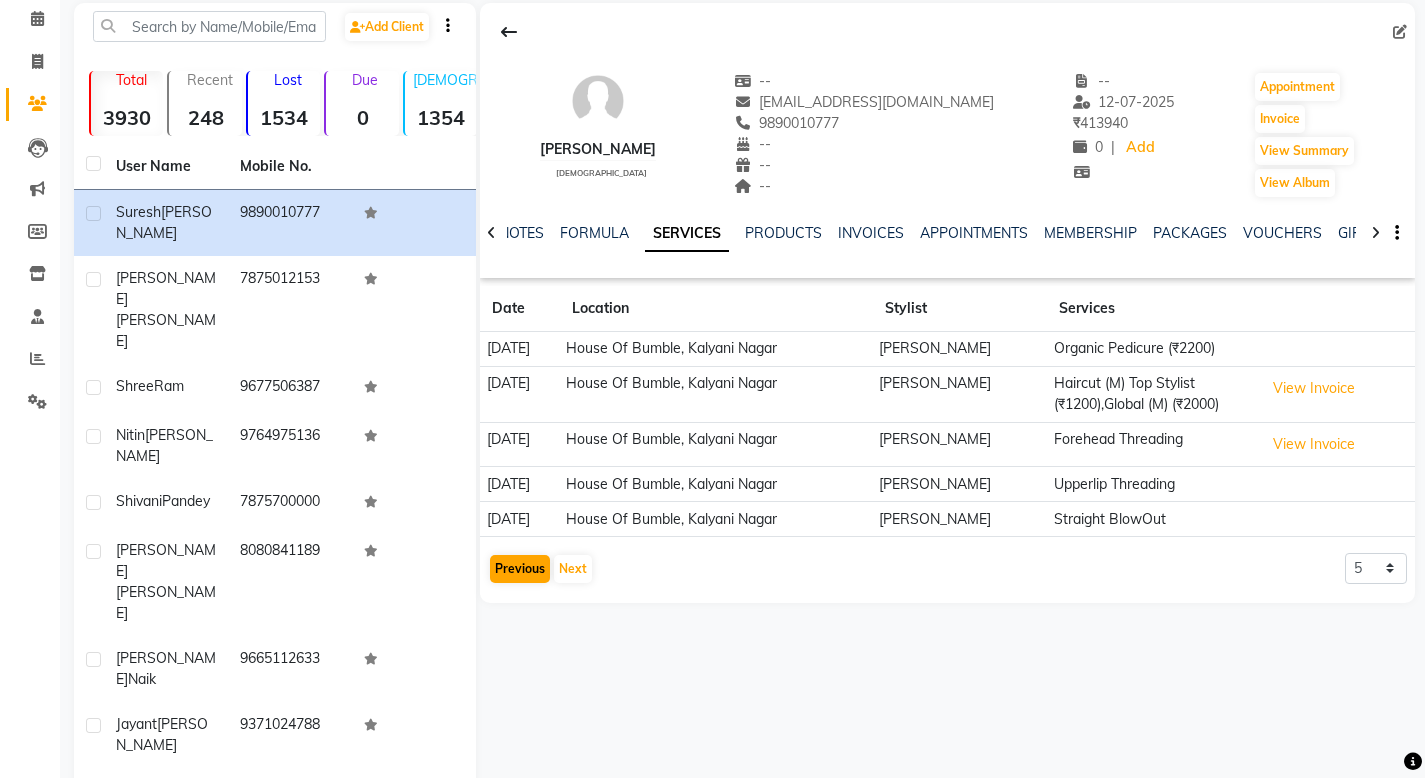 click on "Previous" 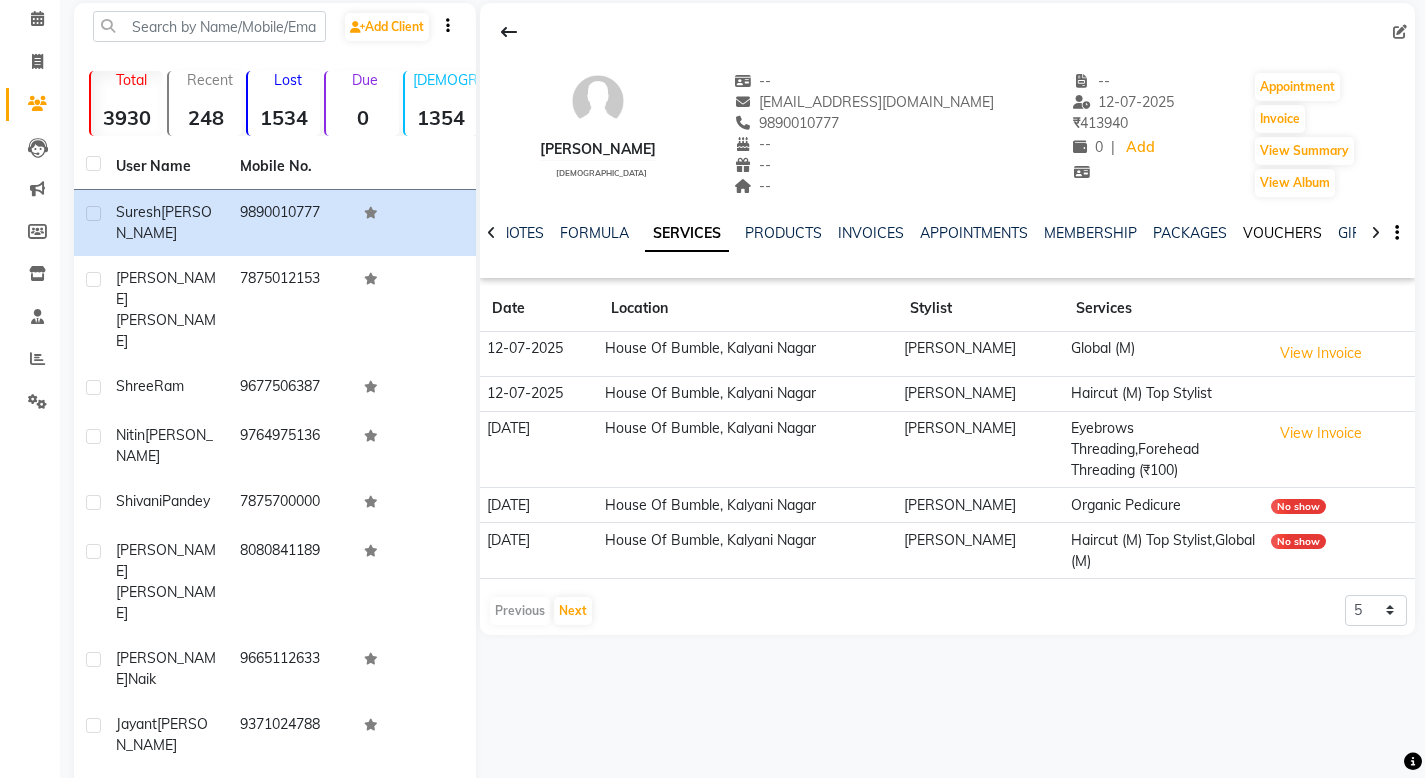 click on "VOUCHERS" 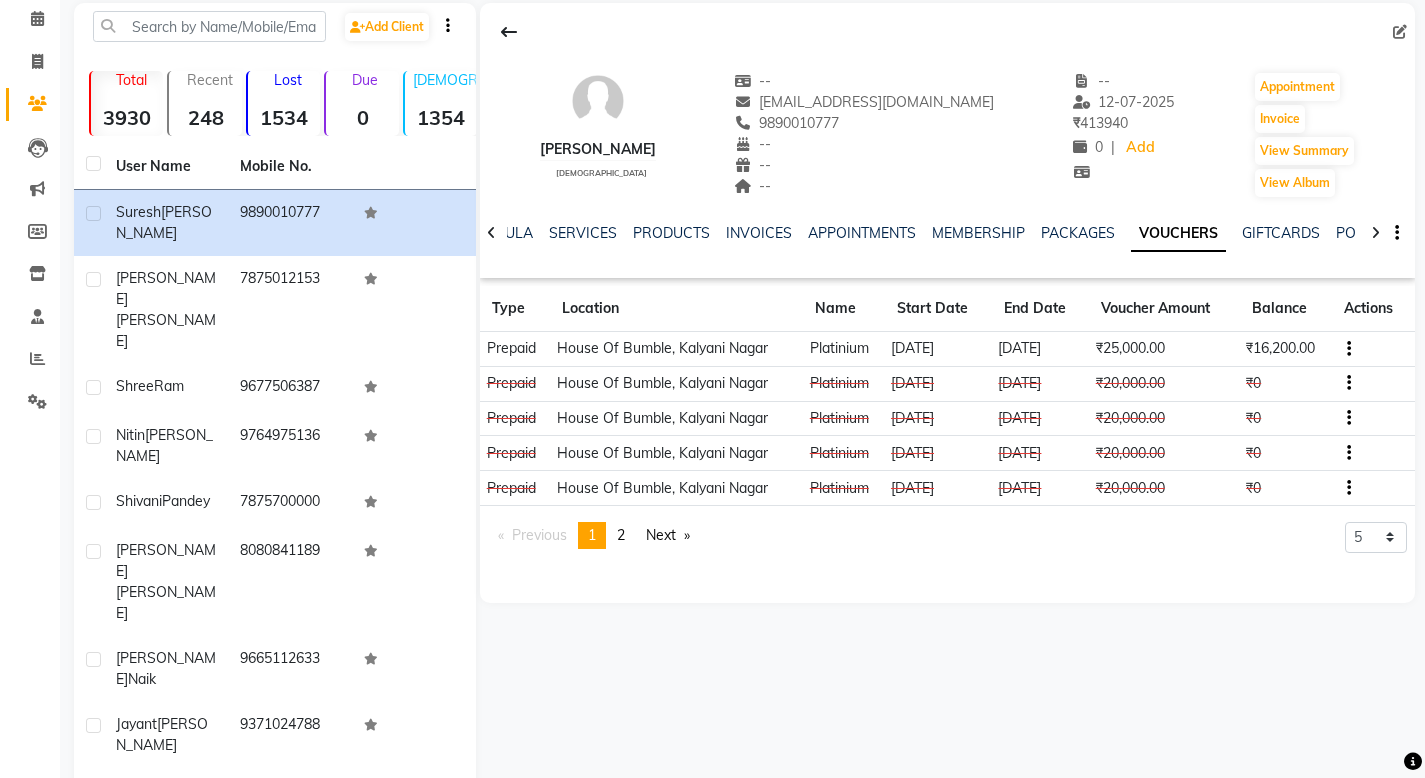 click 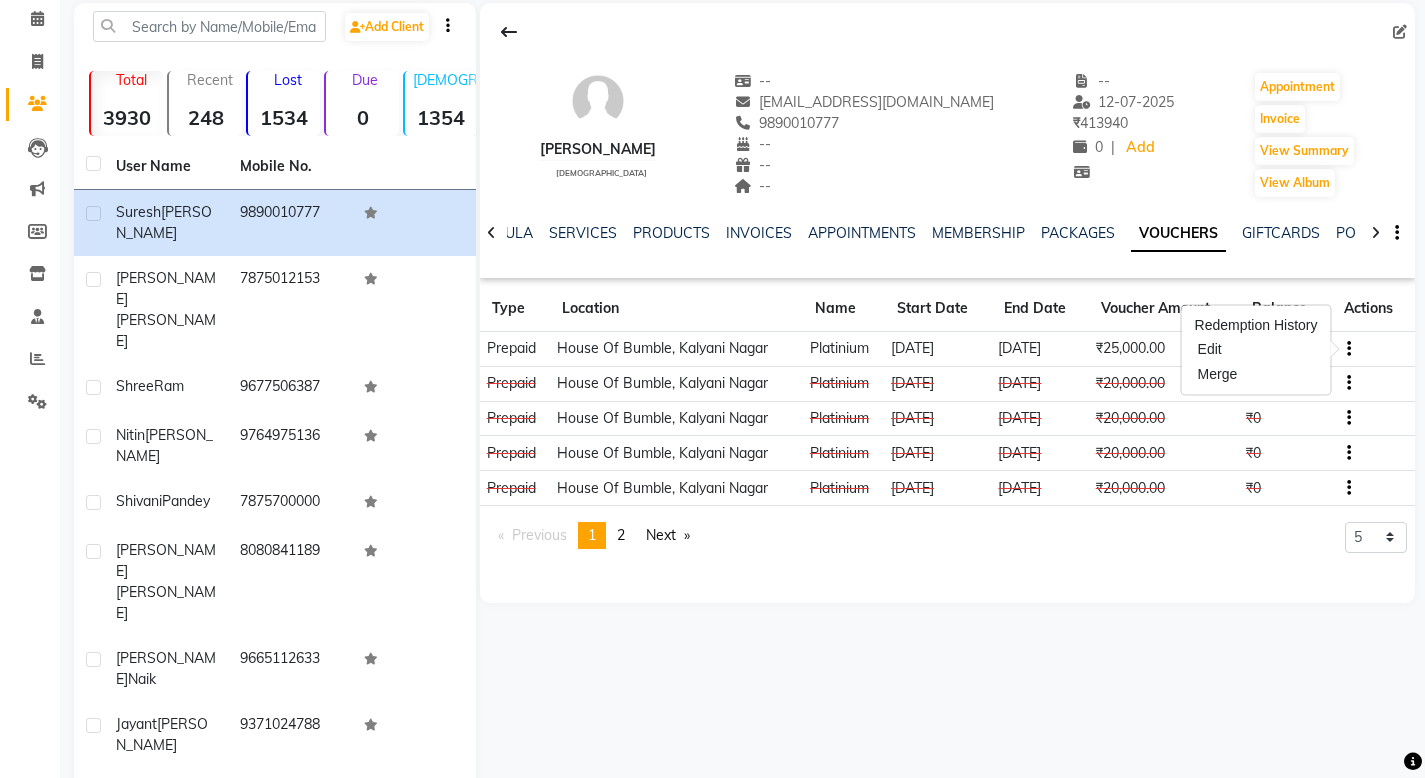 click on "Redemption History" at bounding box center [1256, 325] 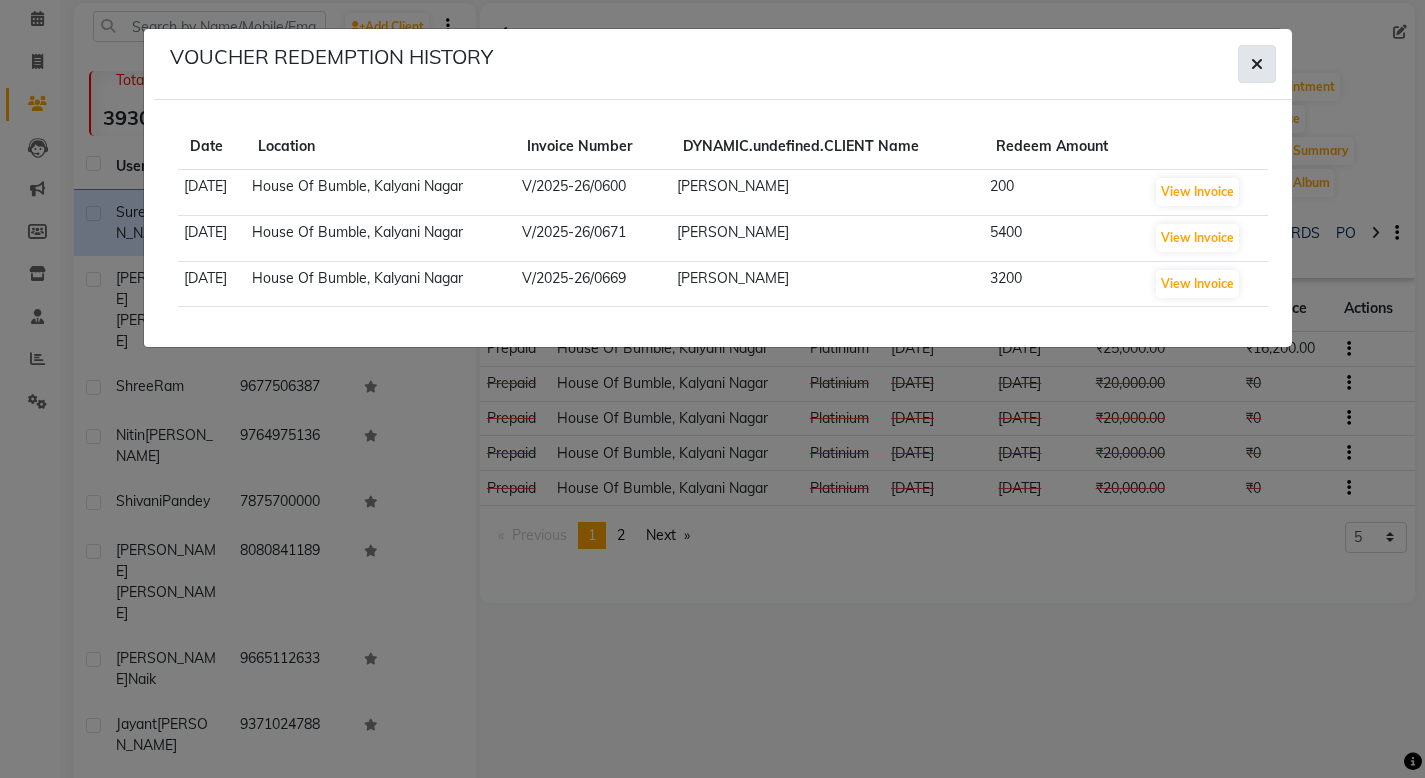 click 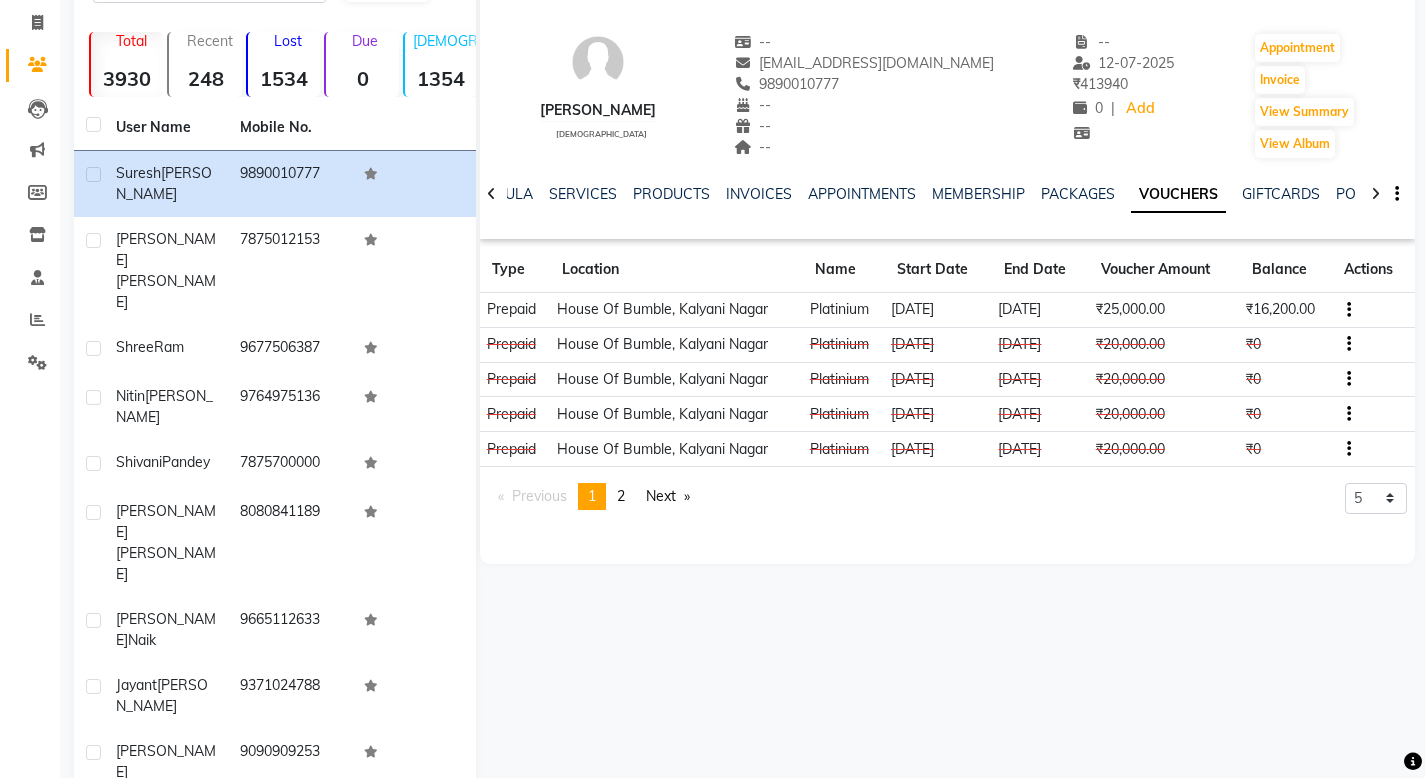 click on "Next" 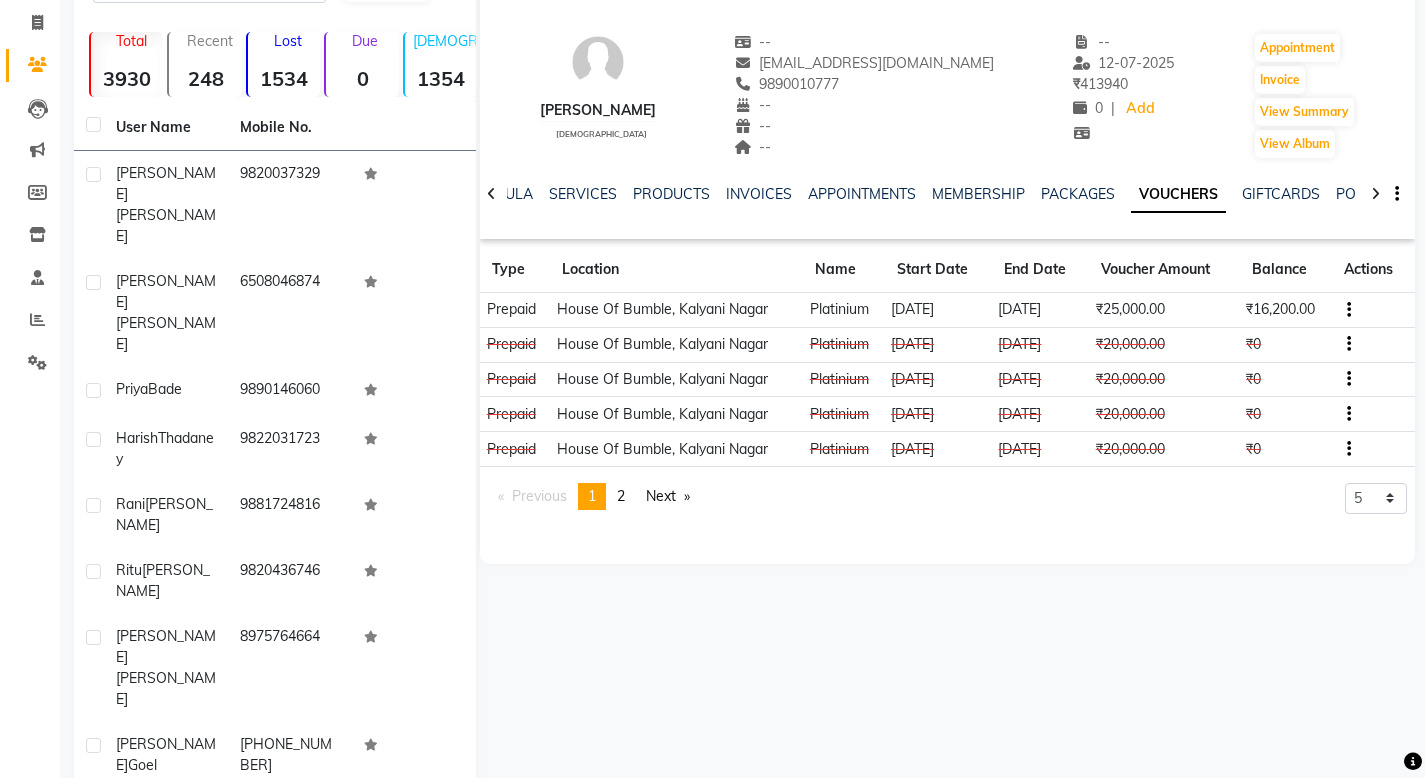 scroll, scrollTop: 106, scrollLeft: 0, axis: vertical 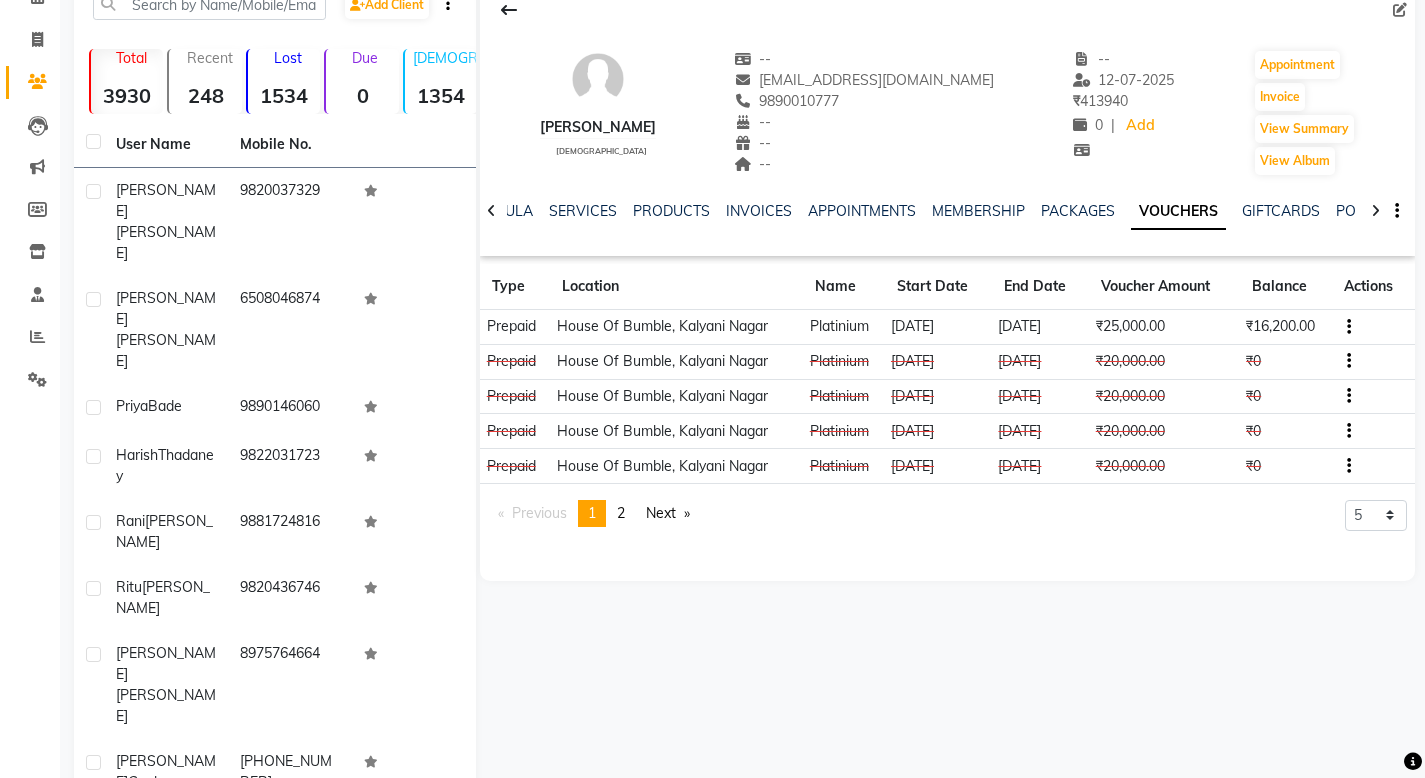 click on "Next" 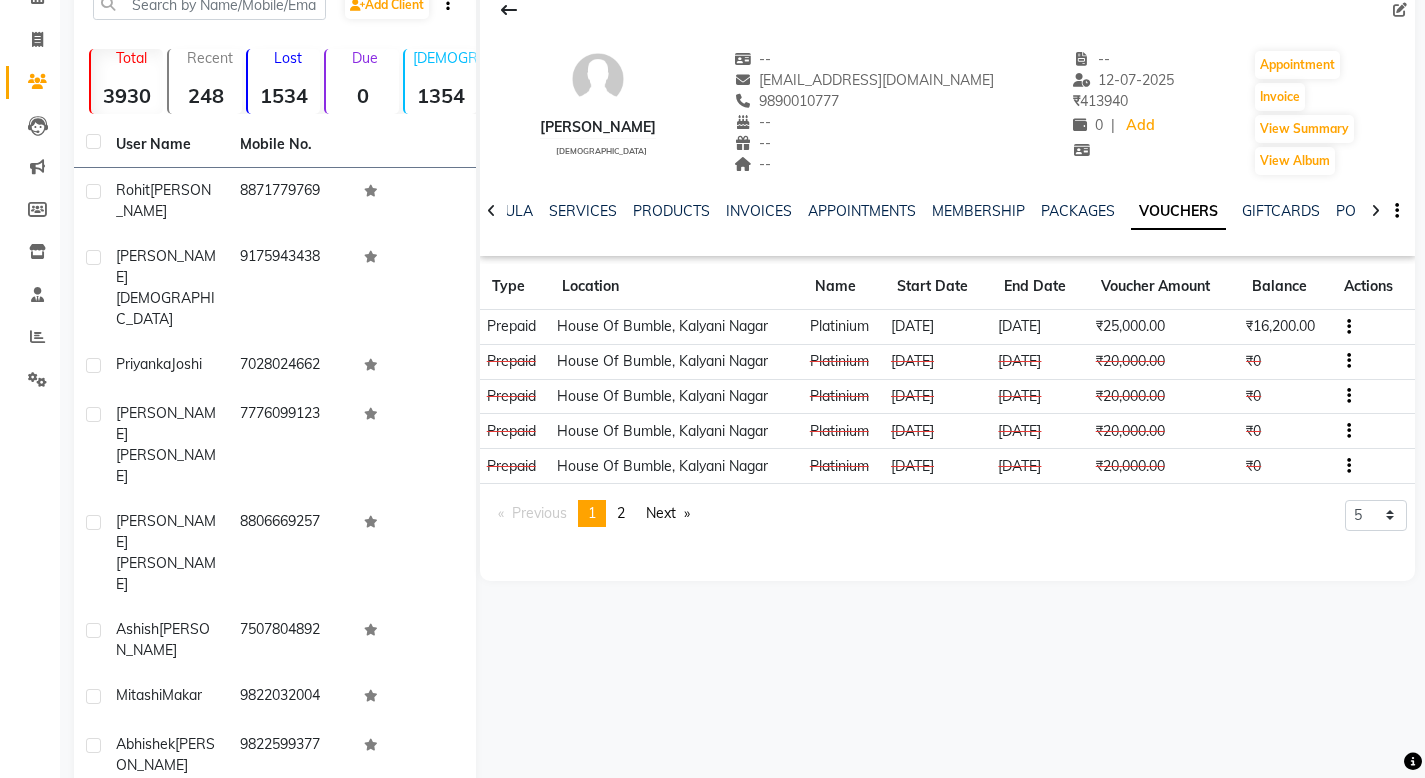 click on "Next" 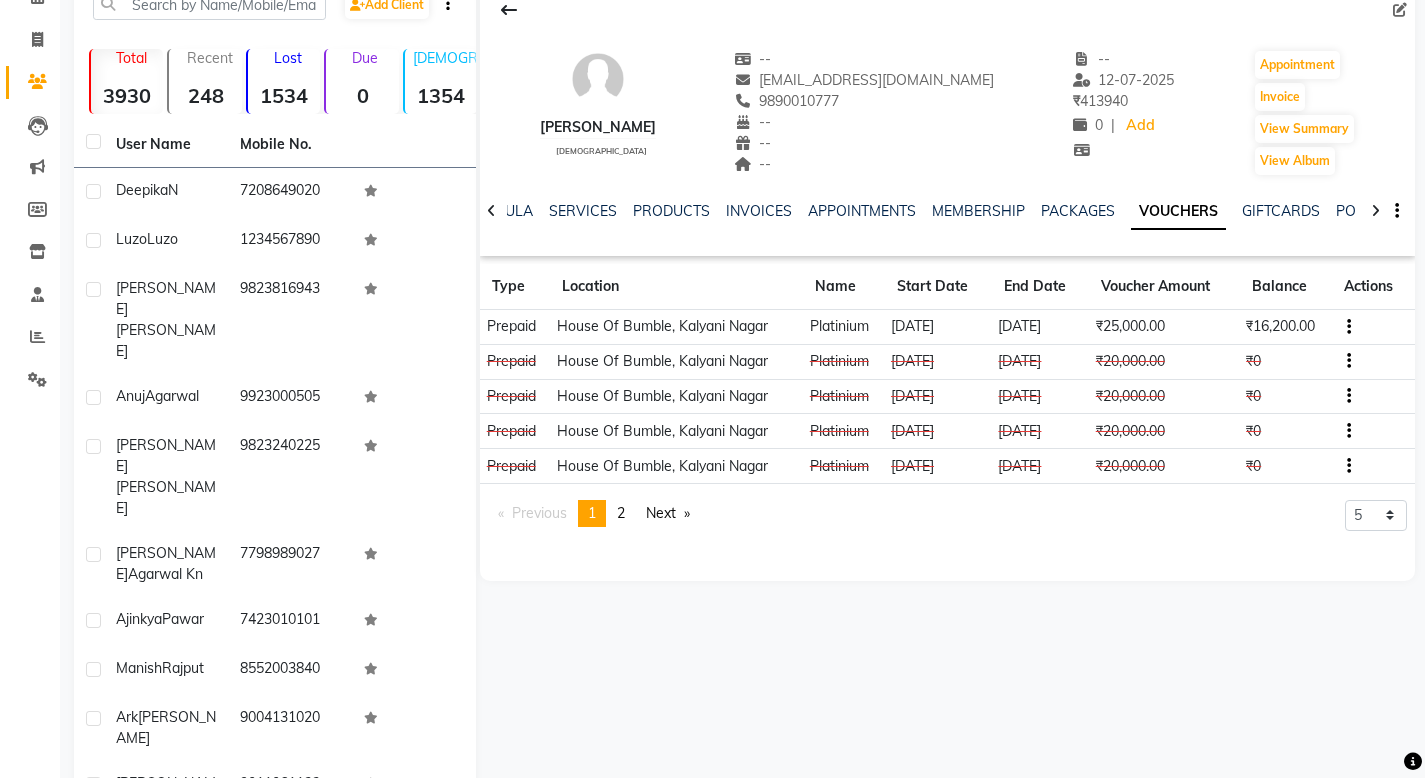 scroll, scrollTop: 0, scrollLeft: 0, axis: both 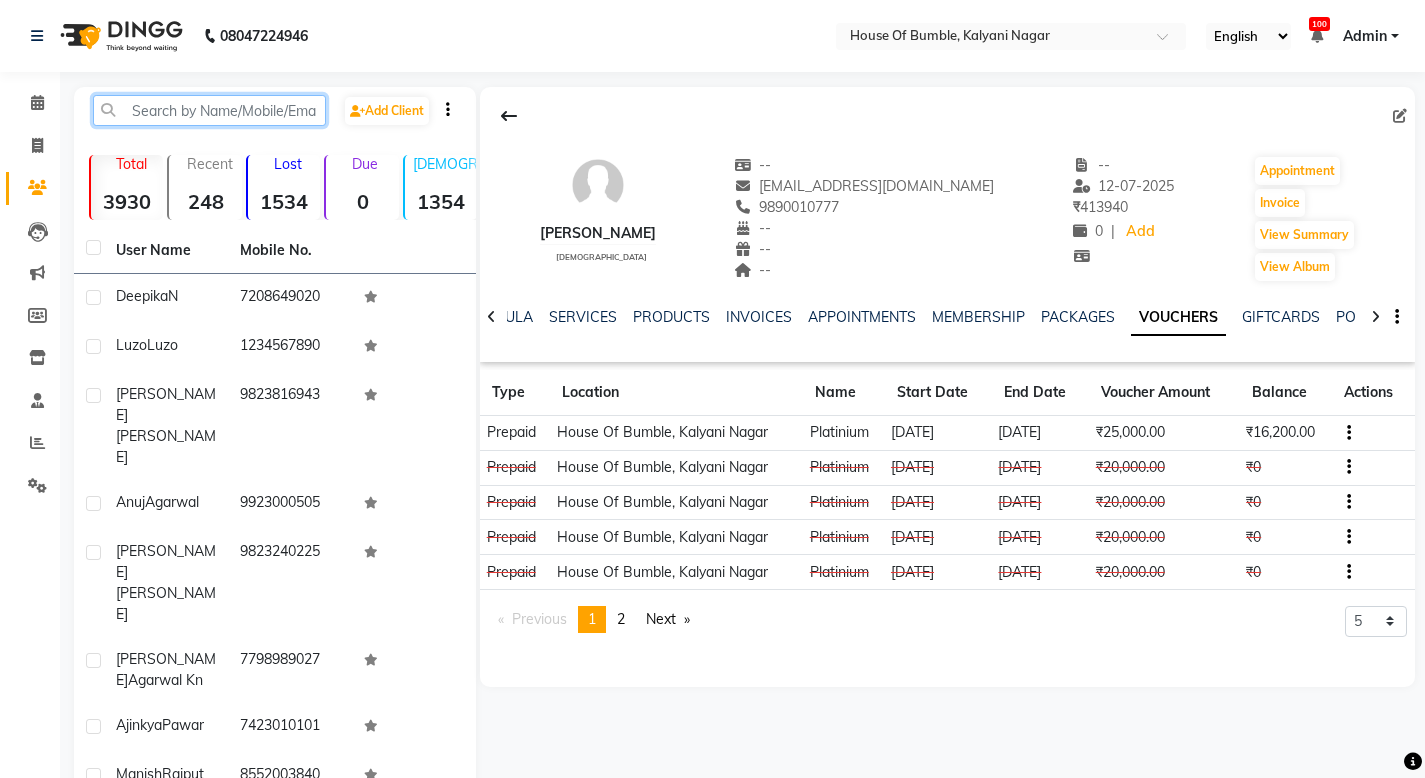 click 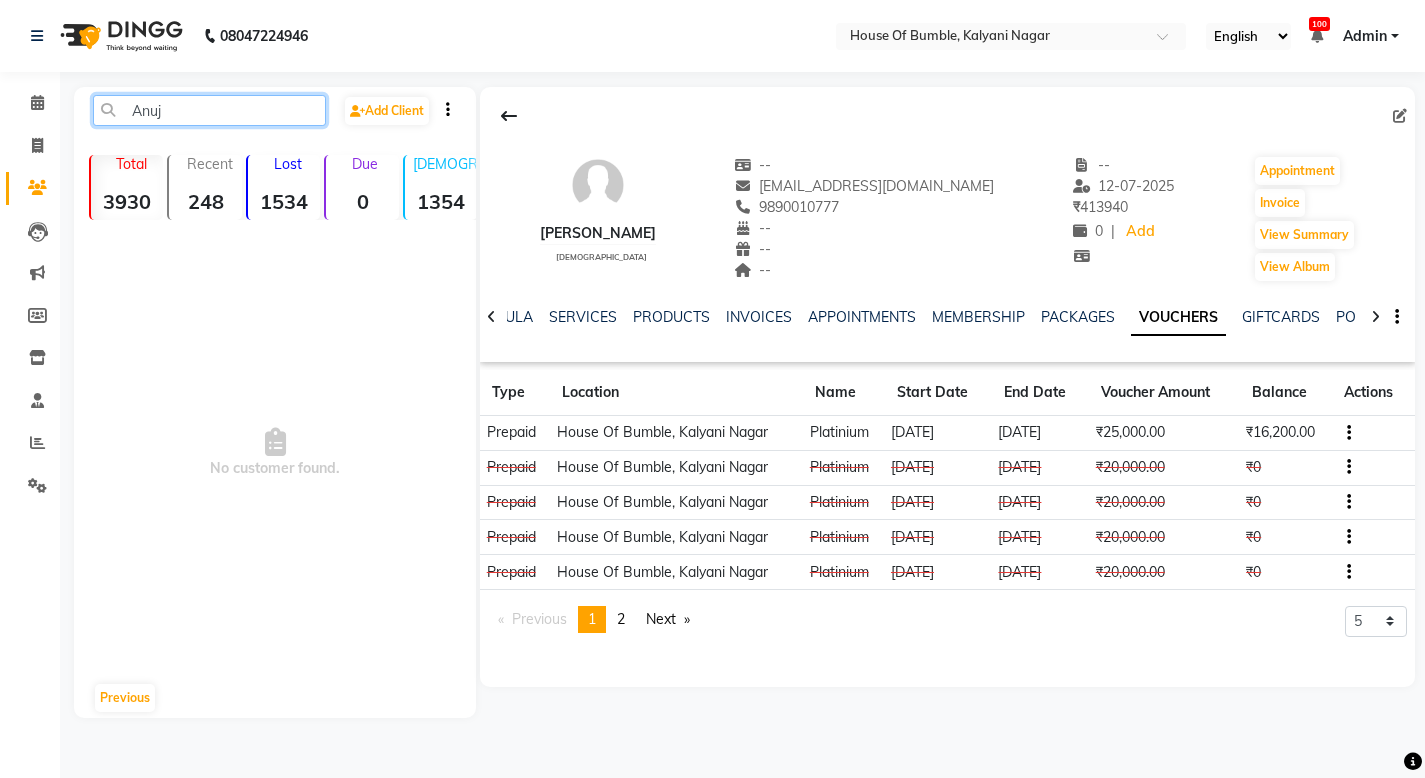 type on "Anuj" 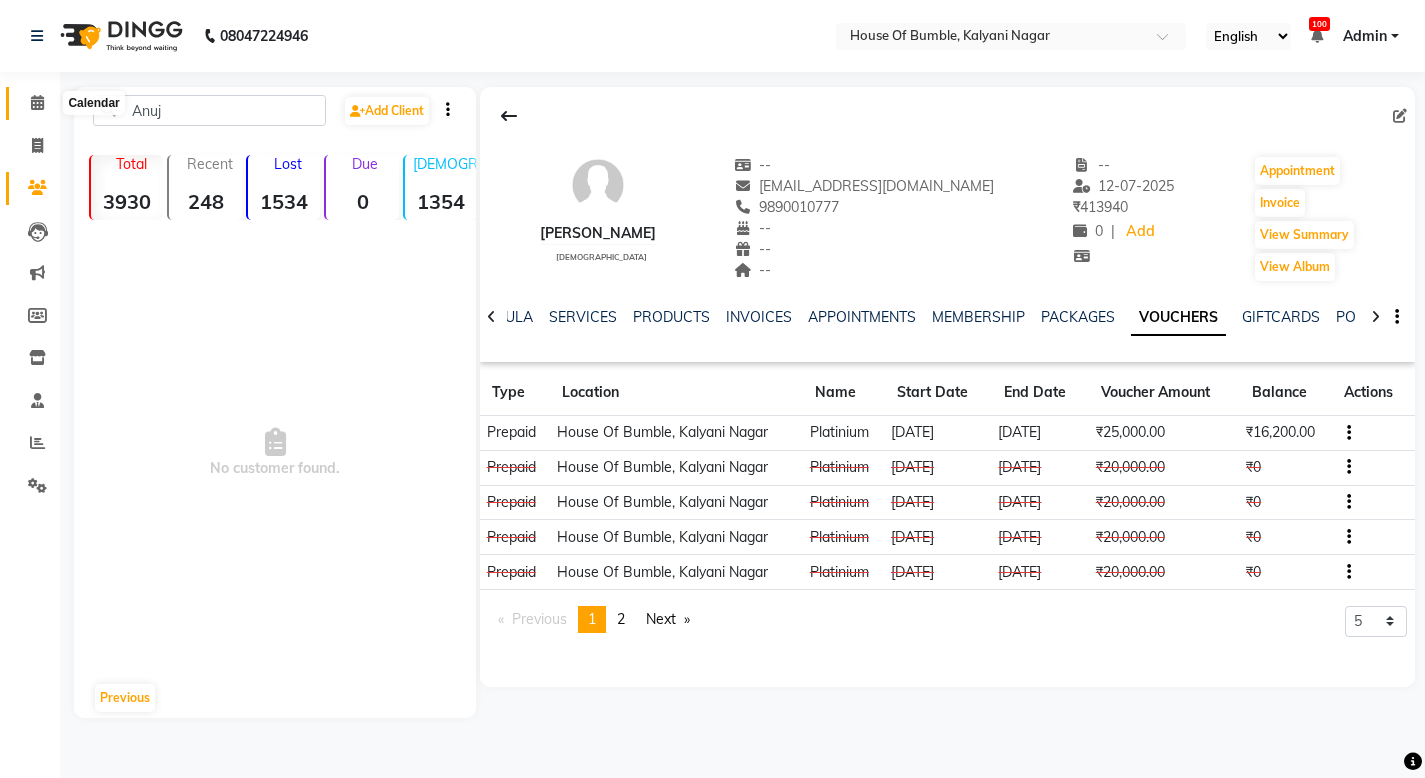 drag, startPoint x: 121, startPoint y: 134, endPoint x: 37, endPoint y: 106, distance: 88.54378 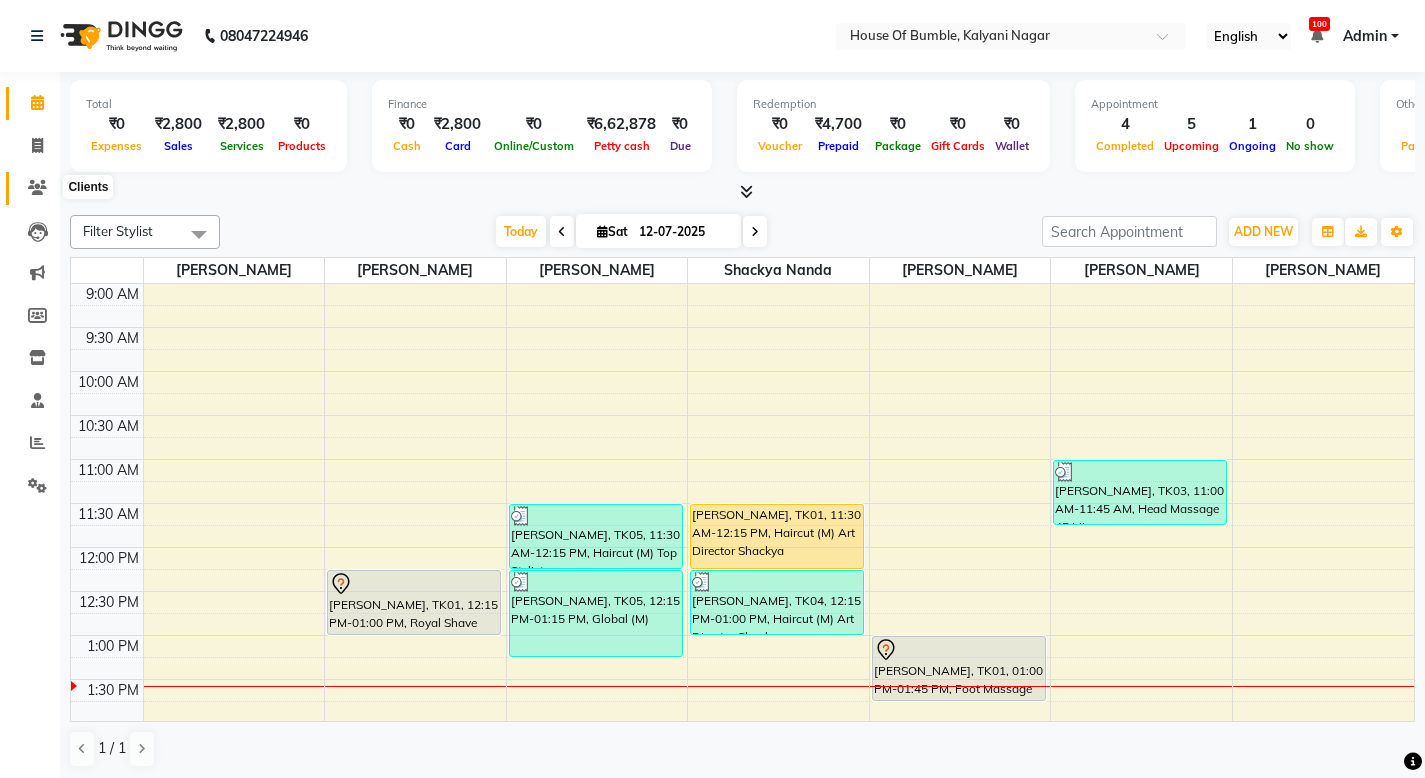 click 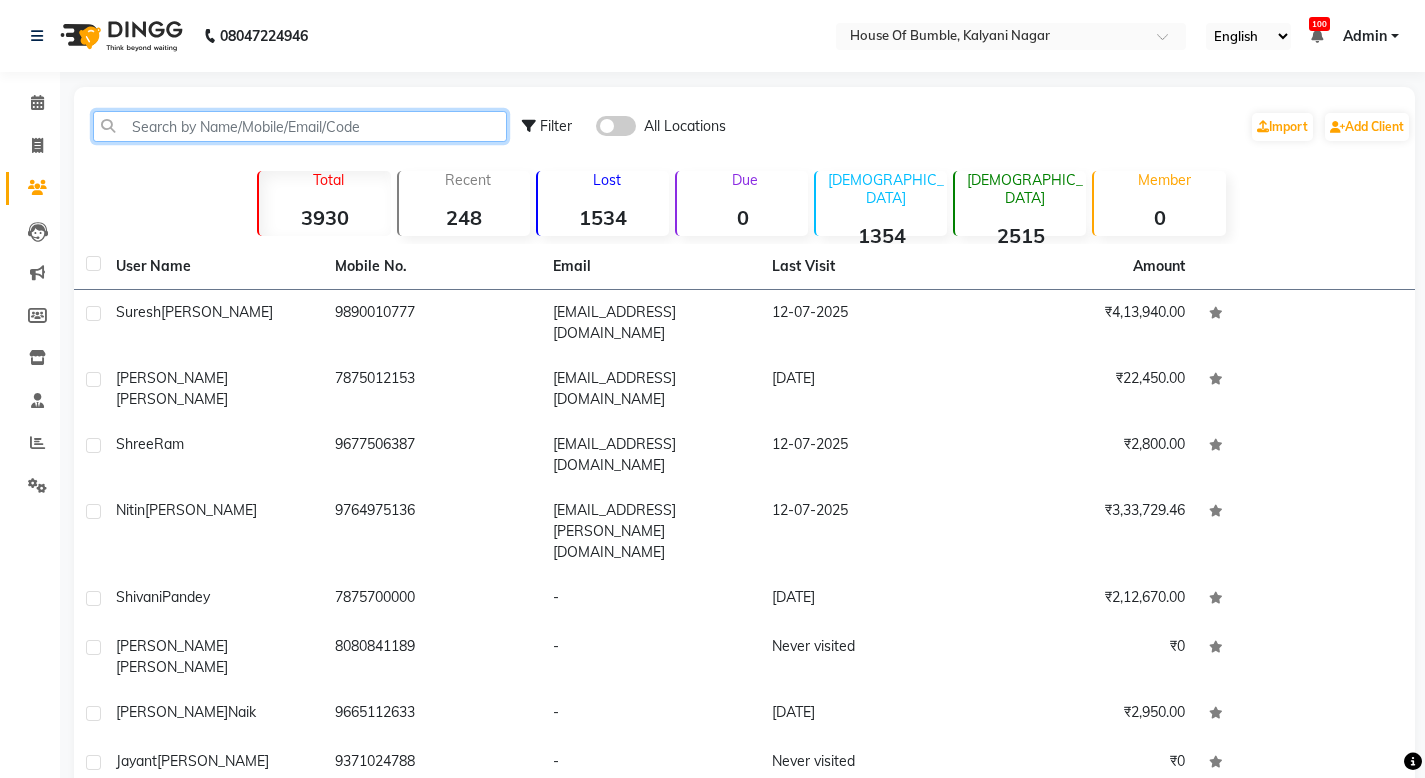 click 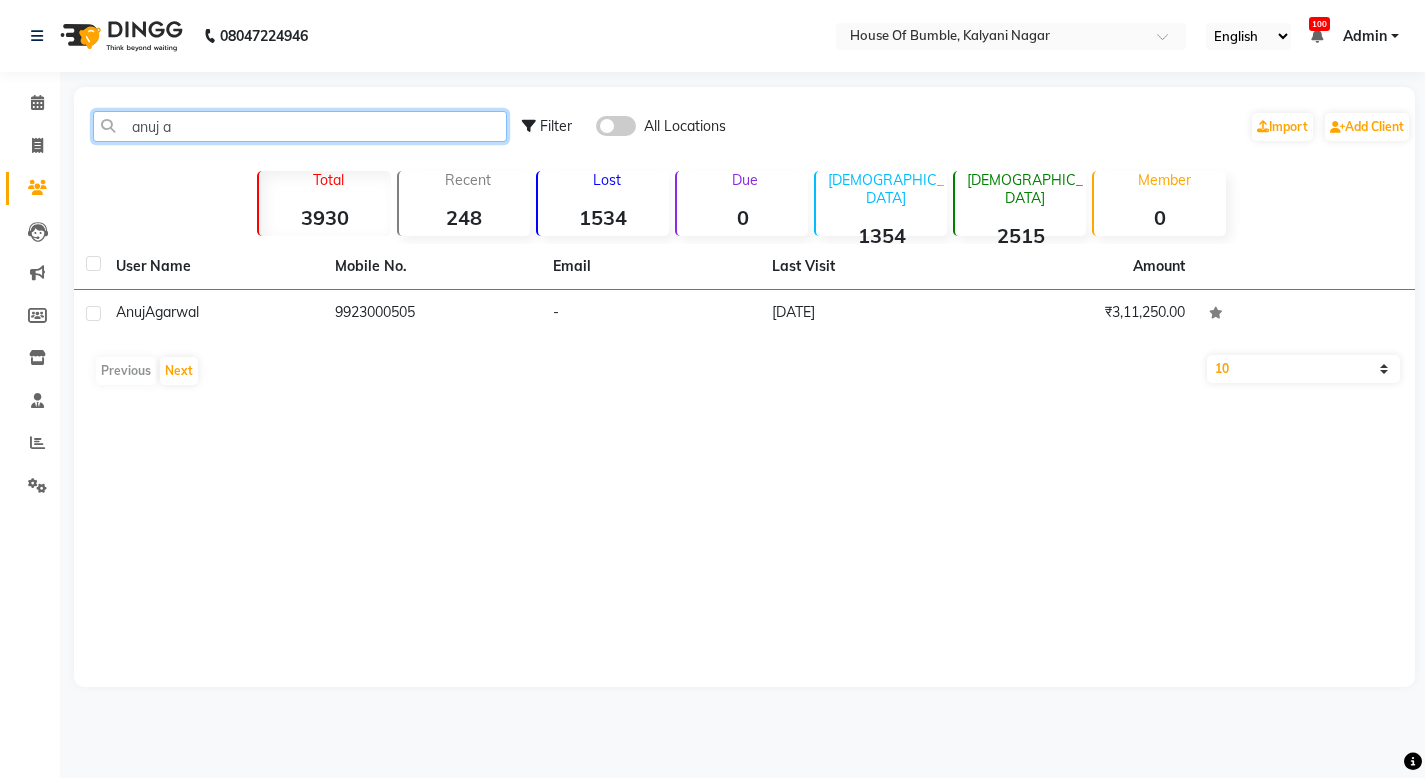 type on "anuj a" 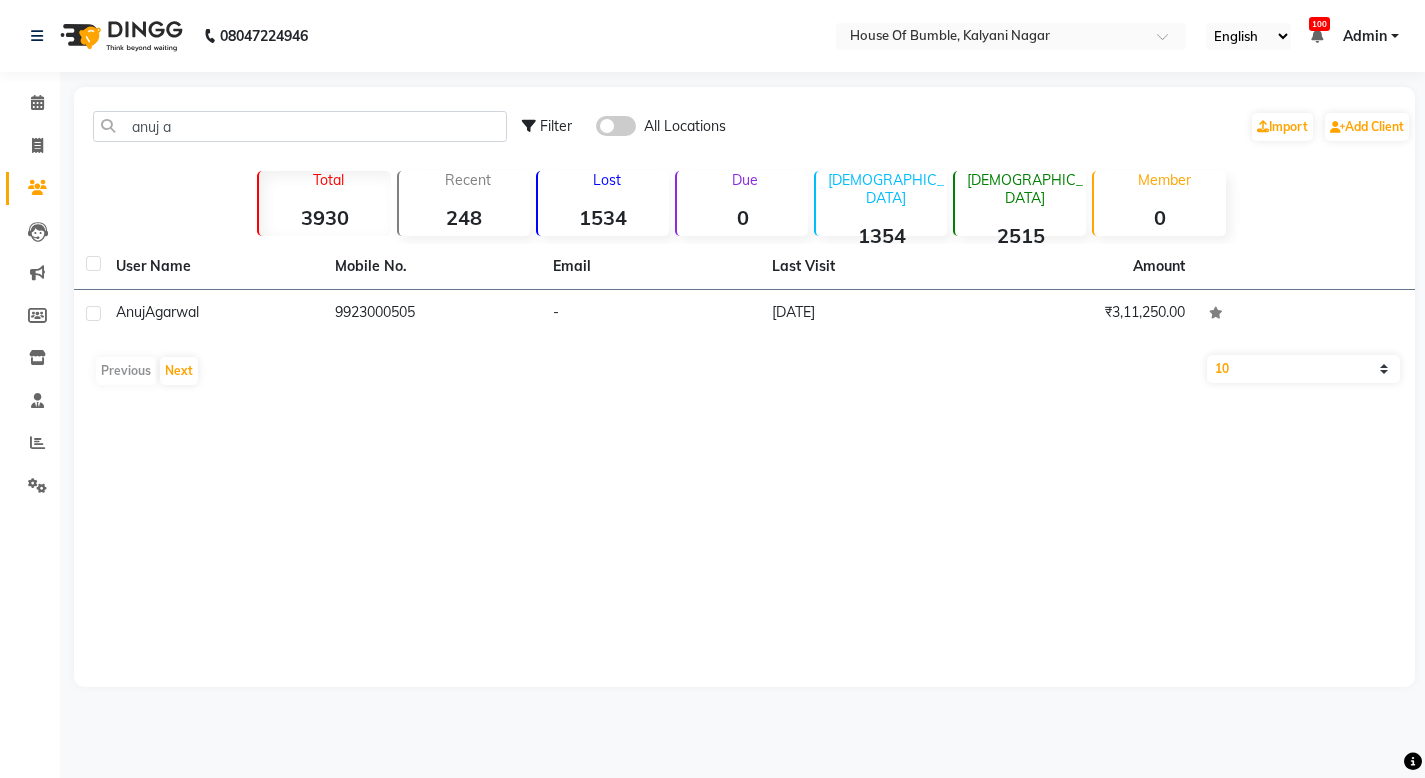 click on "User Name Mobile No. Email Last Visit Amount [PERSON_NAME]   9923000505   -   [DATE]   ₹3,11,250.00   Previous   Next   10   50   100" 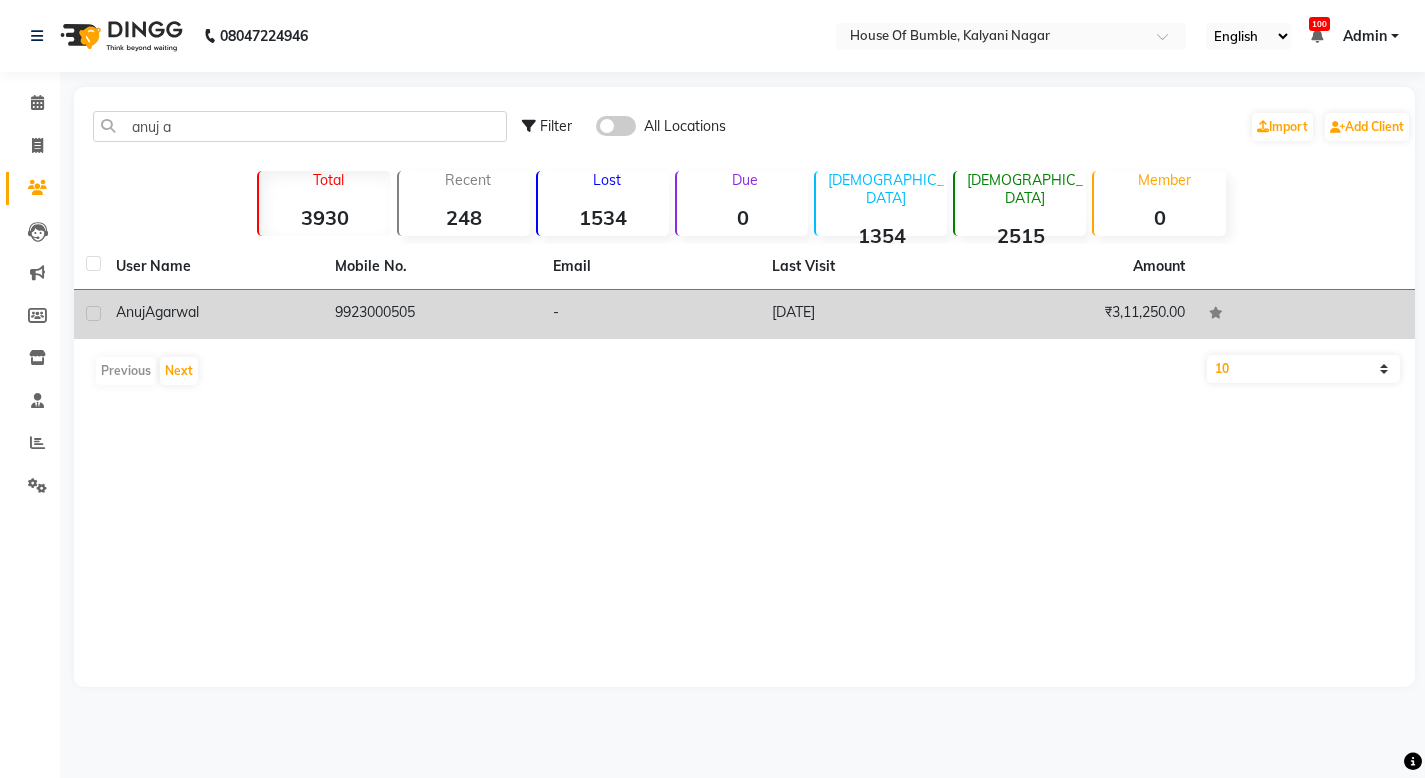 click on "[DATE]" 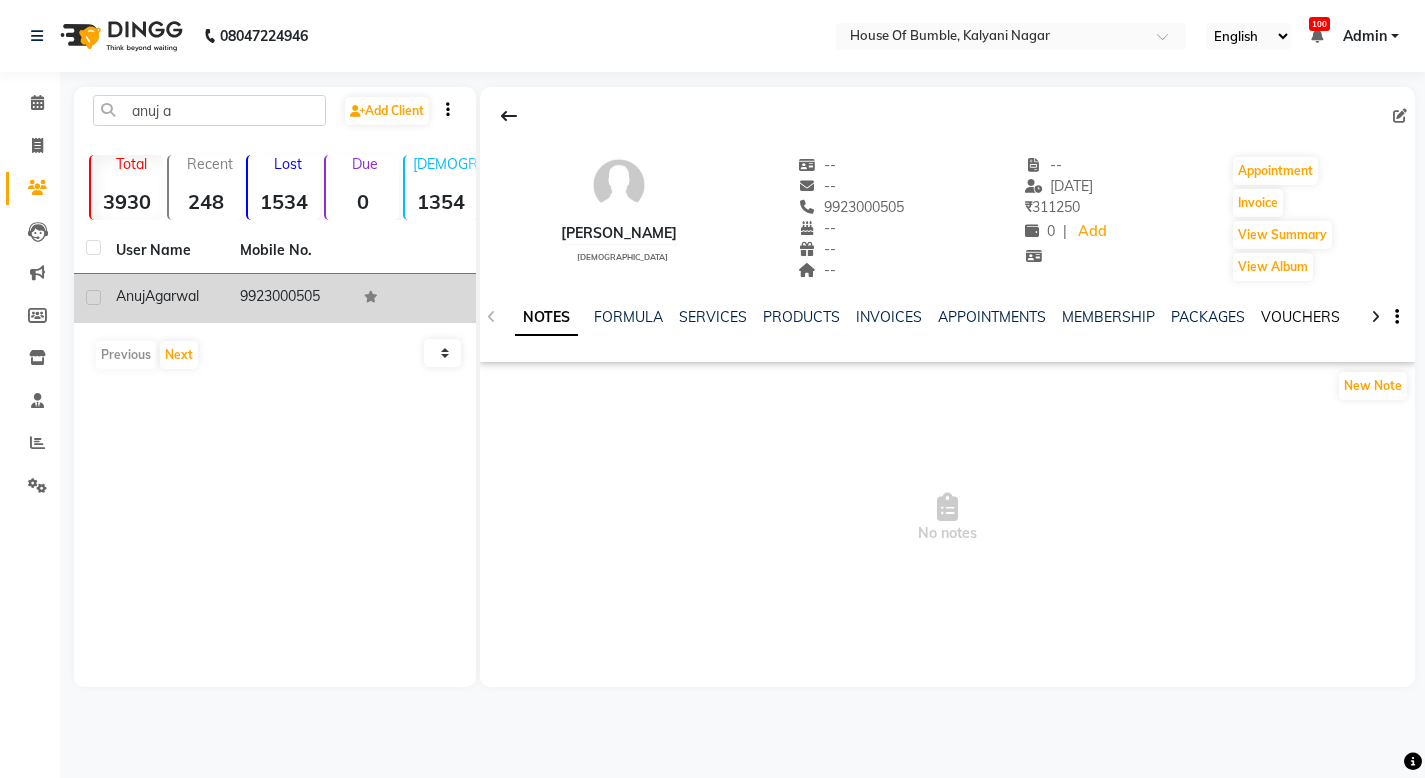 click on "VOUCHERS" 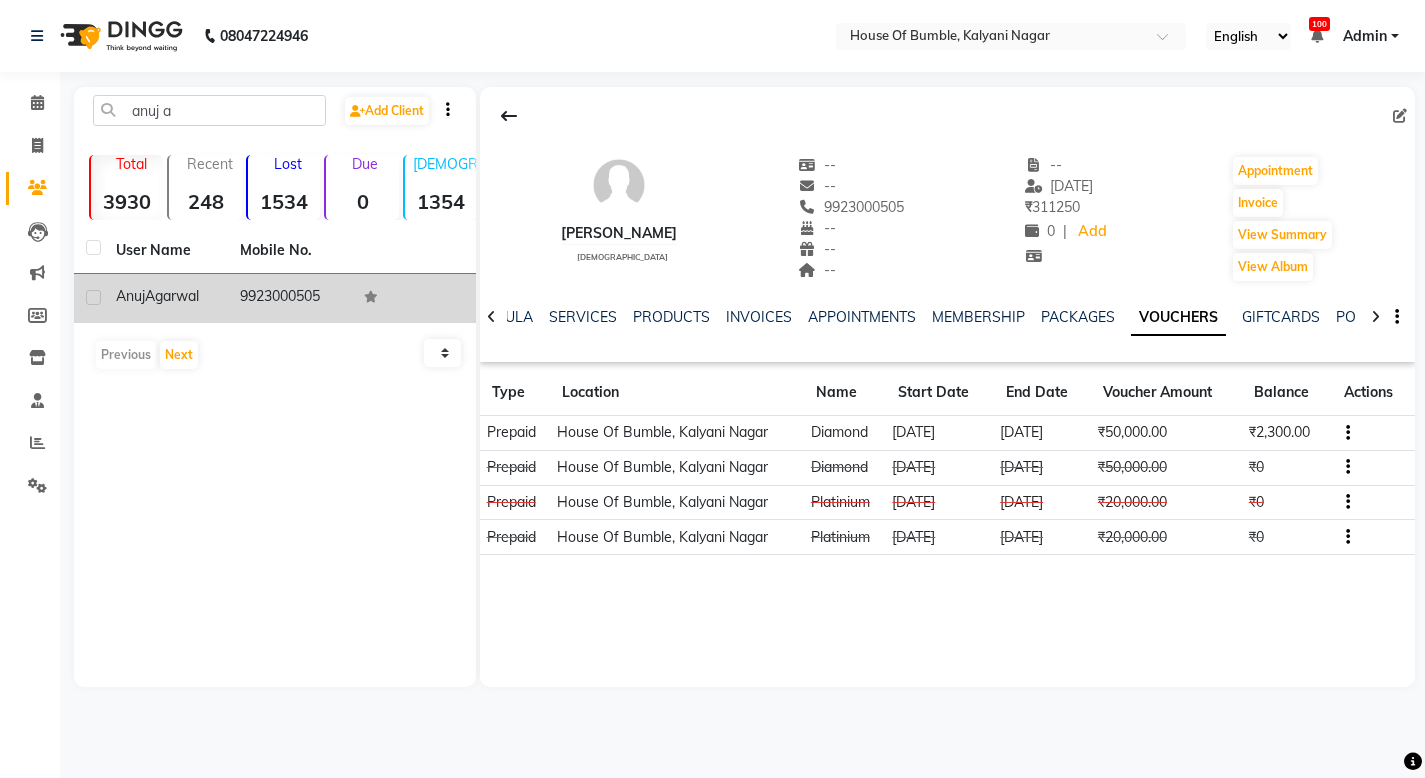 click 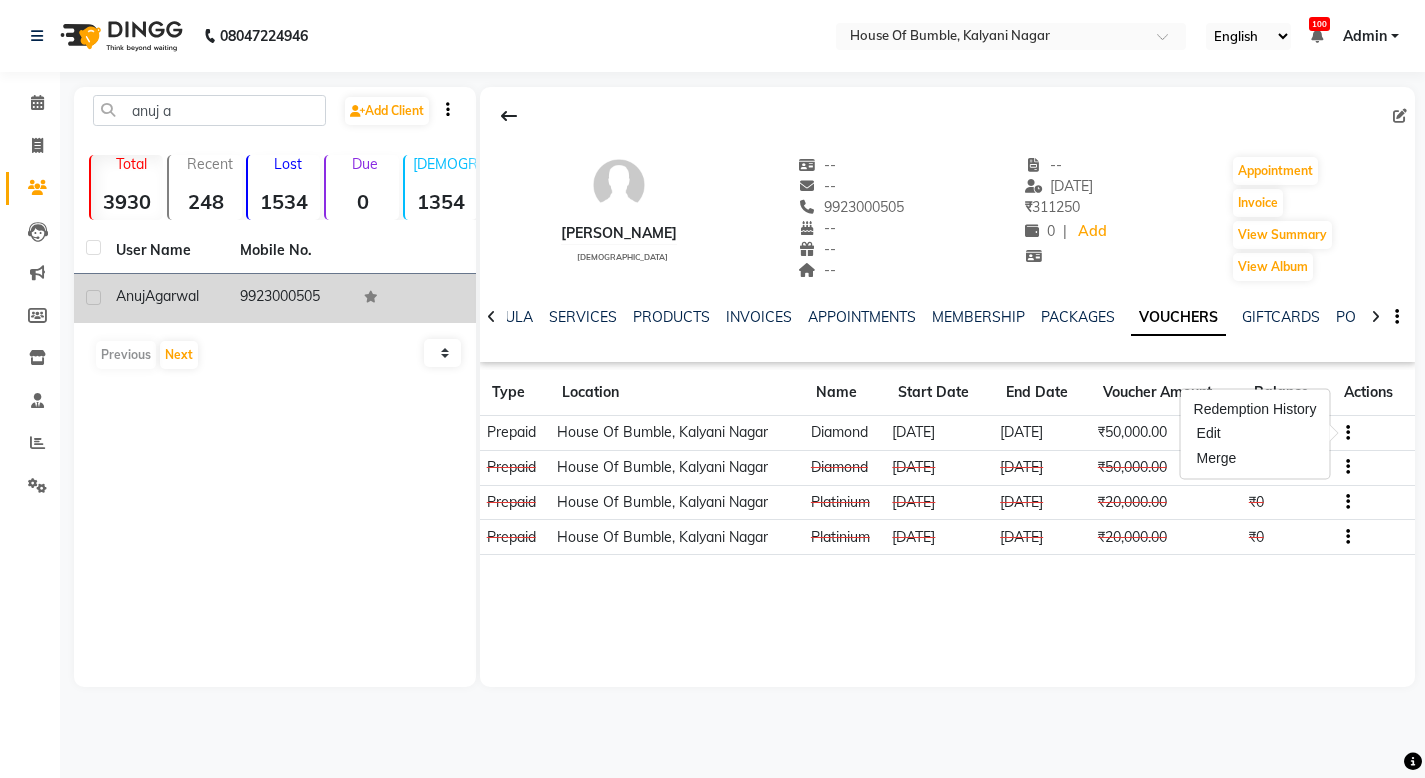 click on "Redemption History" at bounding box center [1255, 409] 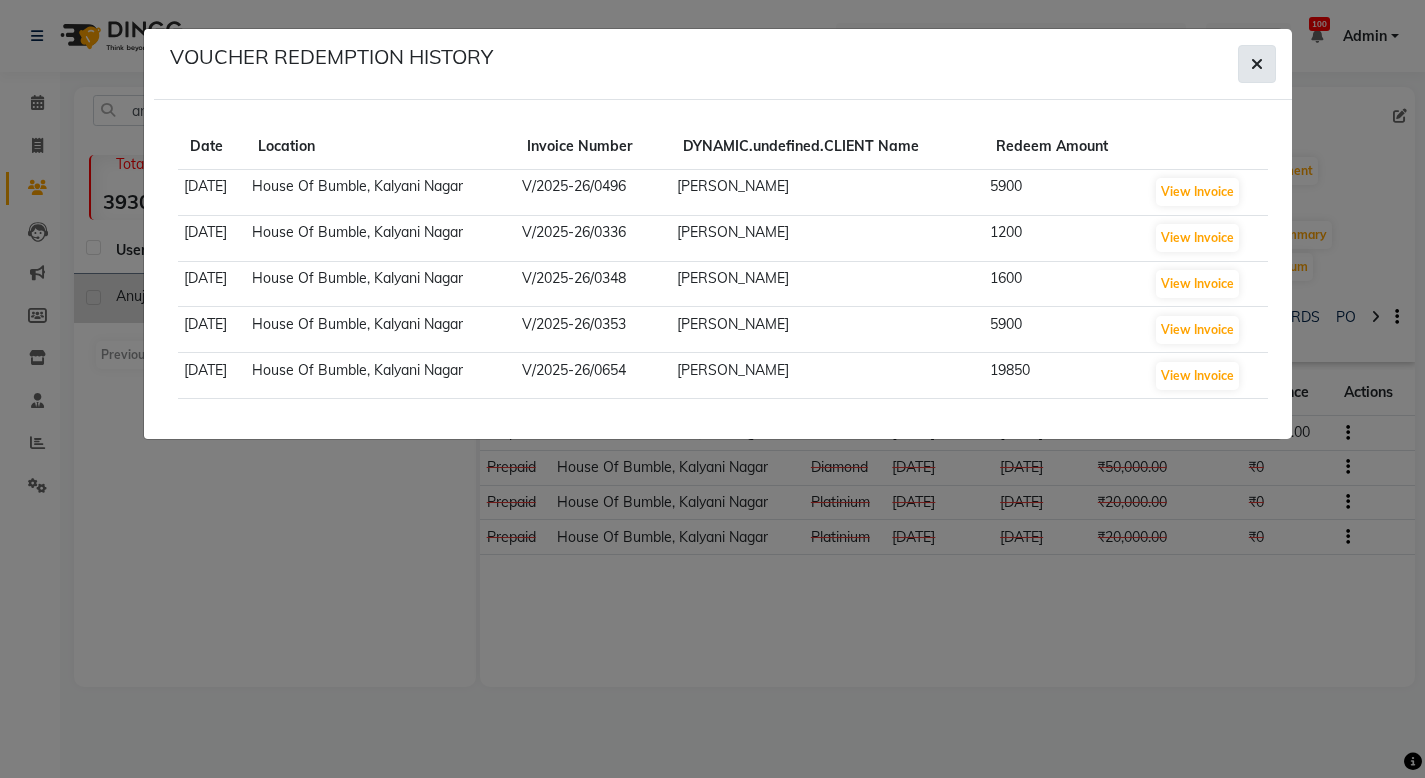 click 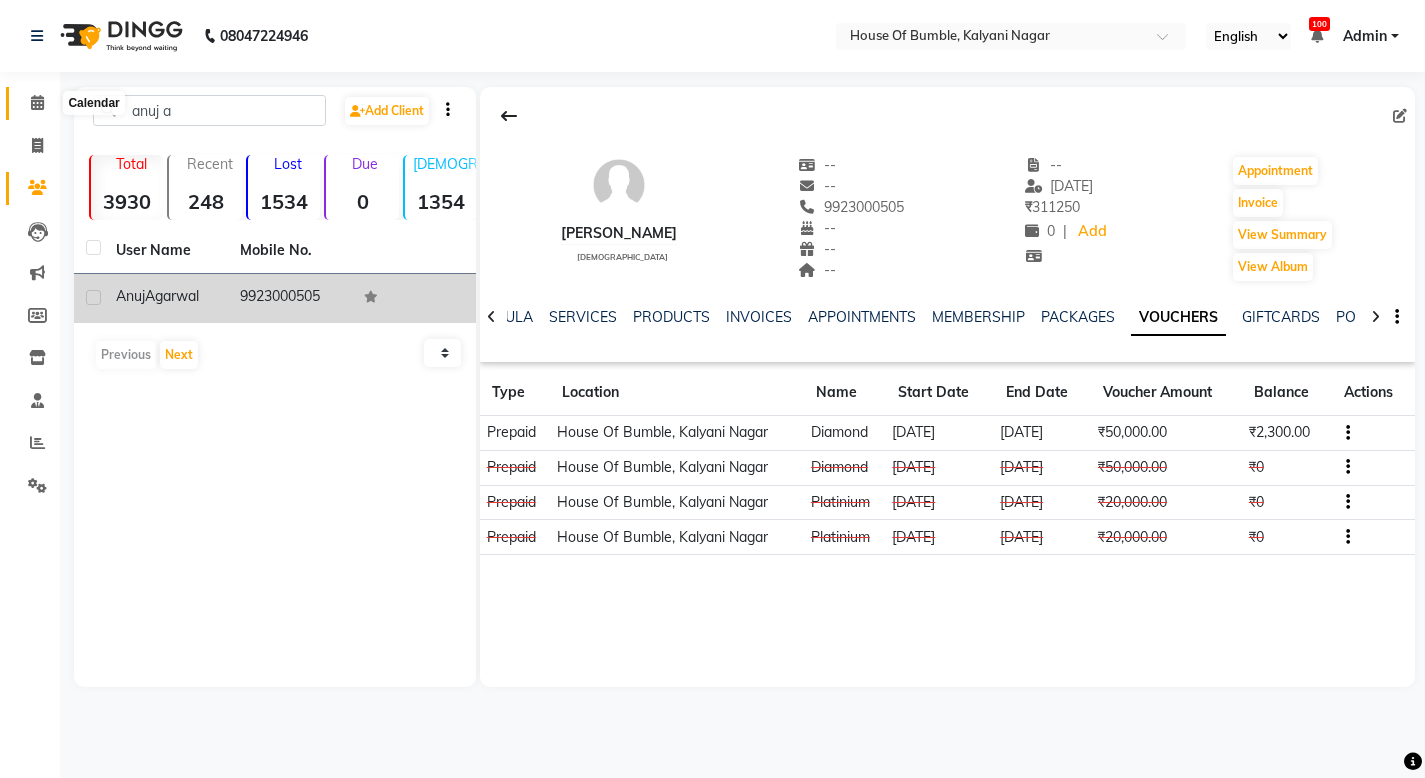 click 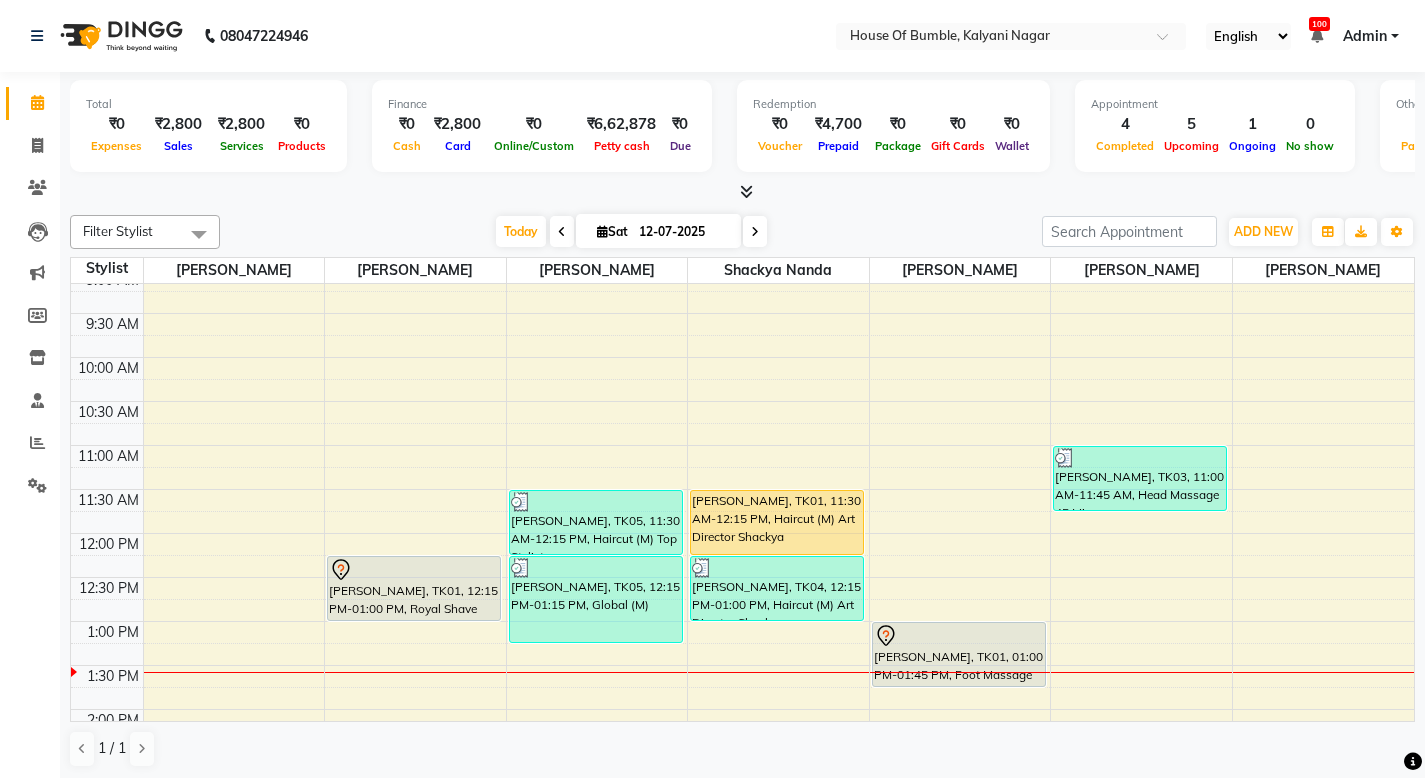 scroll, scrollTop: 0, scrollLeft: 0, axis: both 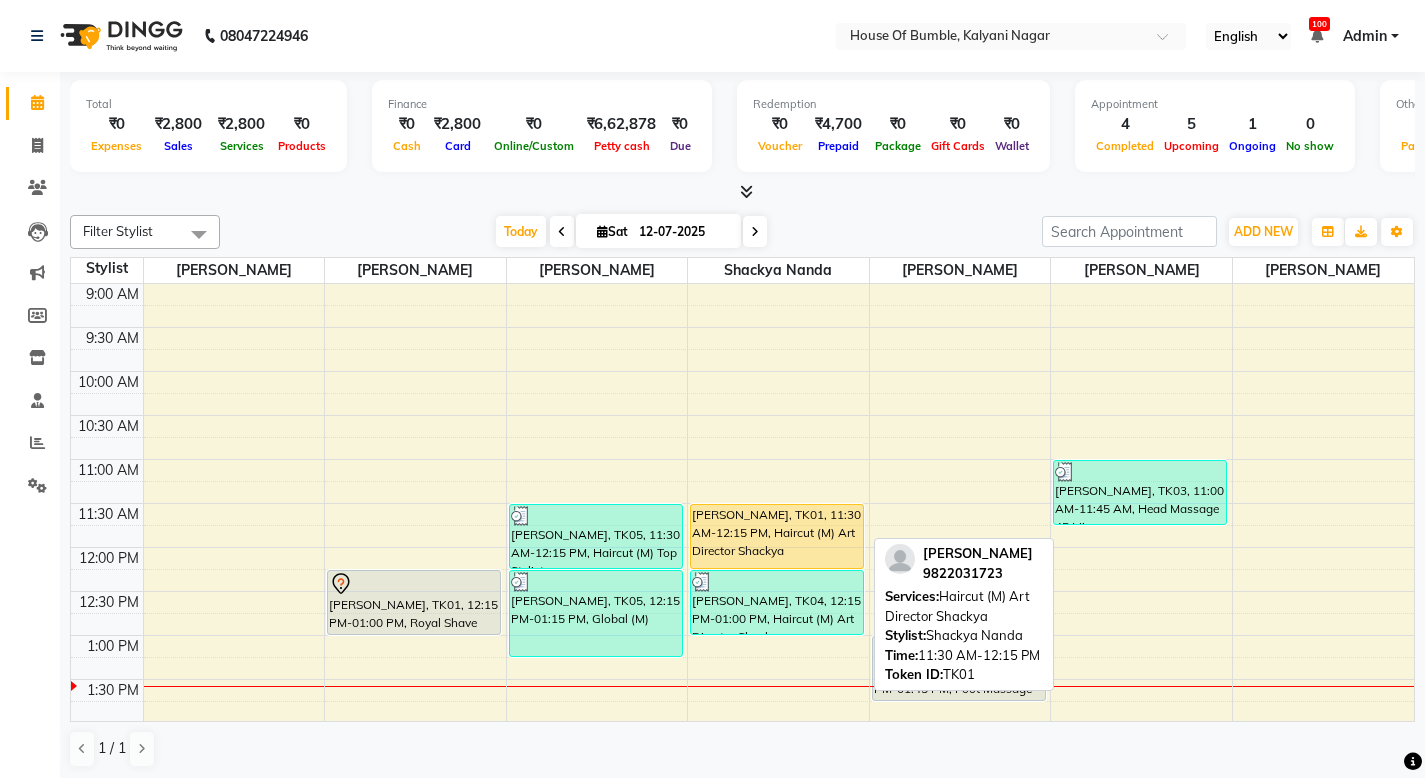 click on "[PERSON_NAME], TK01, 11:30 AM-12:15 PM, Haircut (M) Art Director Shackya" at bounding box center (777, 536) 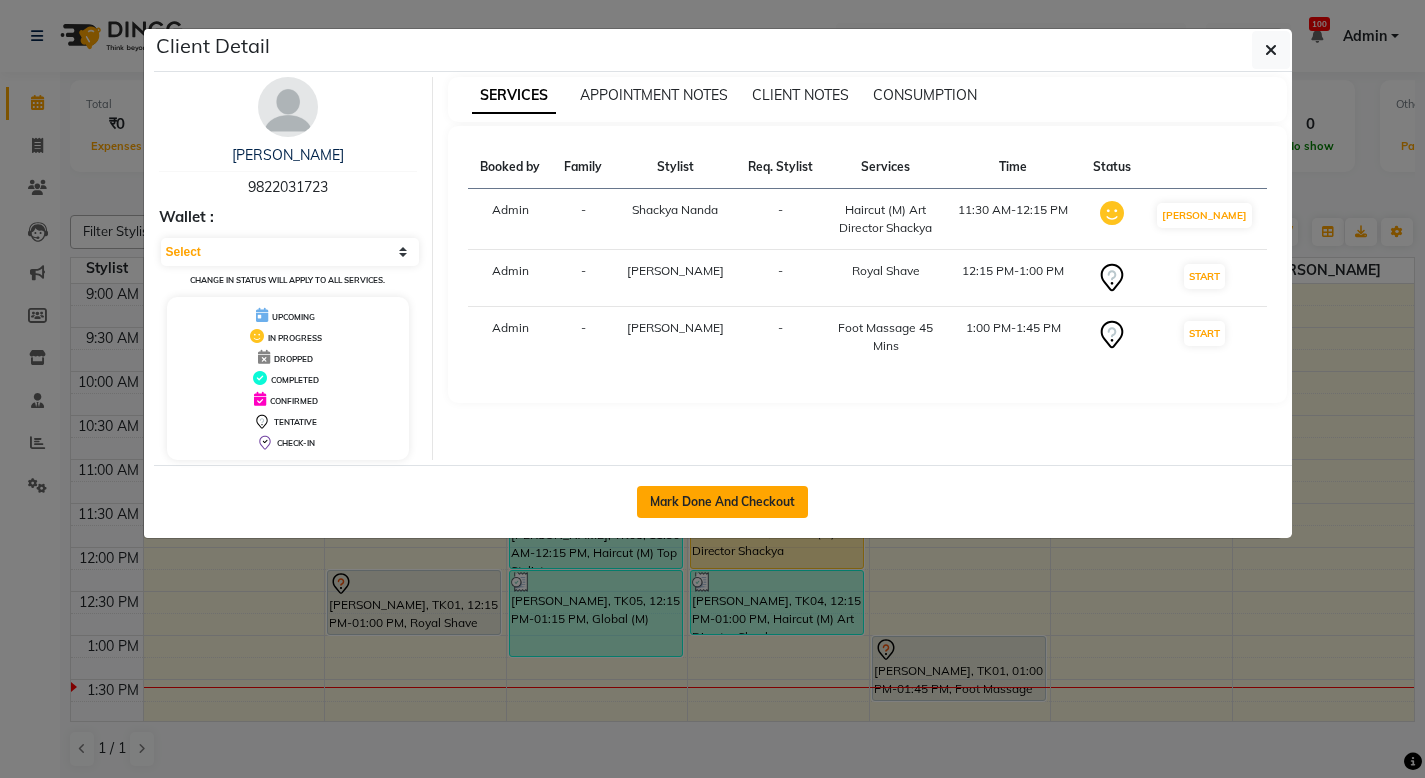 click on "Mark Done And Checkout" 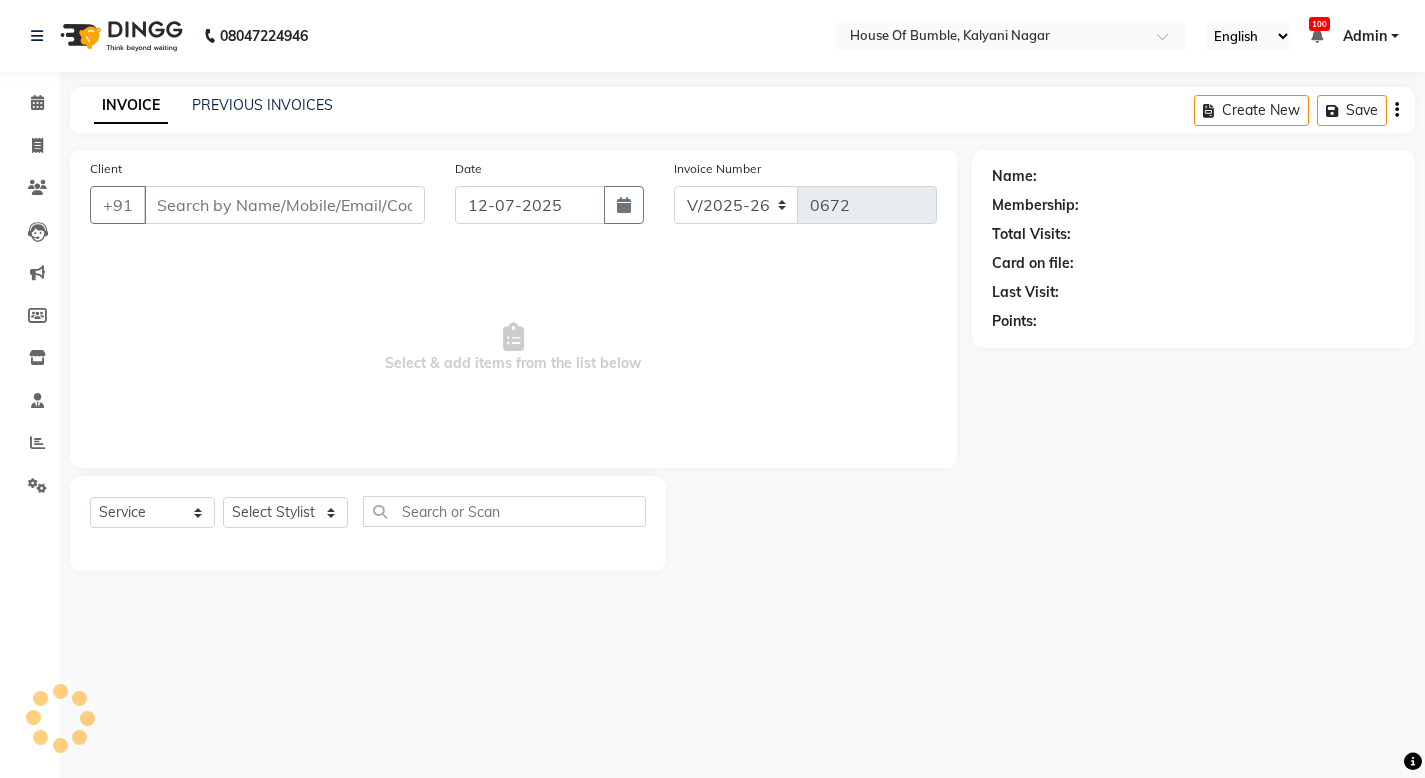 type on "9822031723" 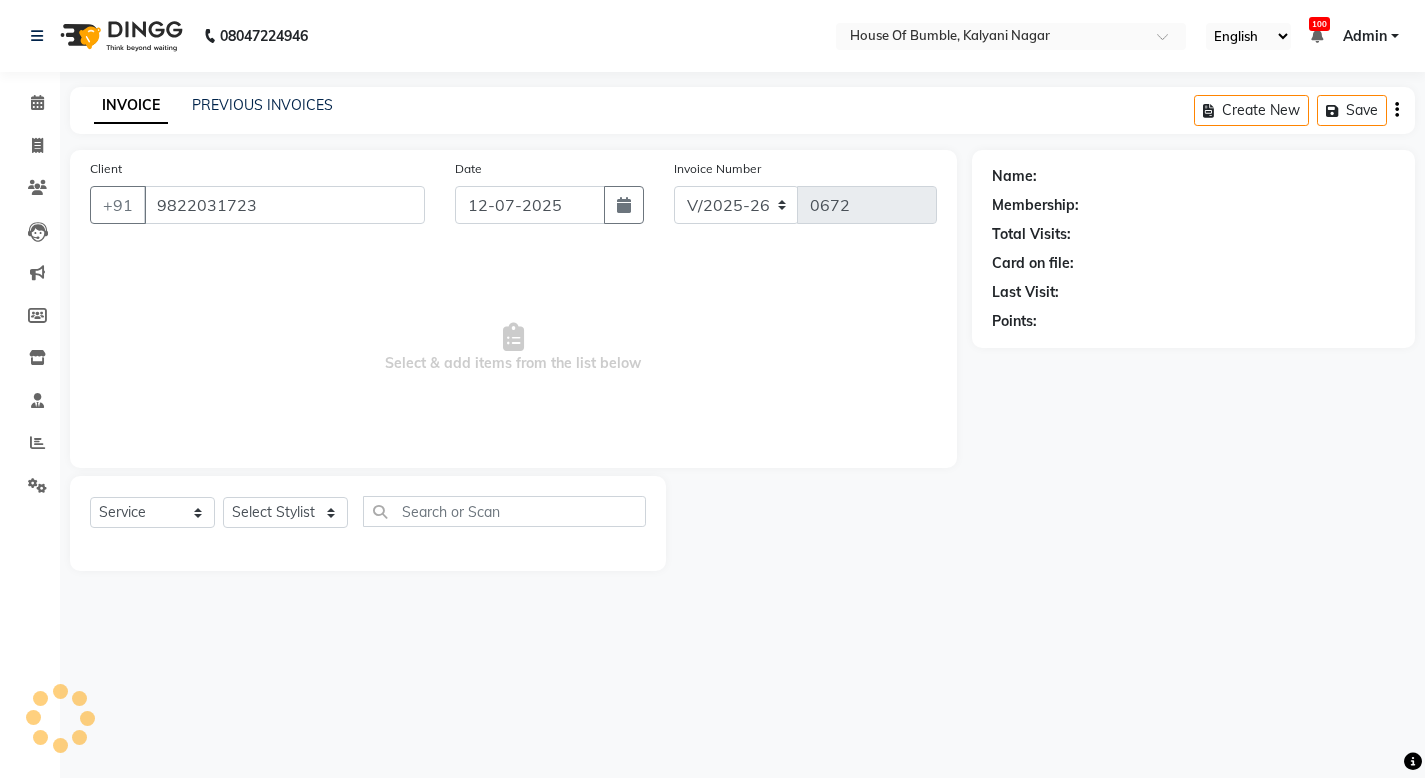 select on "76632" 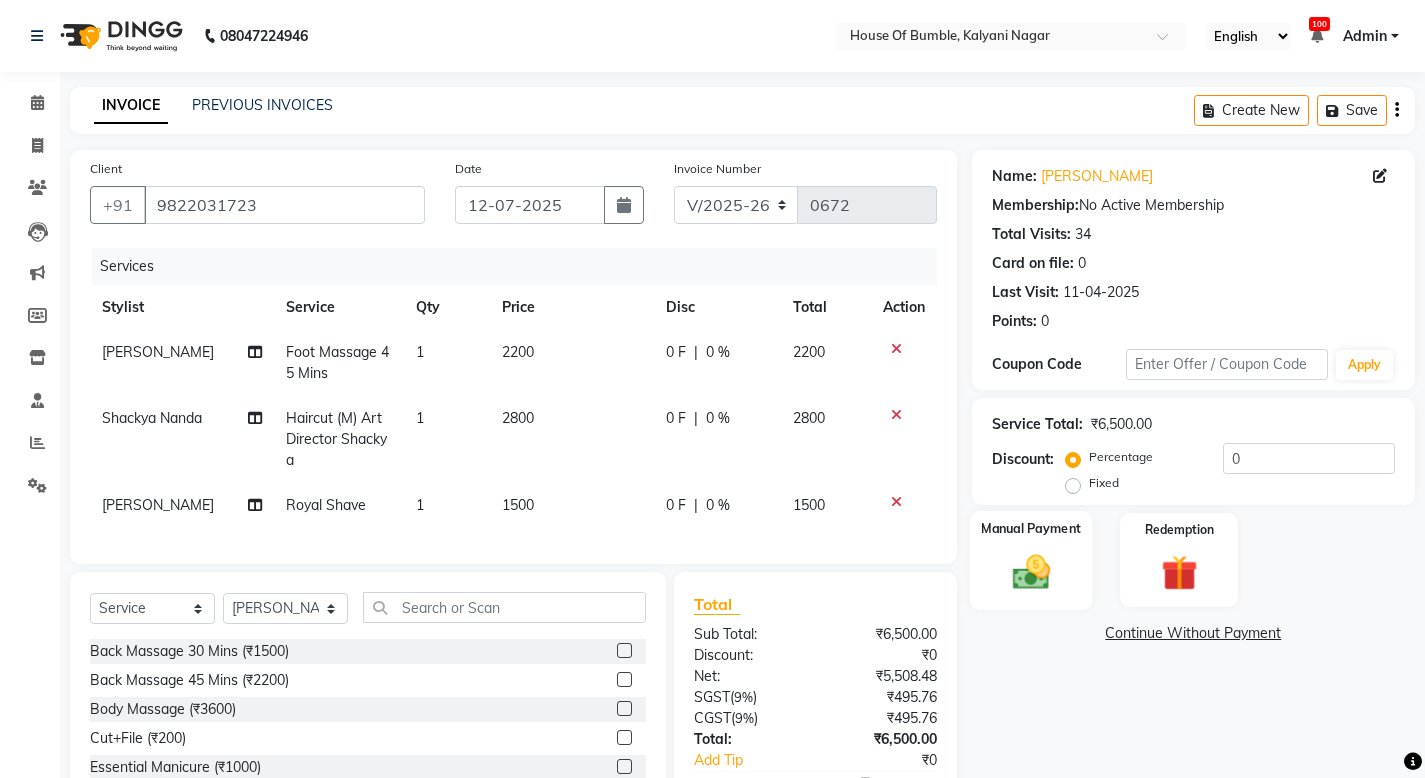 click 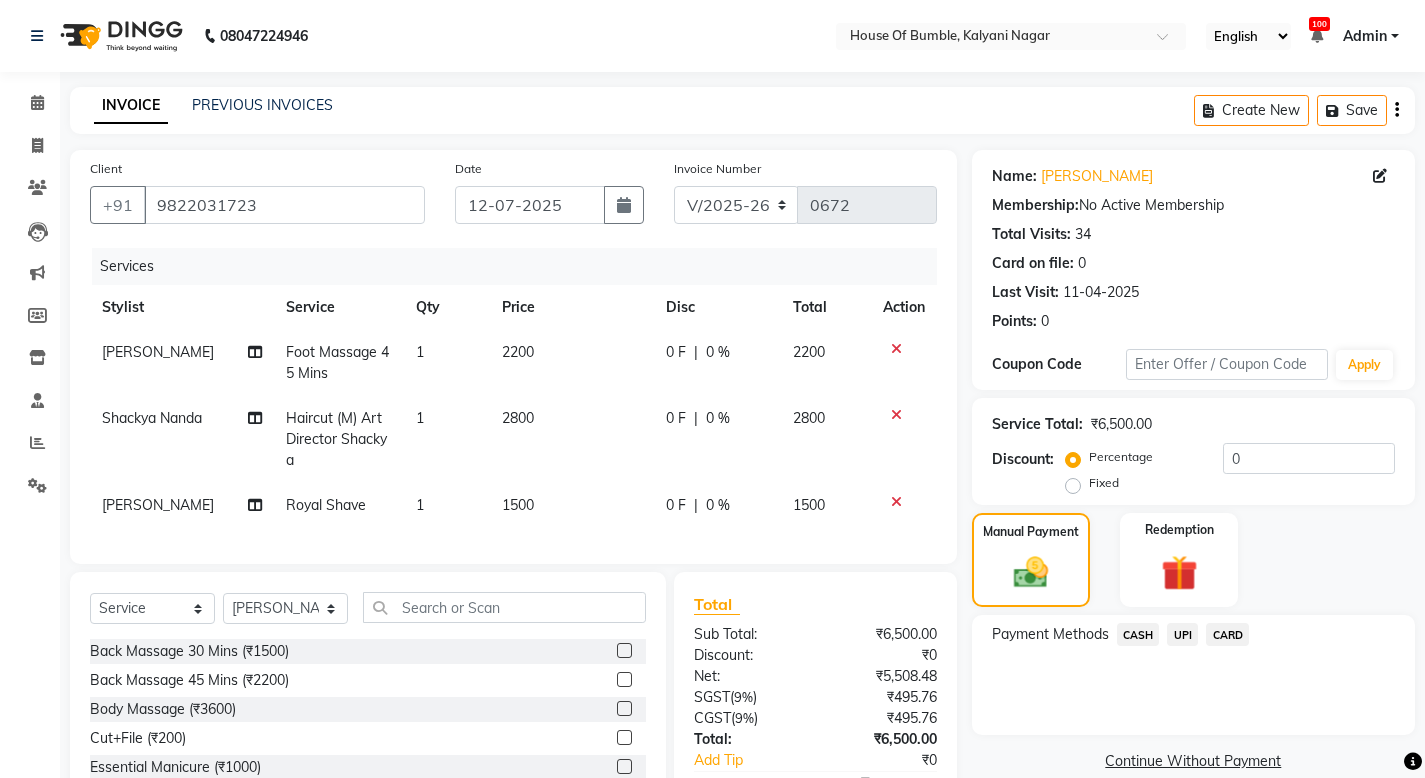 scroll, scrollTop: 119, scrollLeft: 0, axis: vertical 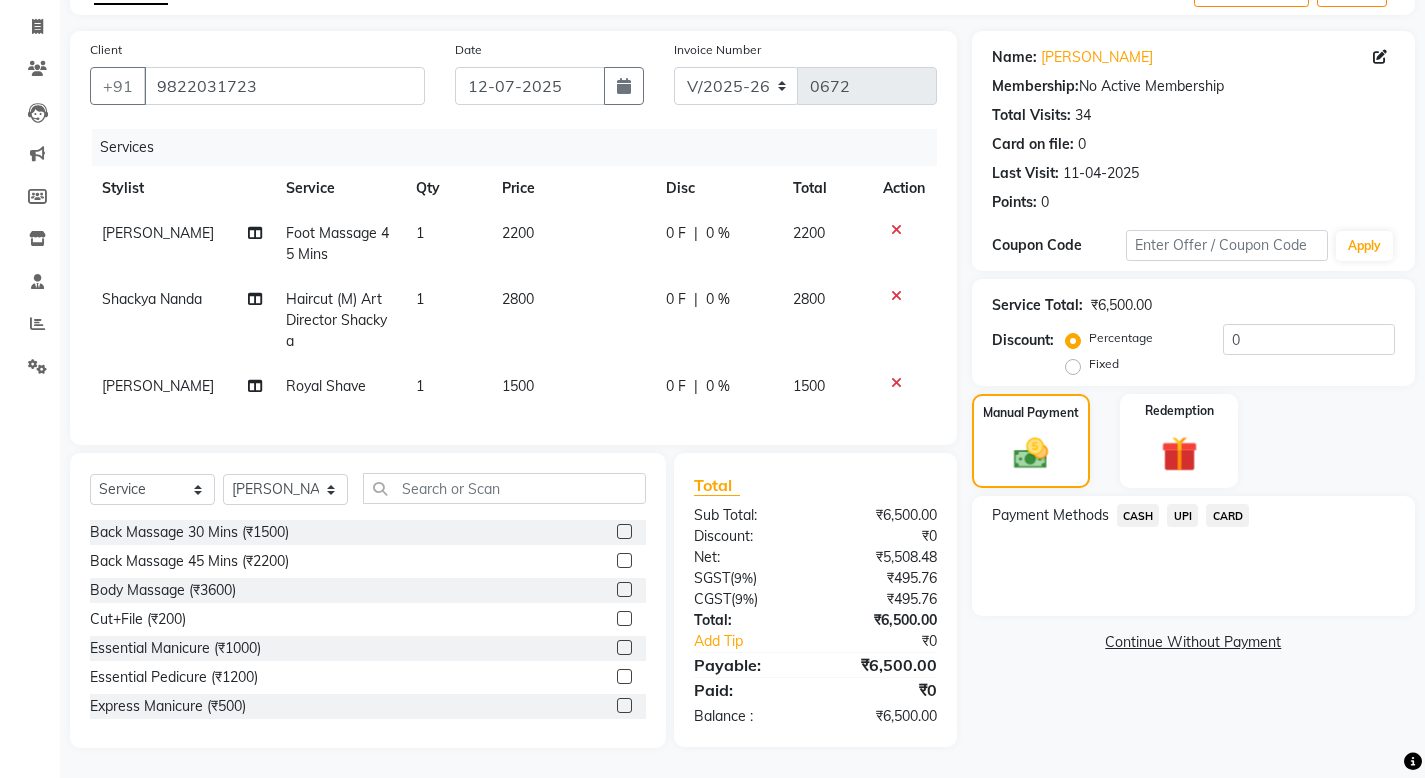 click on "UPI" 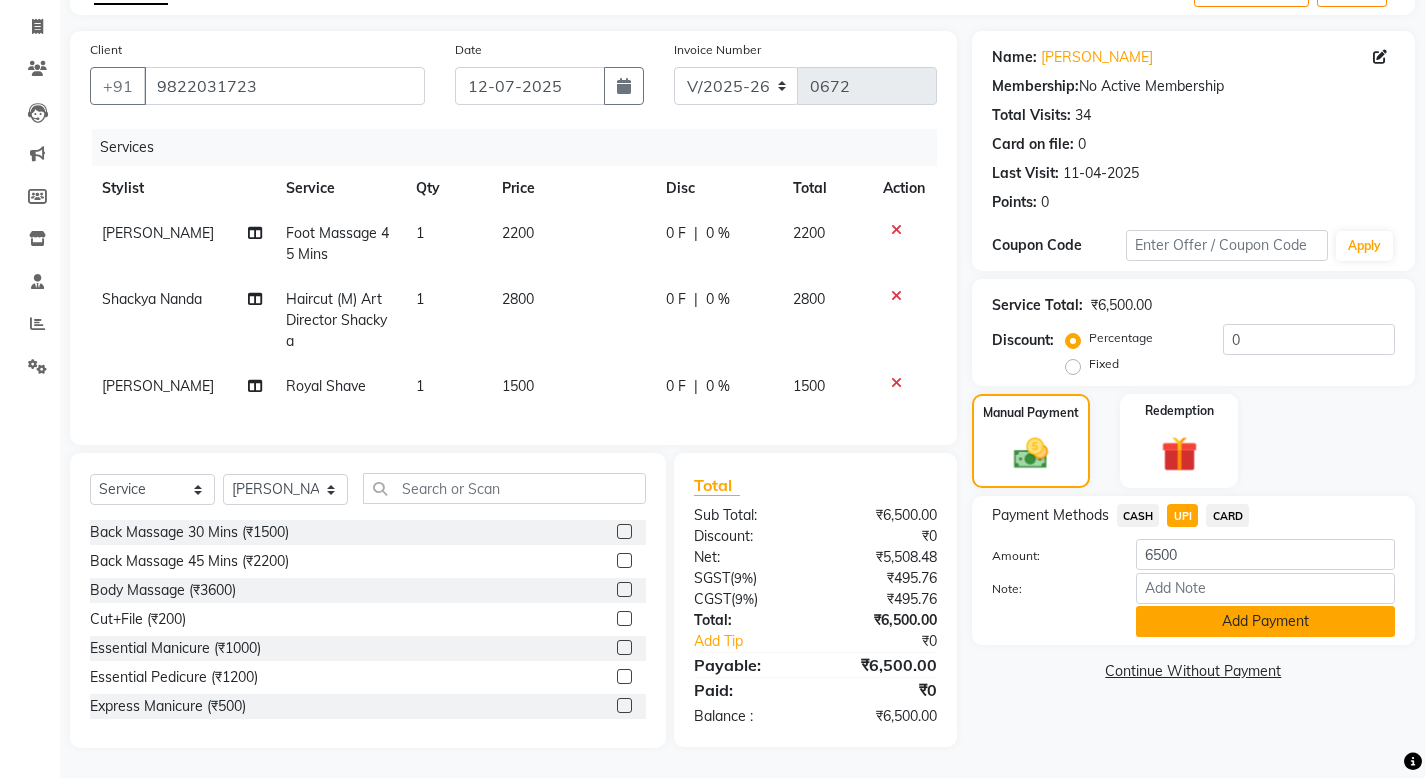 click on "Add Payment" 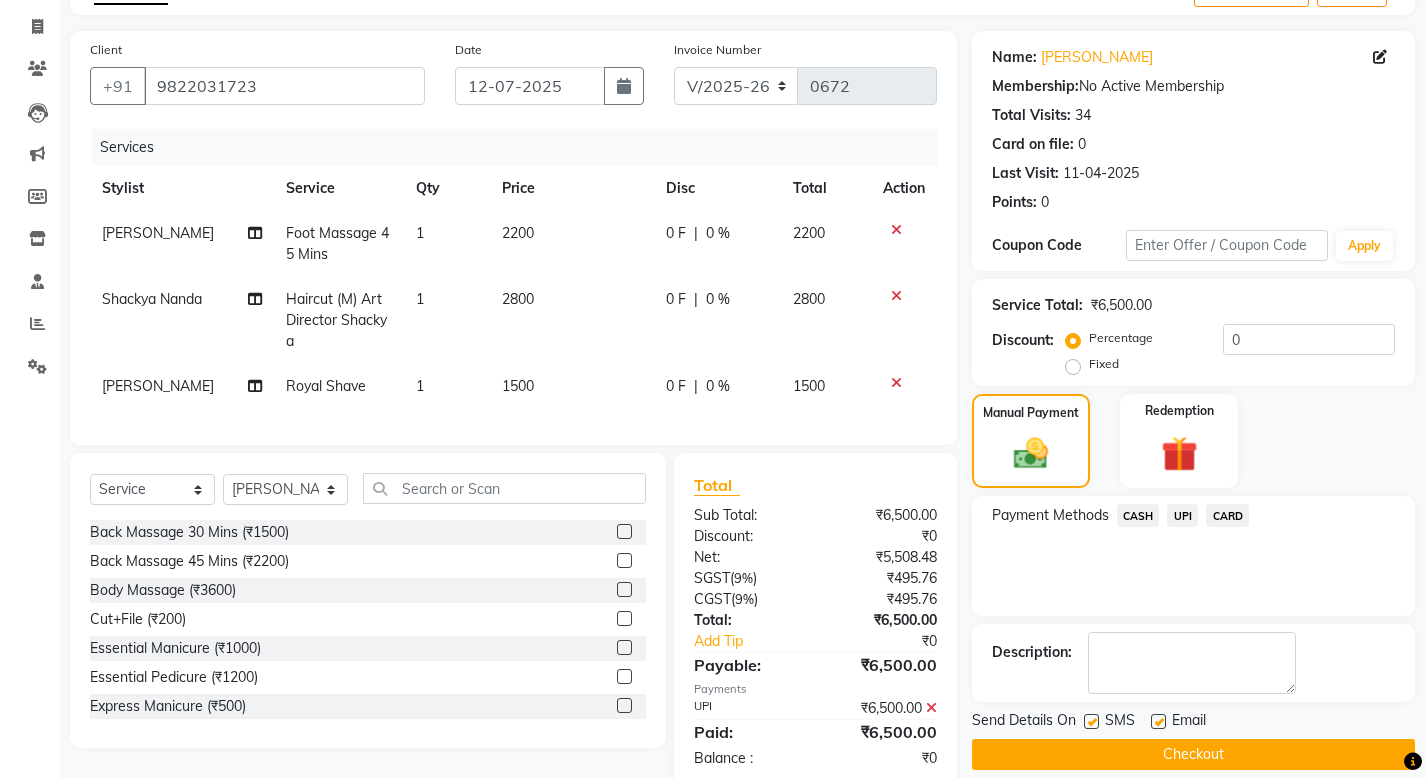 click on "Checkout" 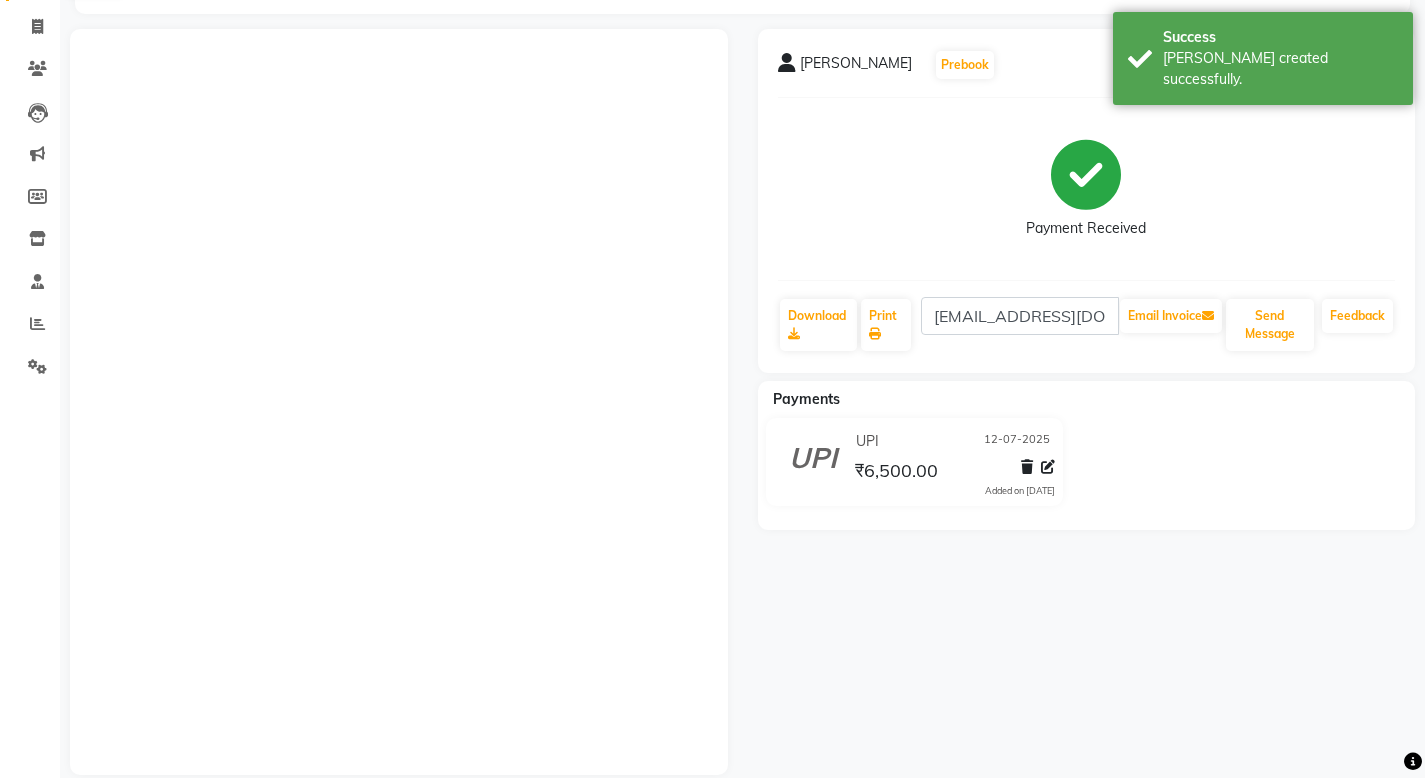 scroll, scrollTop: 0, scrollLeft: 0, axis: both 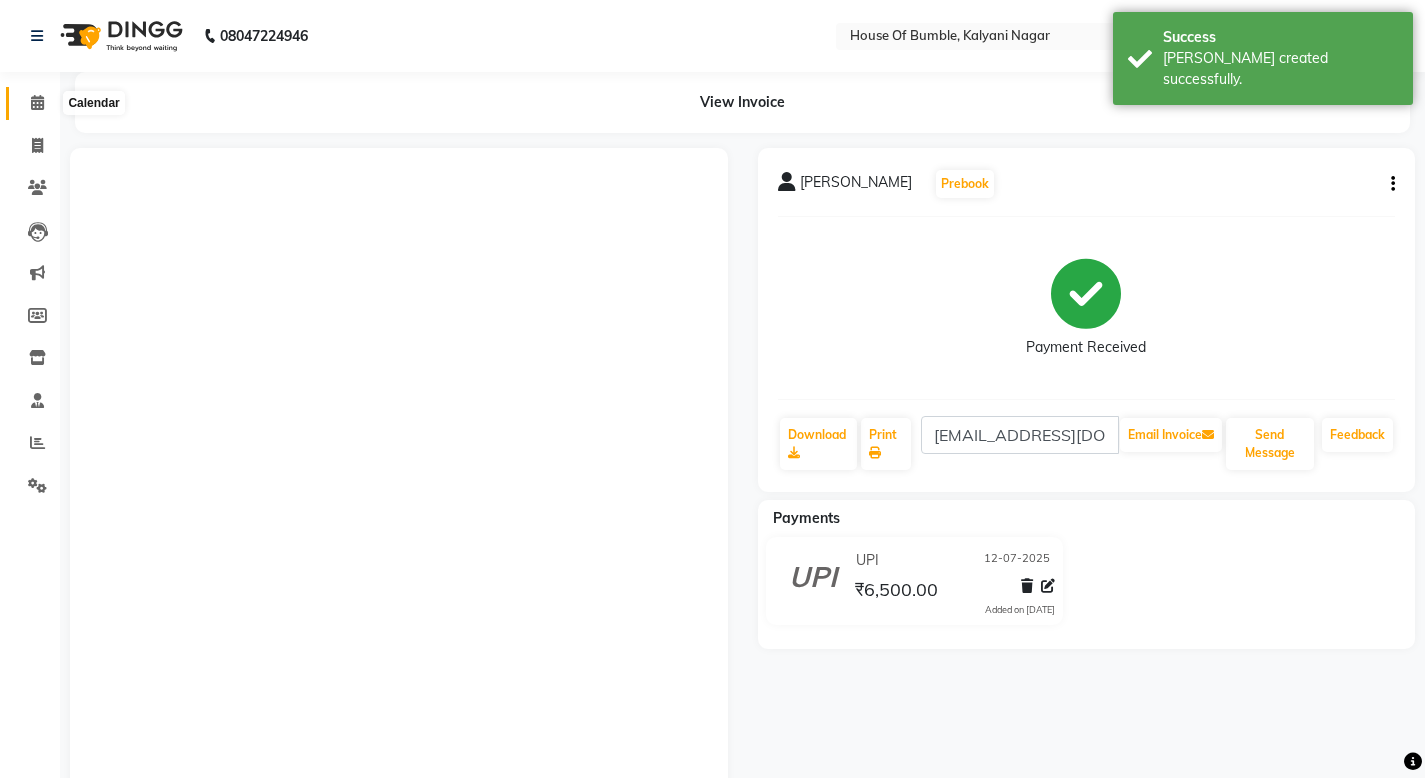 click 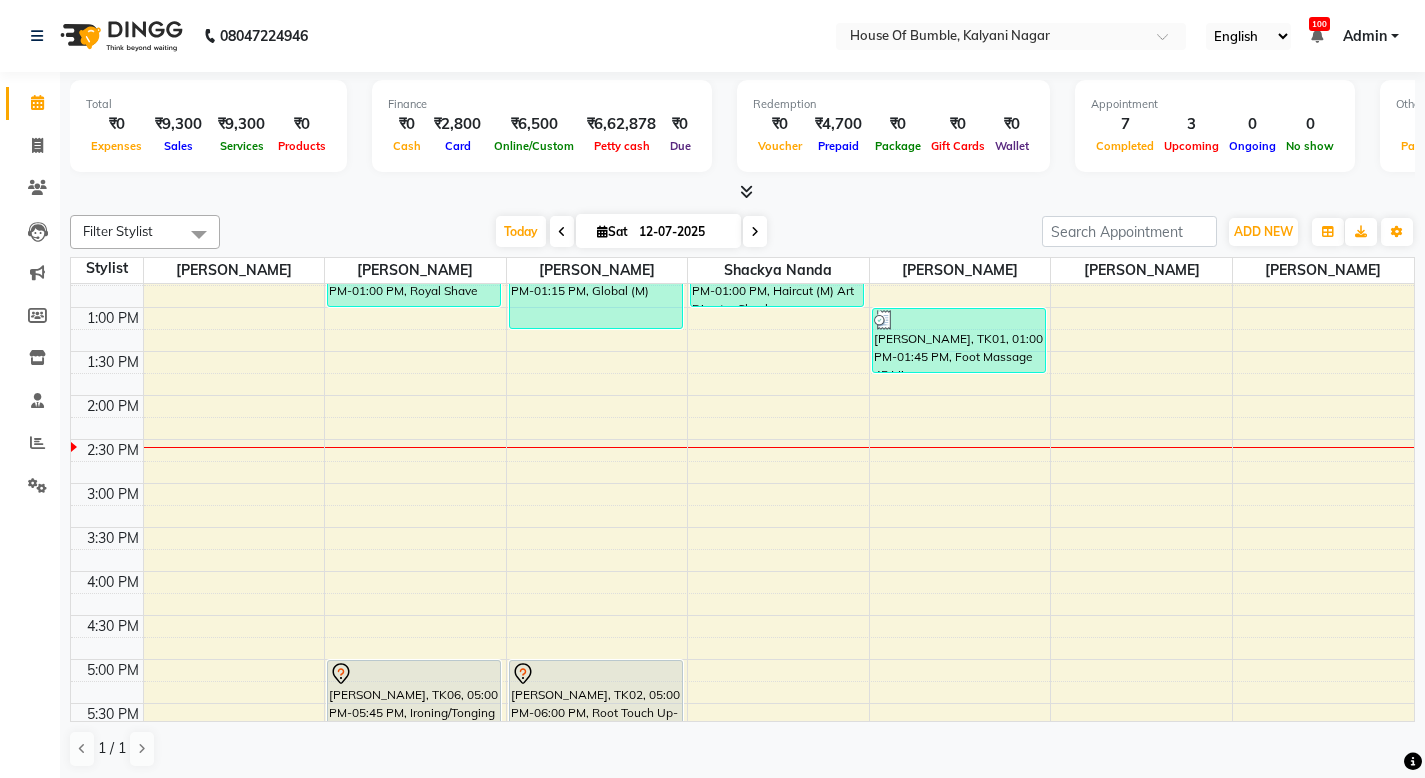 scroll, scrollTop: 618, scrollLeft: 0, axis: vertical 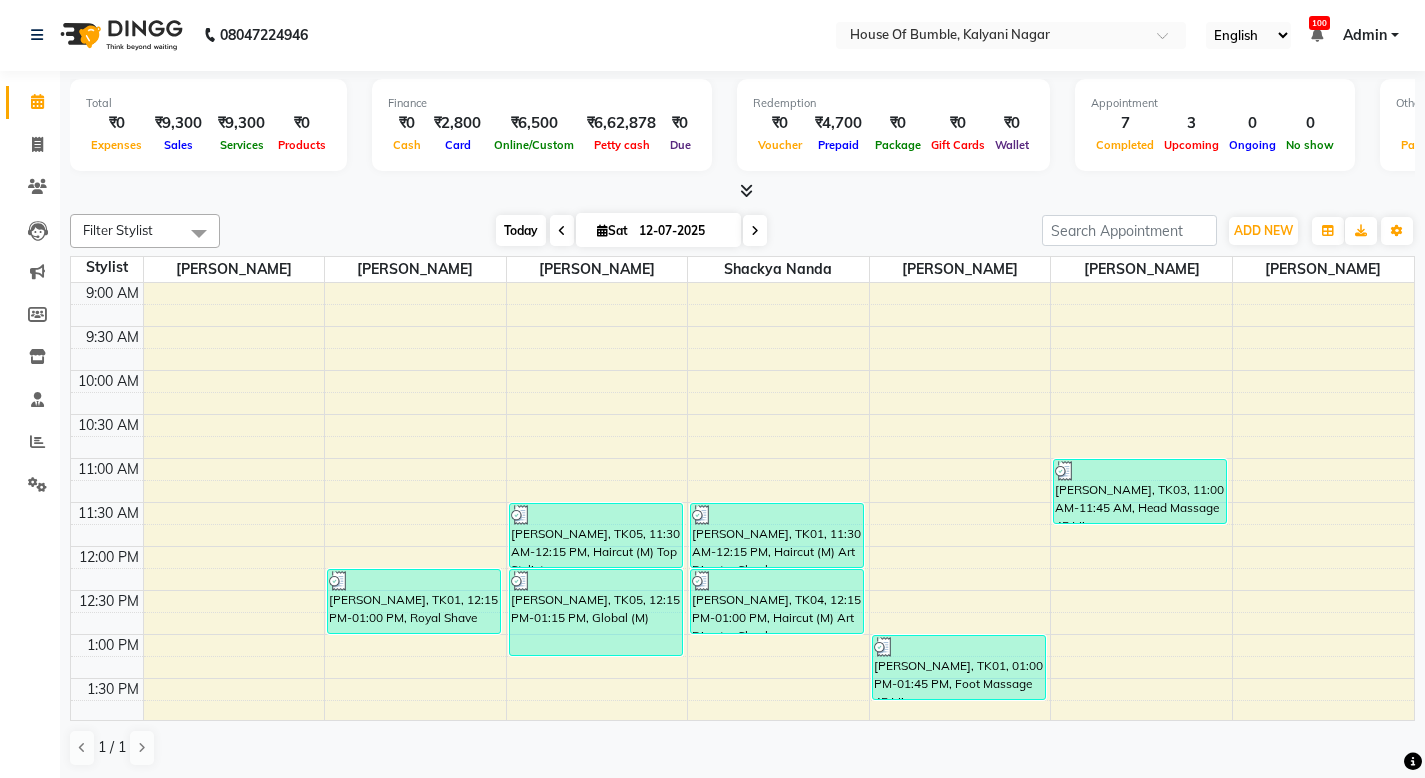 click on "Today" at bounding box center [521, 230] 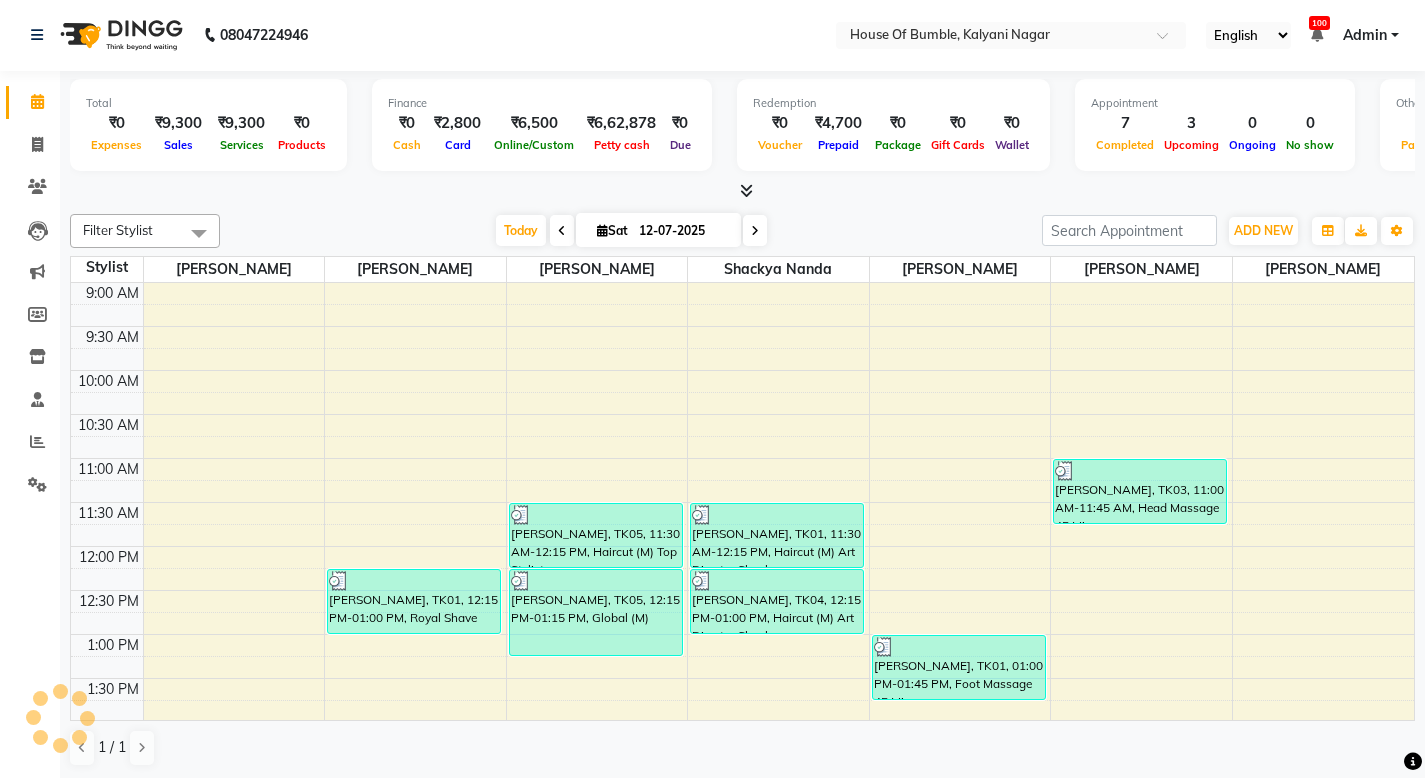 scroll, scrollTop: 529, scrollLeft: 0, axis: vertical 